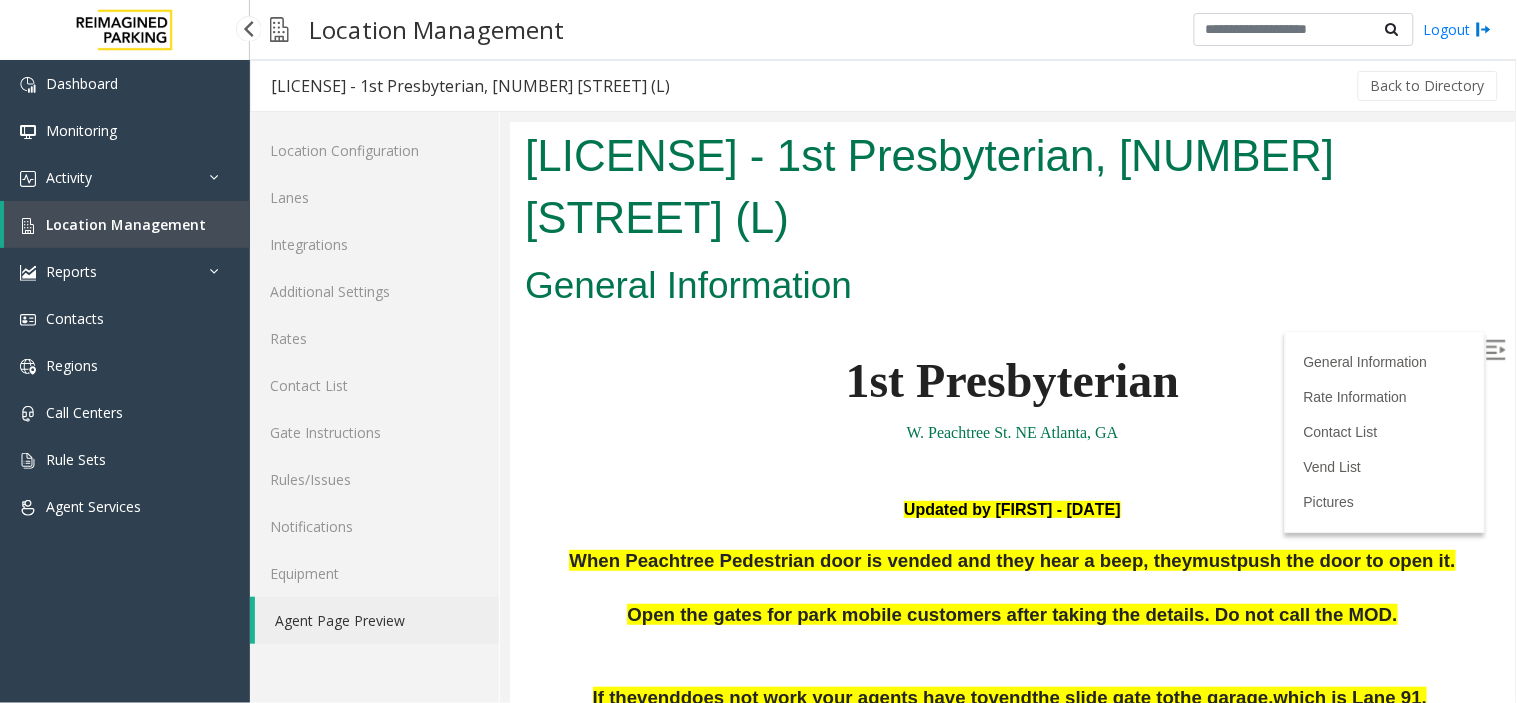 scroll, scrollTop: 2333, scrollLeft: 0, axis: vertical 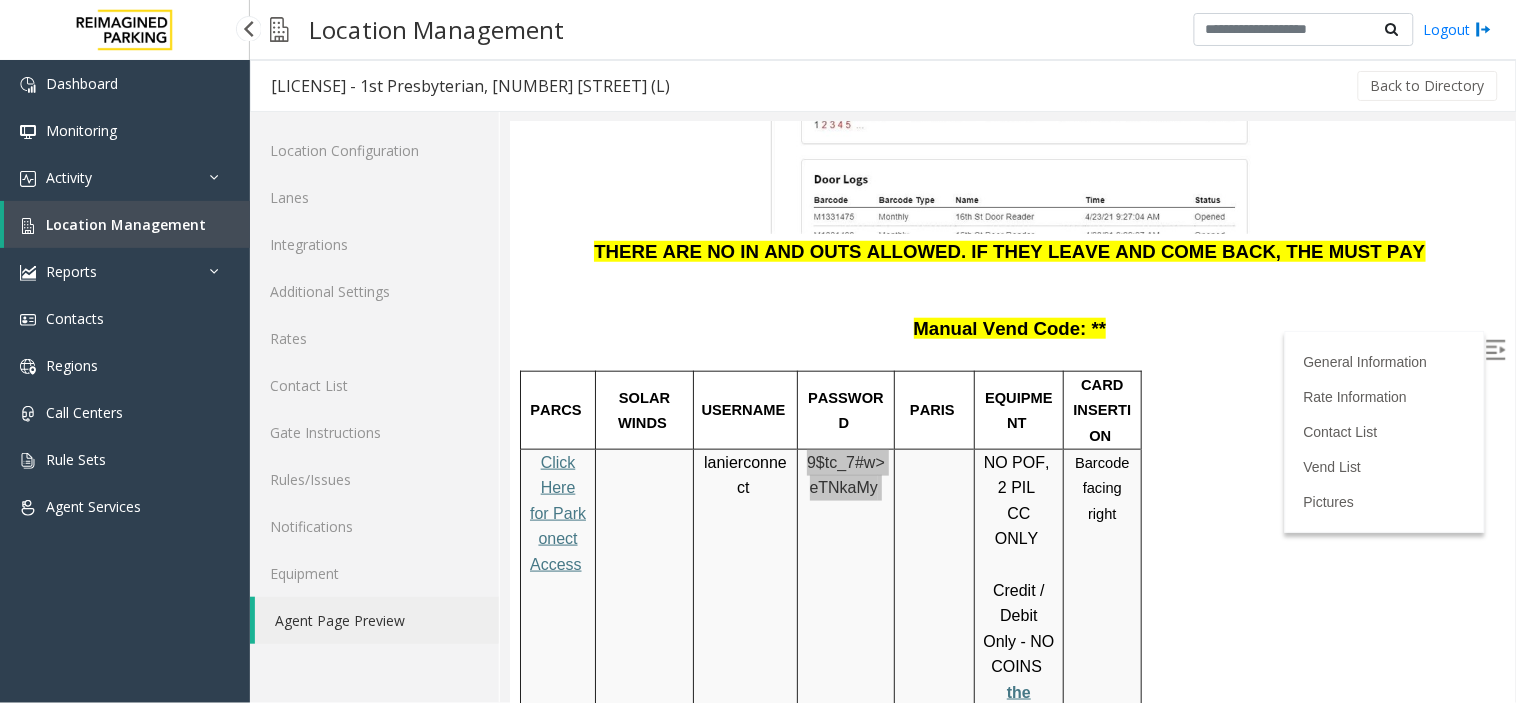 click on "Location Management" at bounding box center (126, 224) 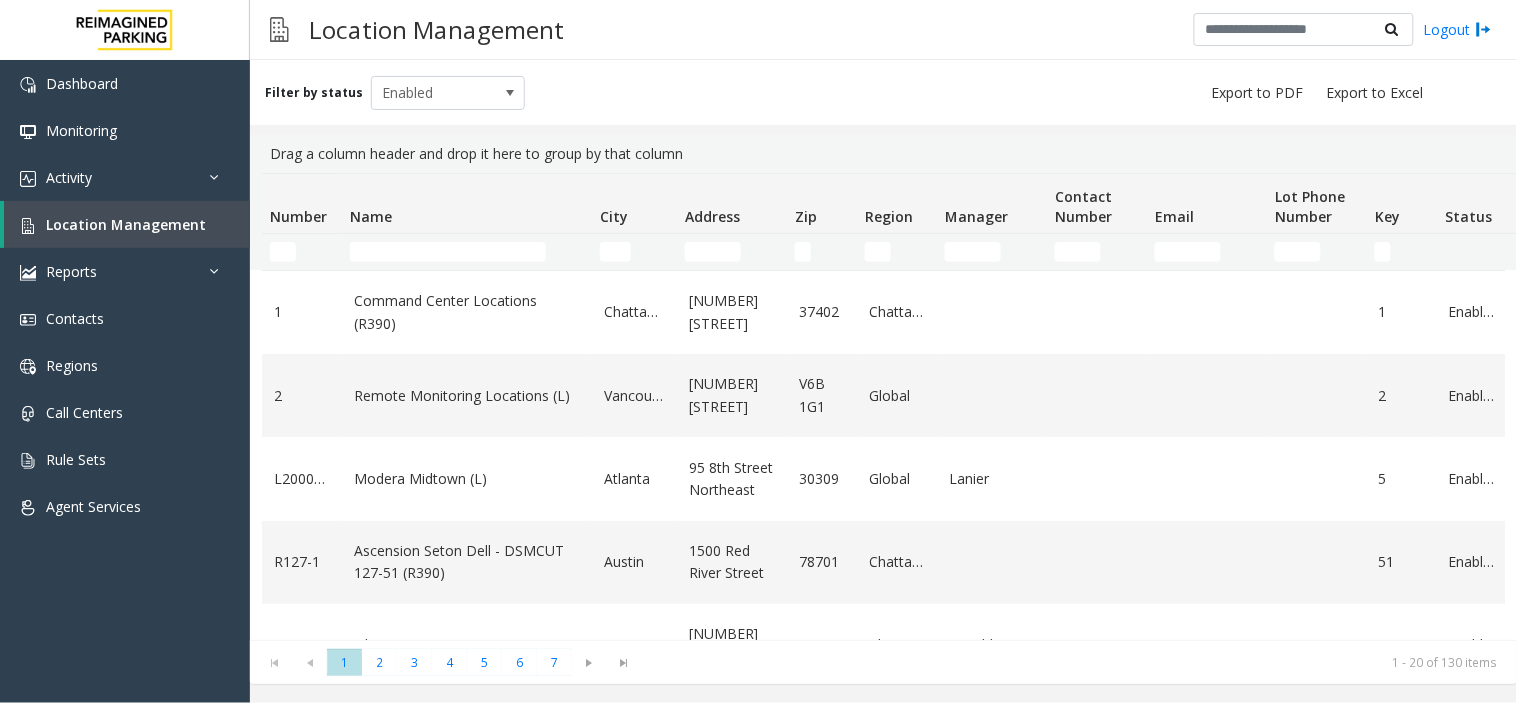 click 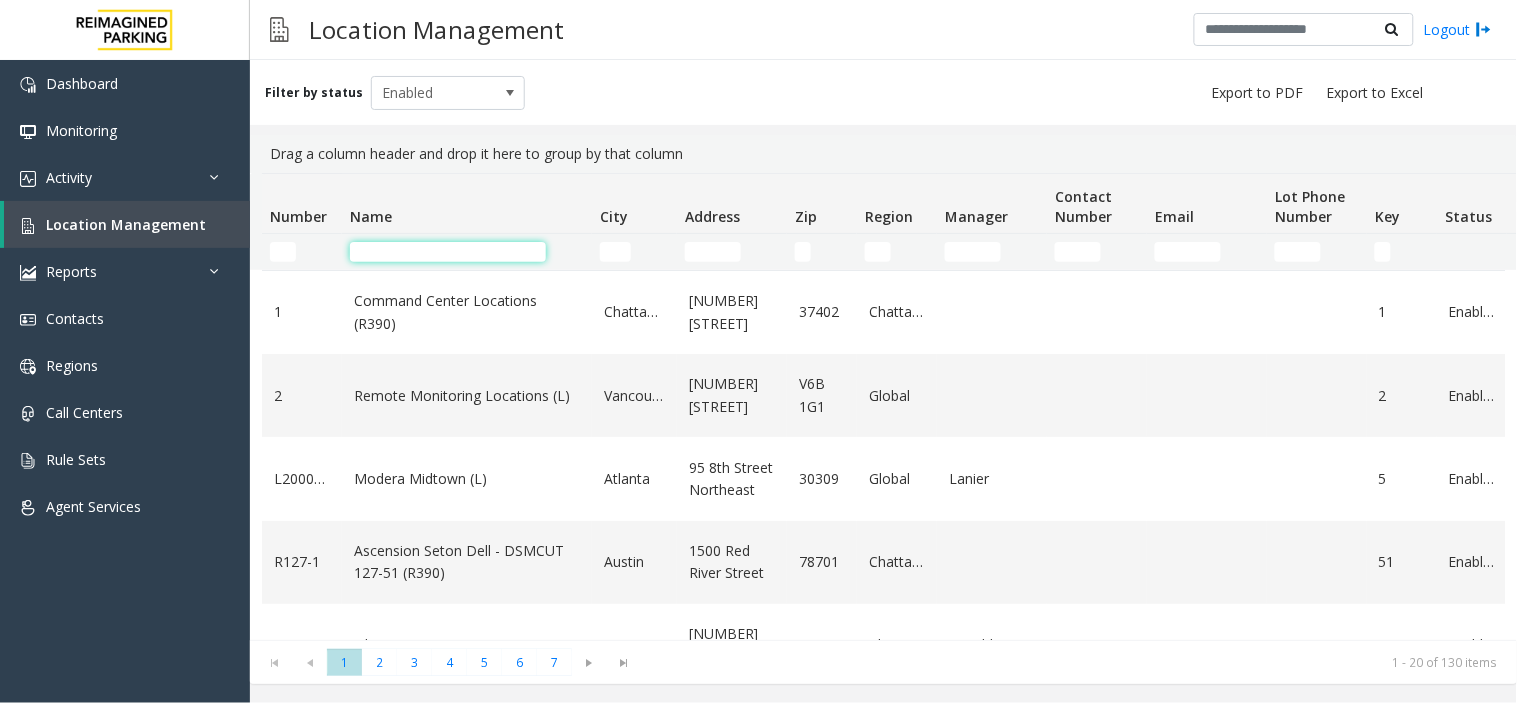 click 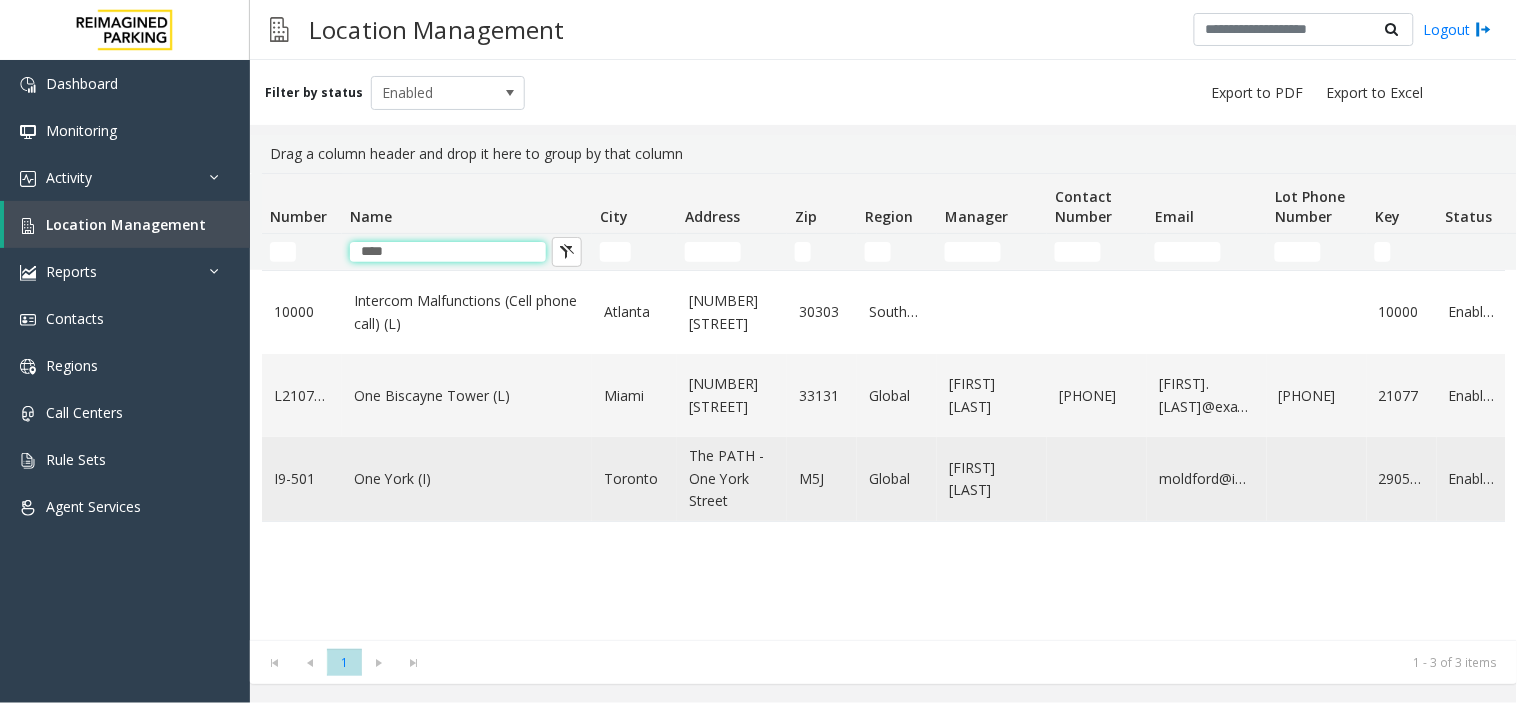 type on "***" 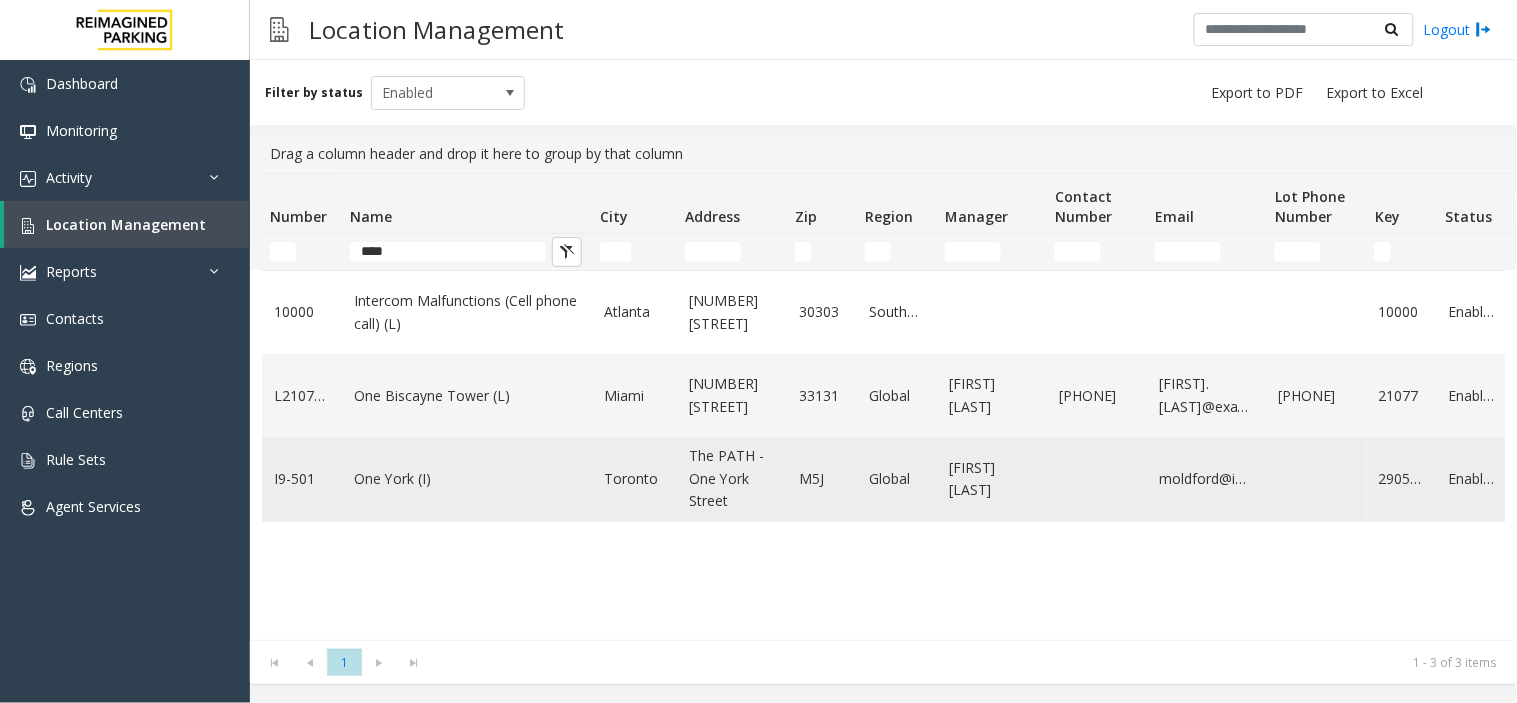 click on "One York (I)" 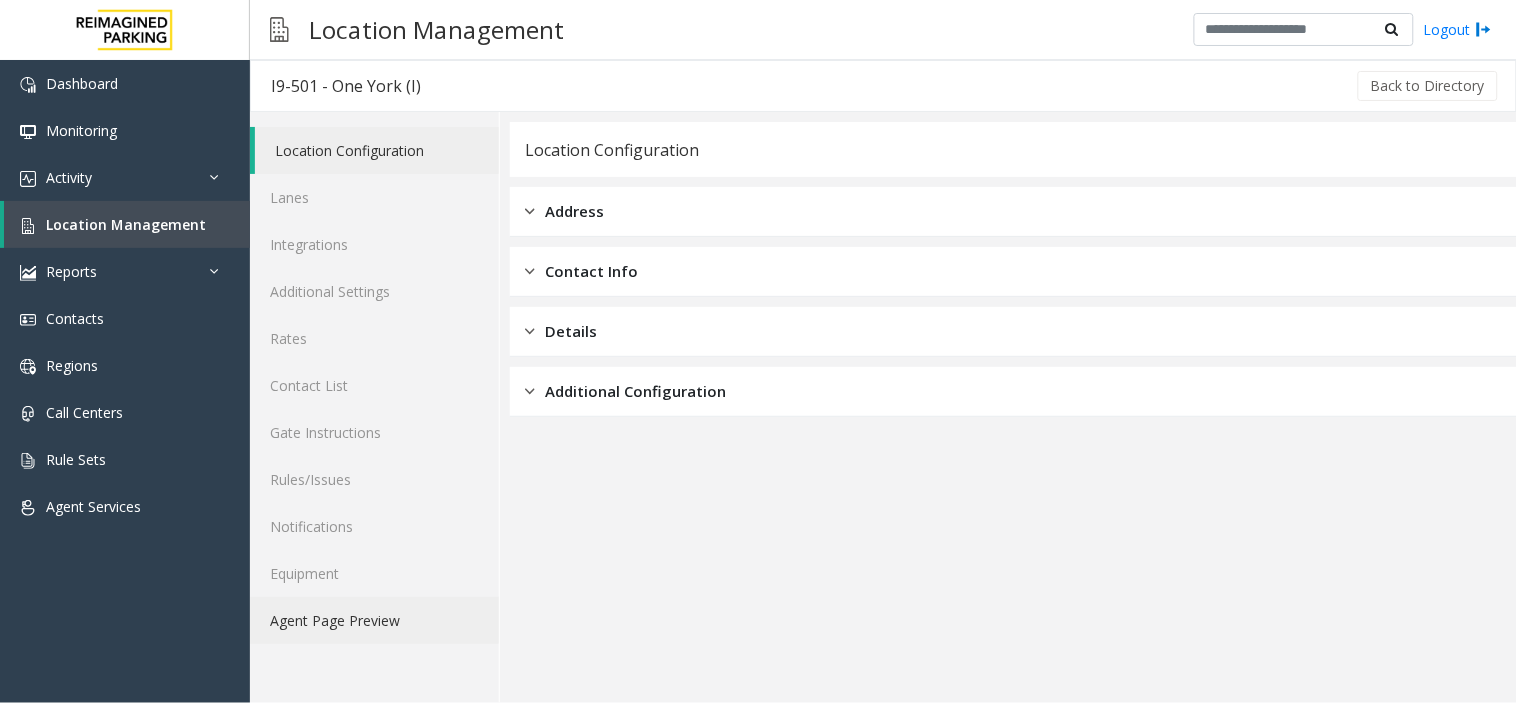 click on "Agent Page Preview" 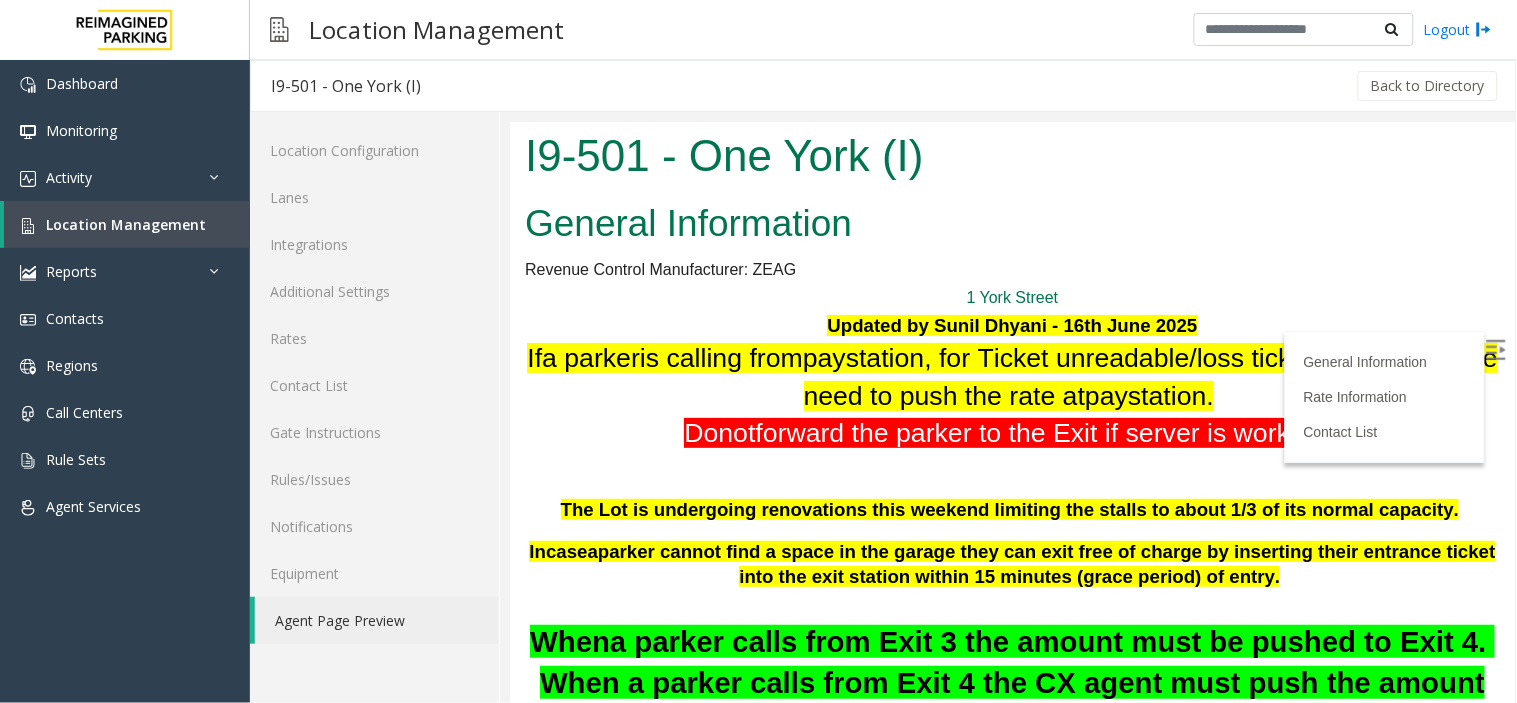 scroll, scrollTop: 0, scrollLeft: 0, axis: both 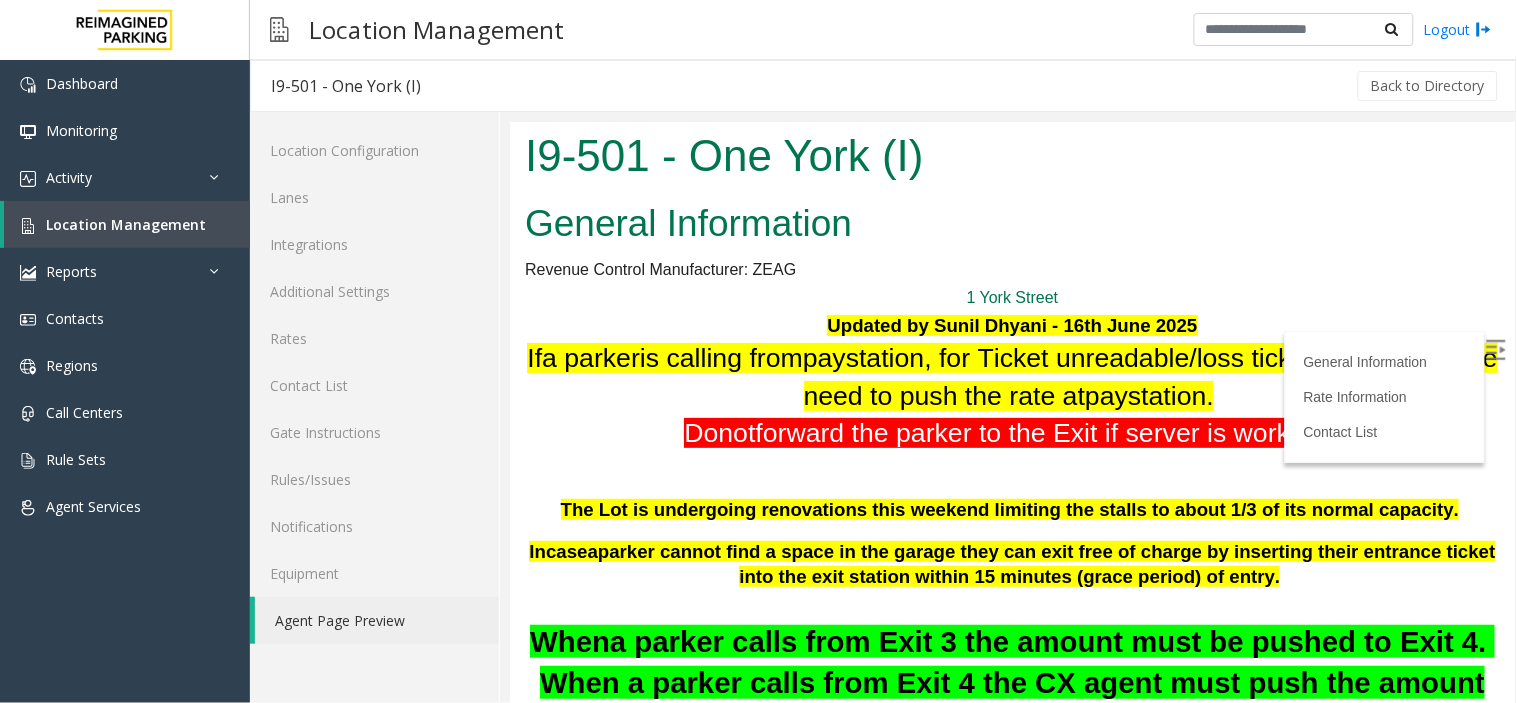 click at bounding box center [1497, 351] 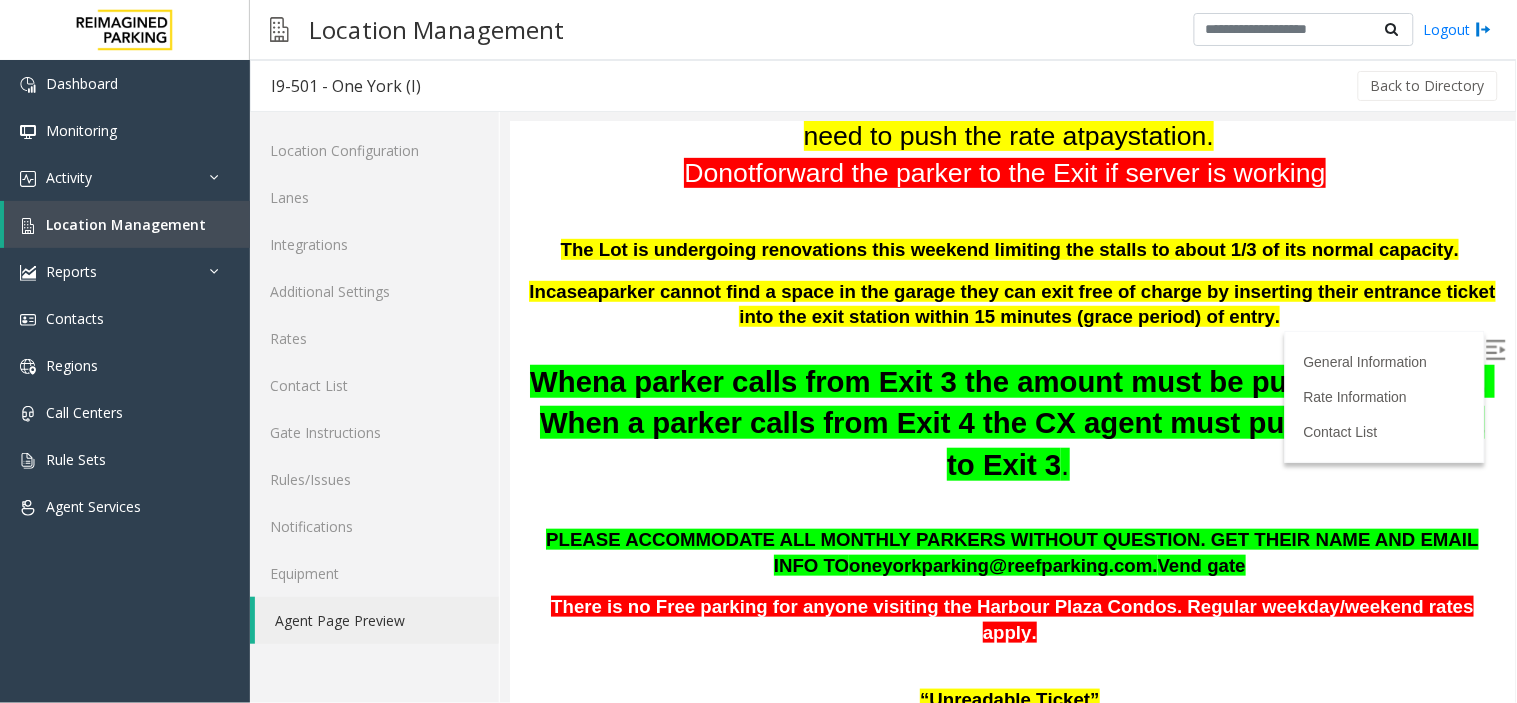 scroll, scrollTop: 0, scrollLeft: 0, axis: both 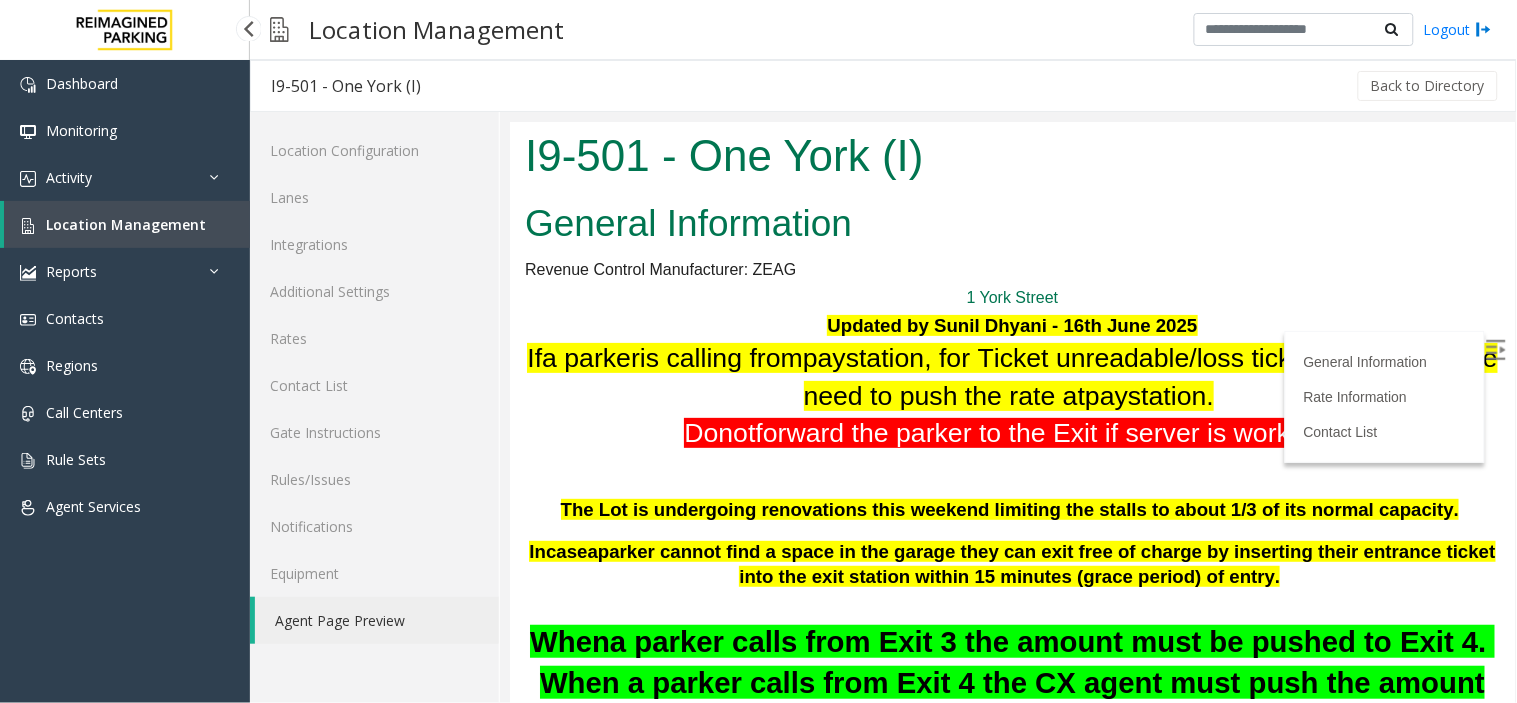 click on "Location Management" at bounding box center (126, 224) 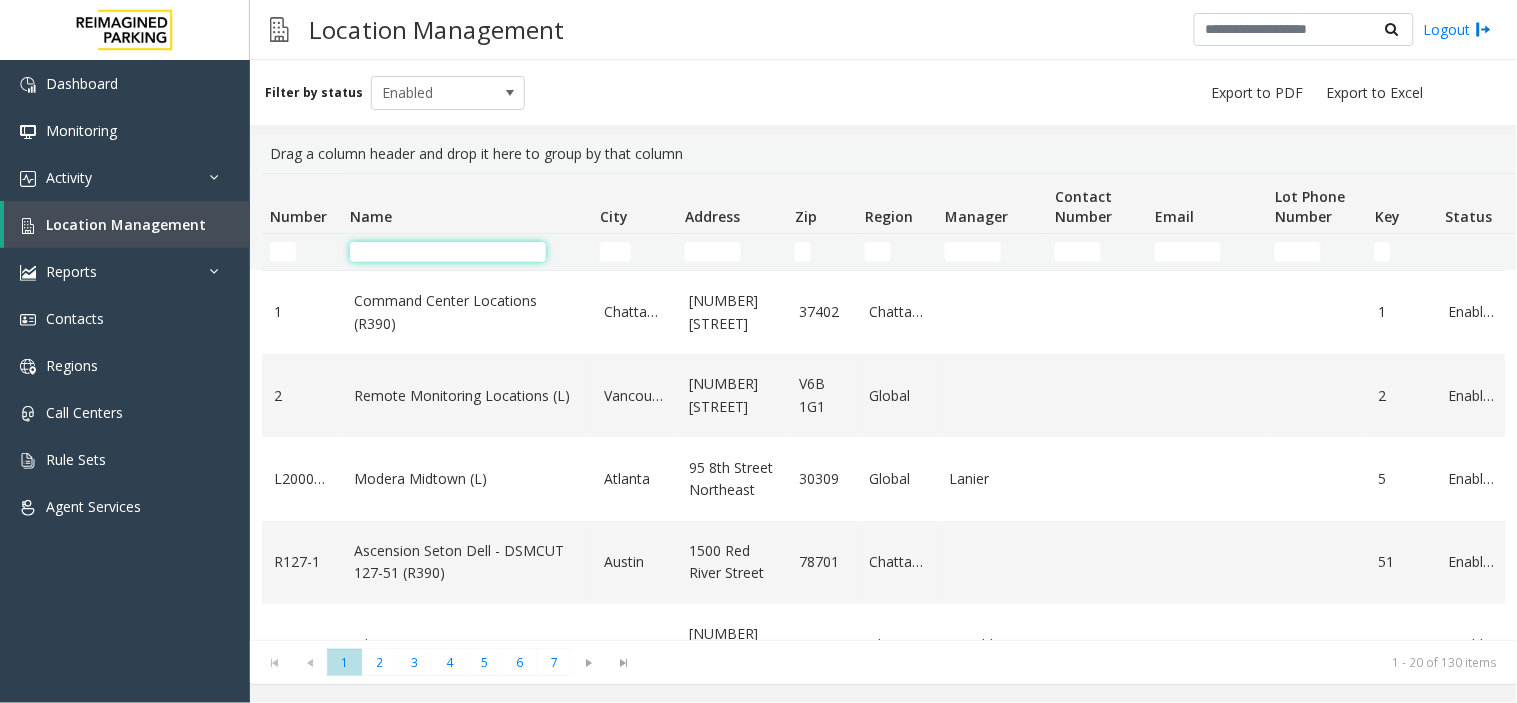 click 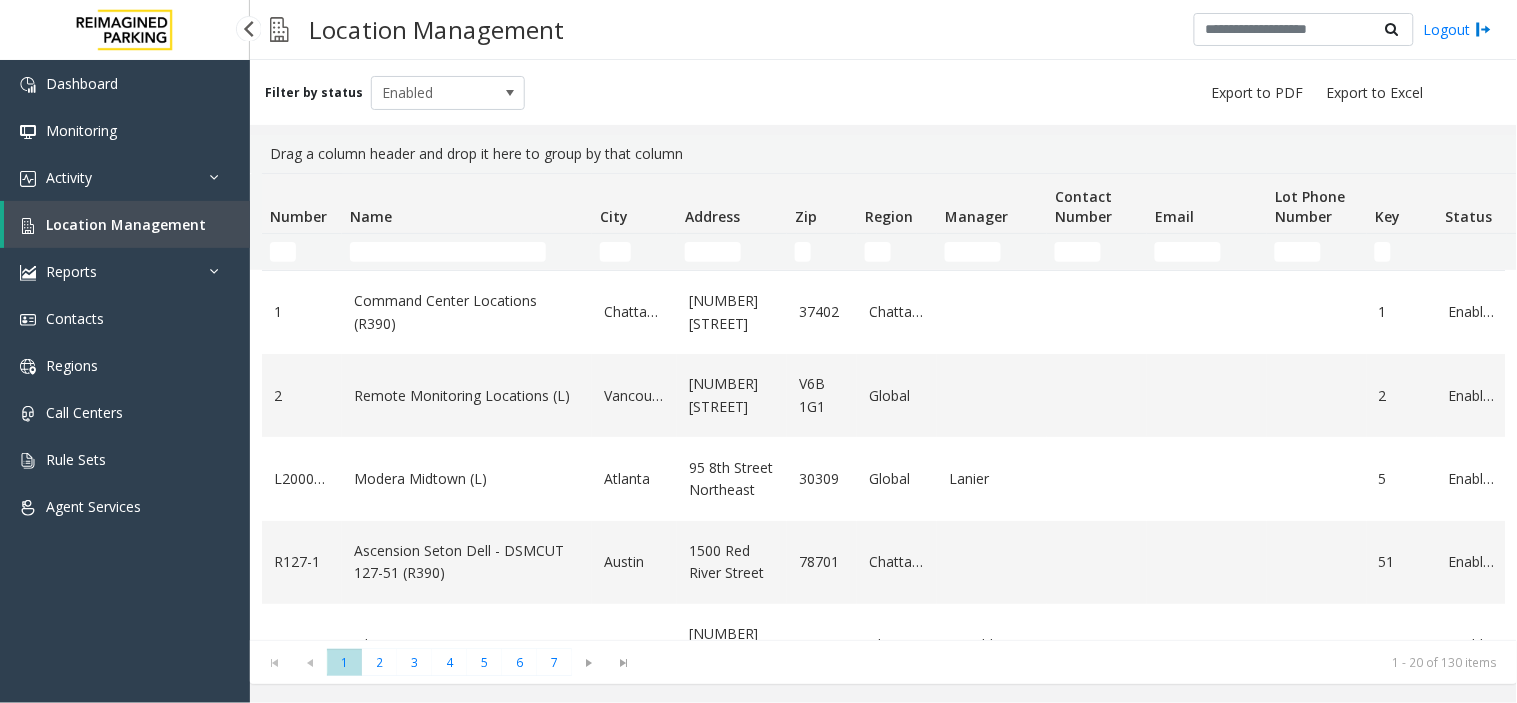 click on "Location Management" at bounding box center [127, 224] 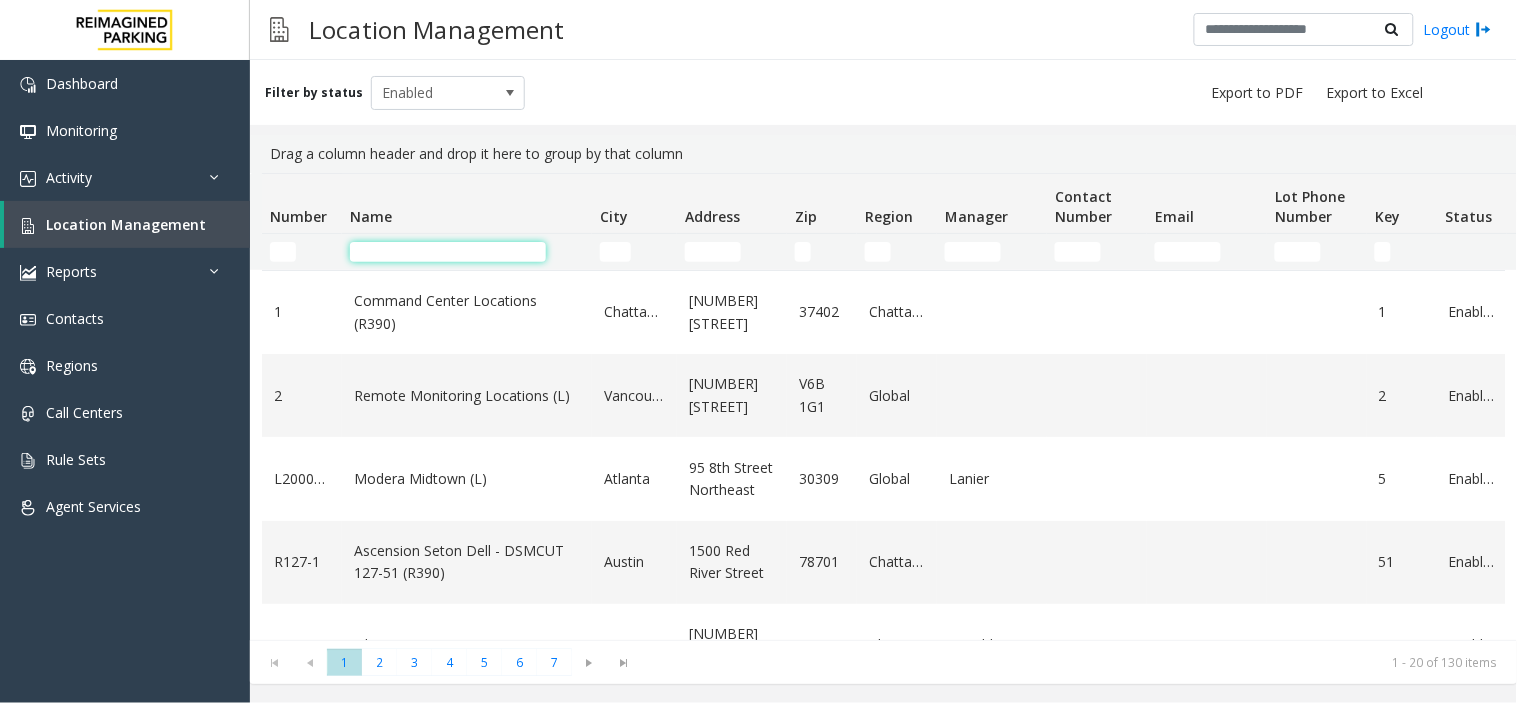 click 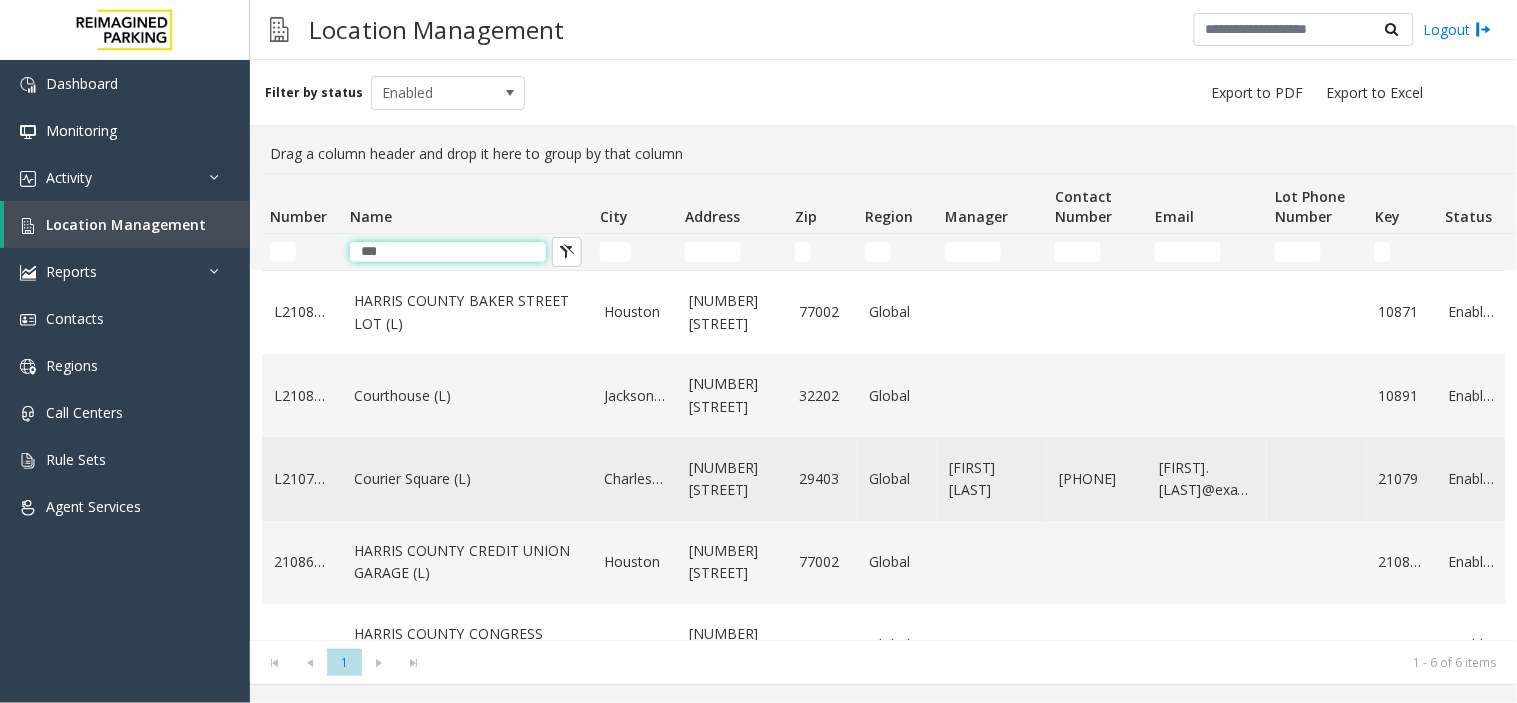 type on "***" 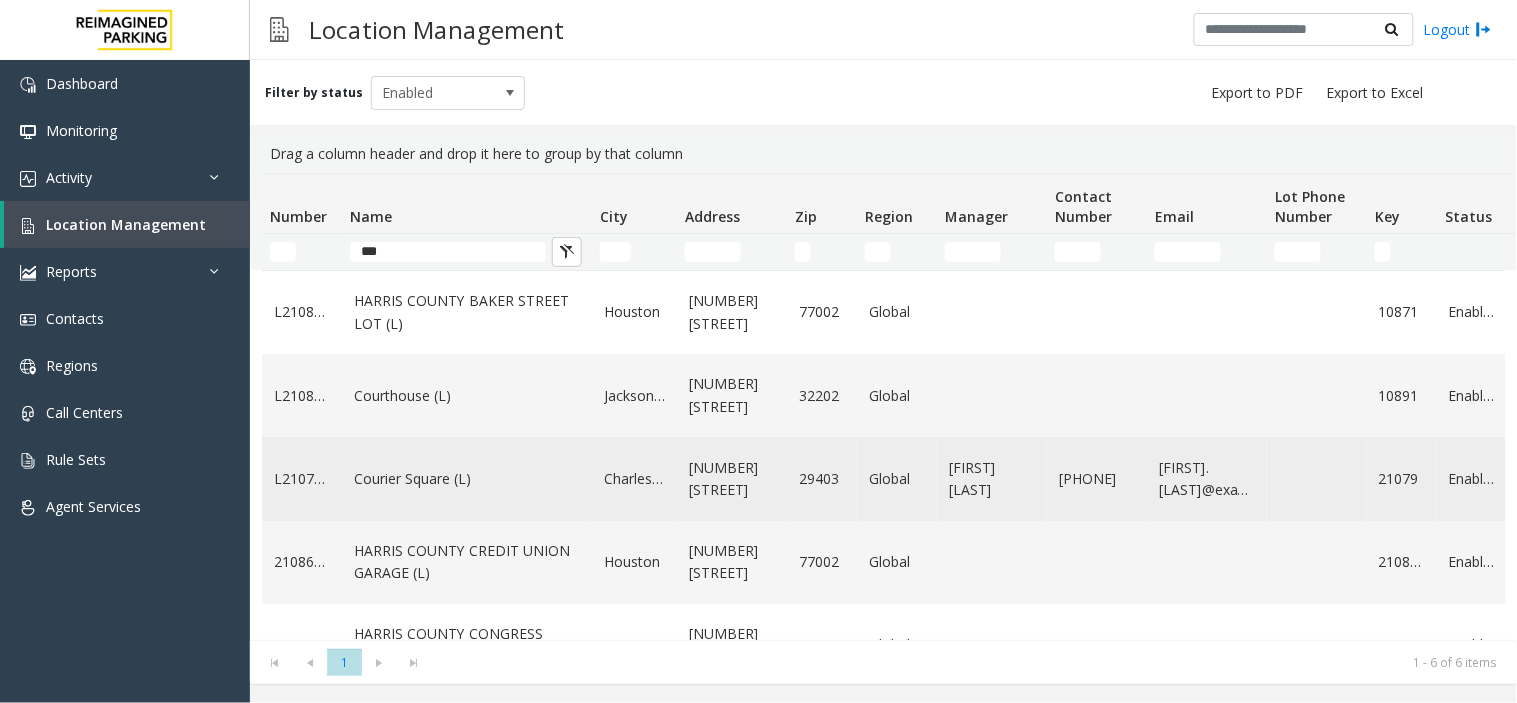 click on "Courier Square (L)" 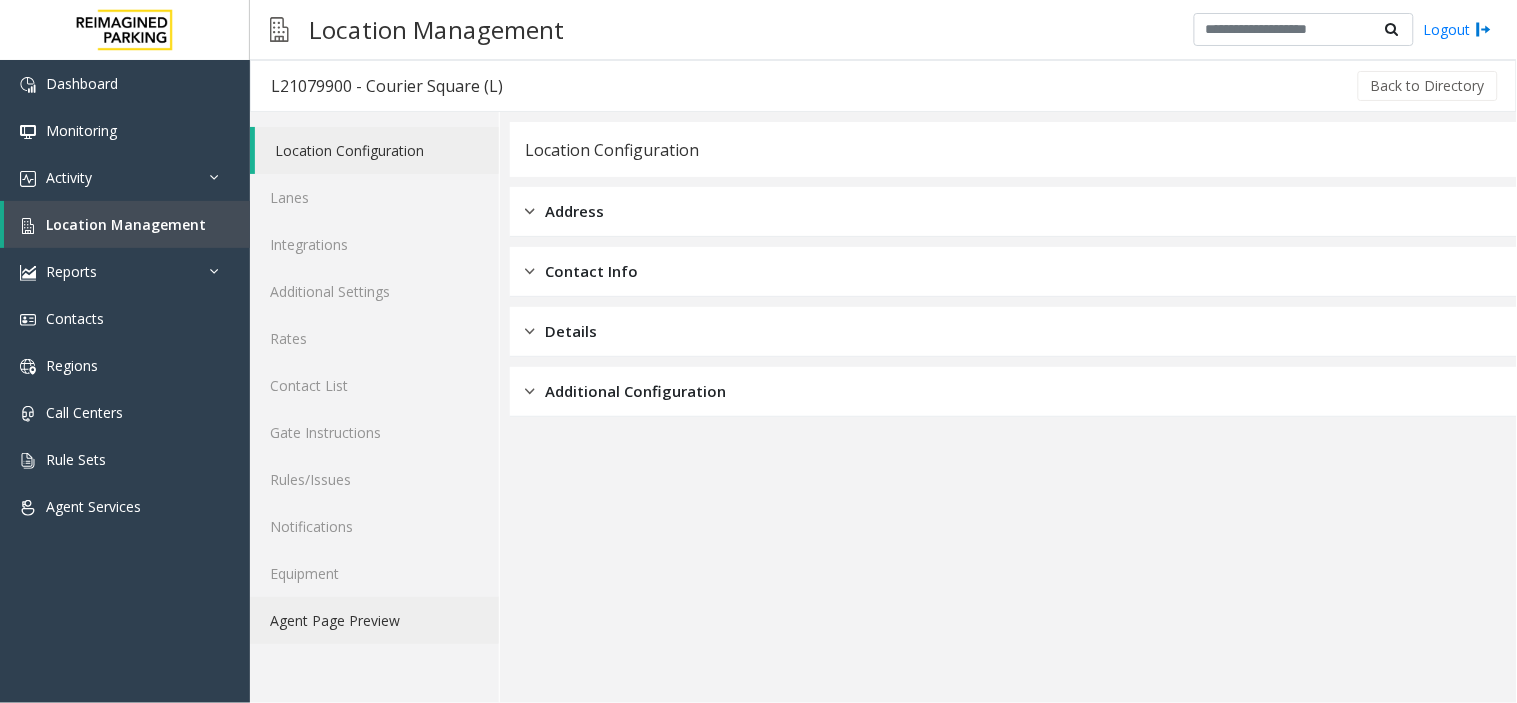 click on "Agent Page Preview" 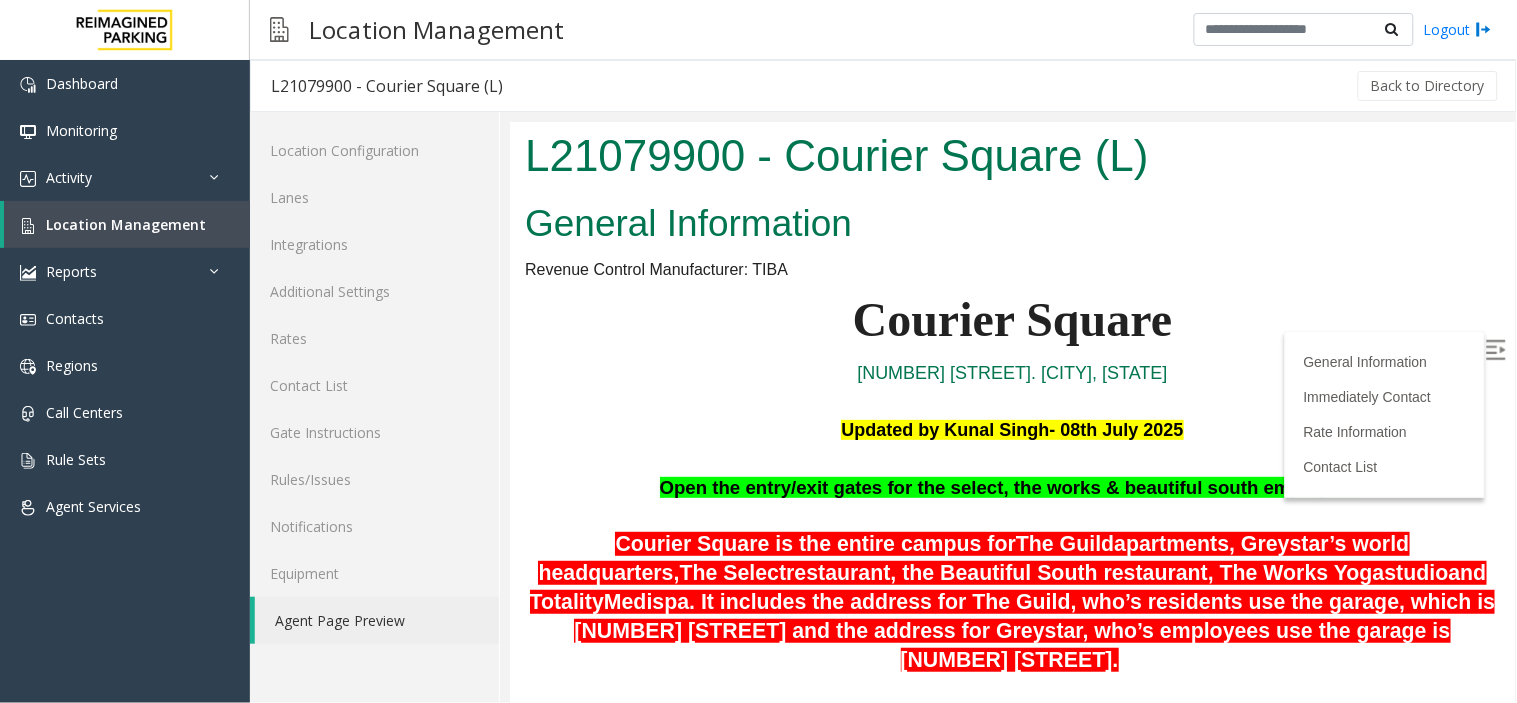 scroll, scrollTop: 0, scrollLeft: 0, axis: both 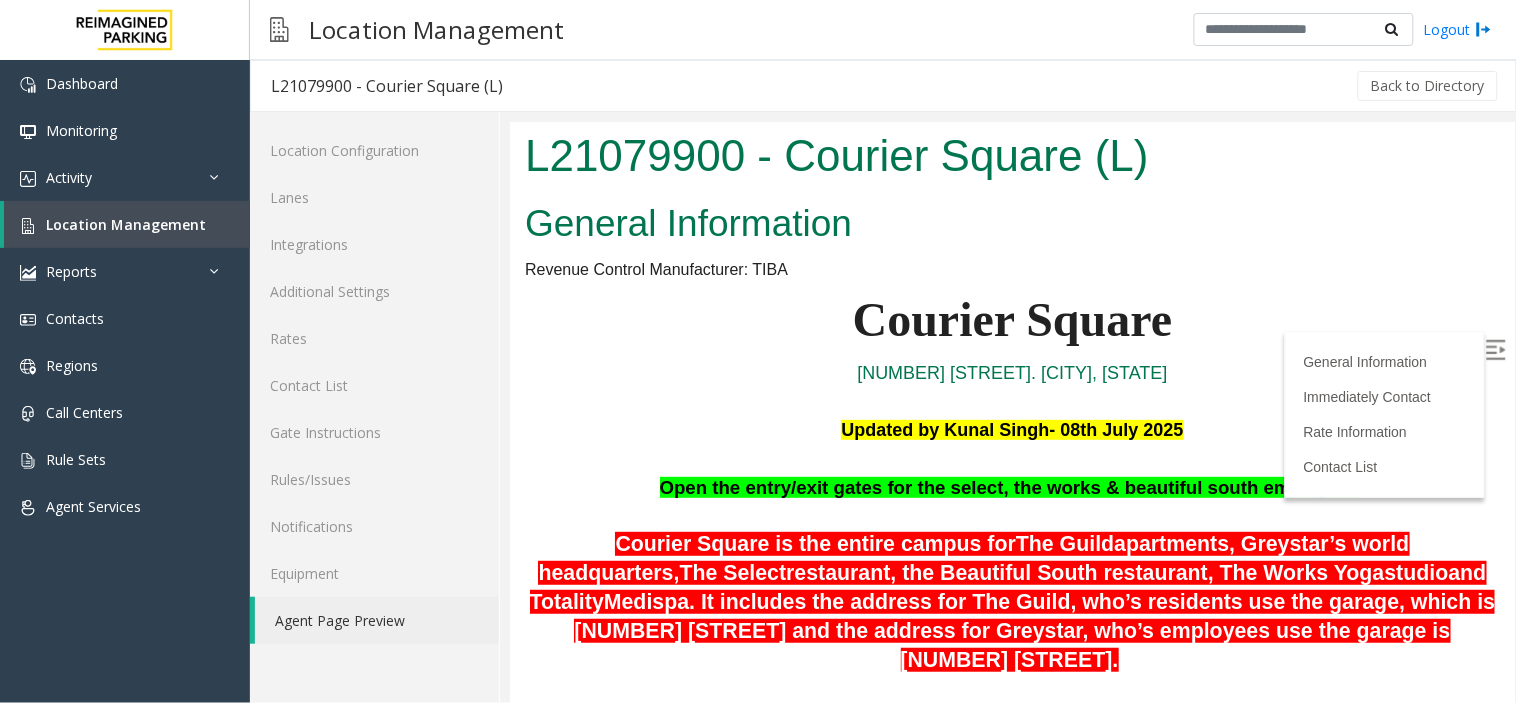click at bounding box center [1495, 349] 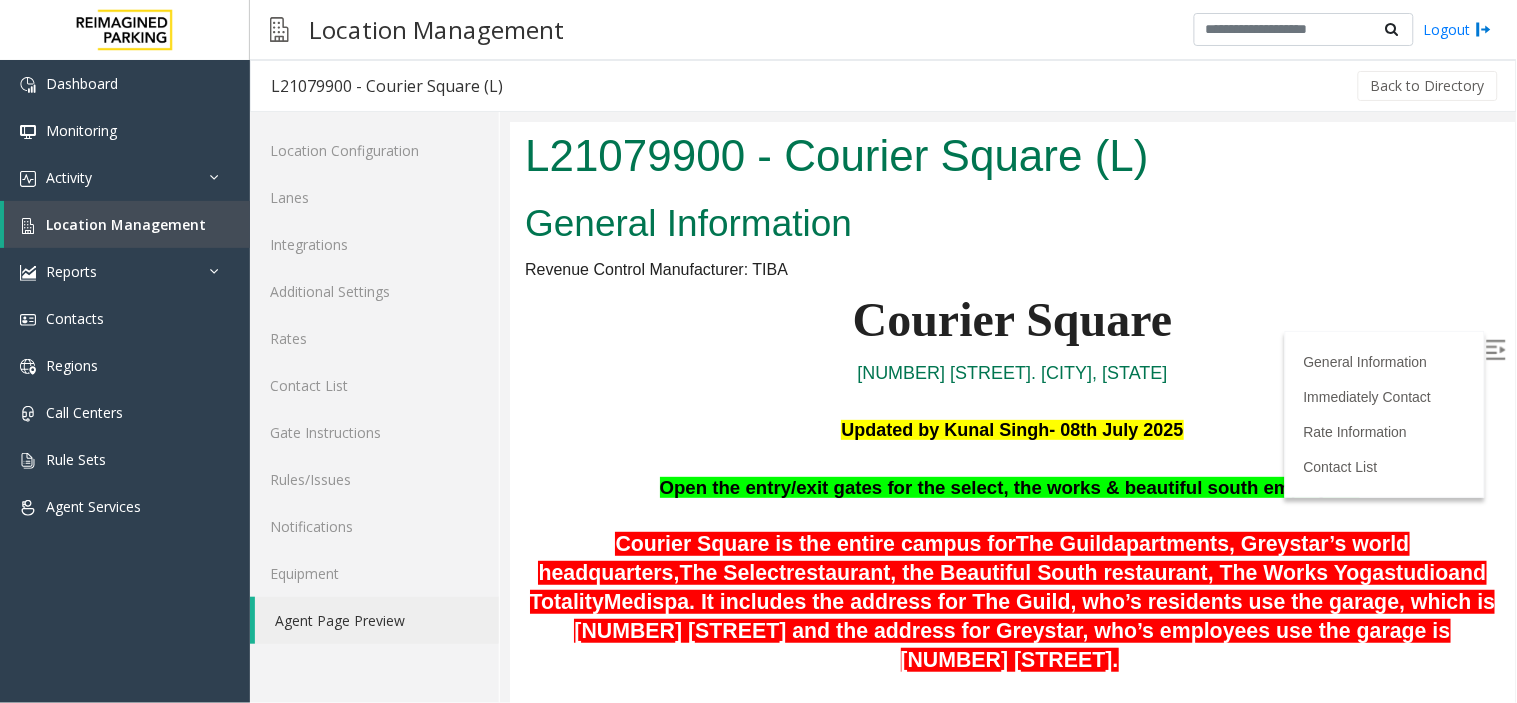 scroll, scrollTop: 111, scrollLeft: 0, axis: vertical 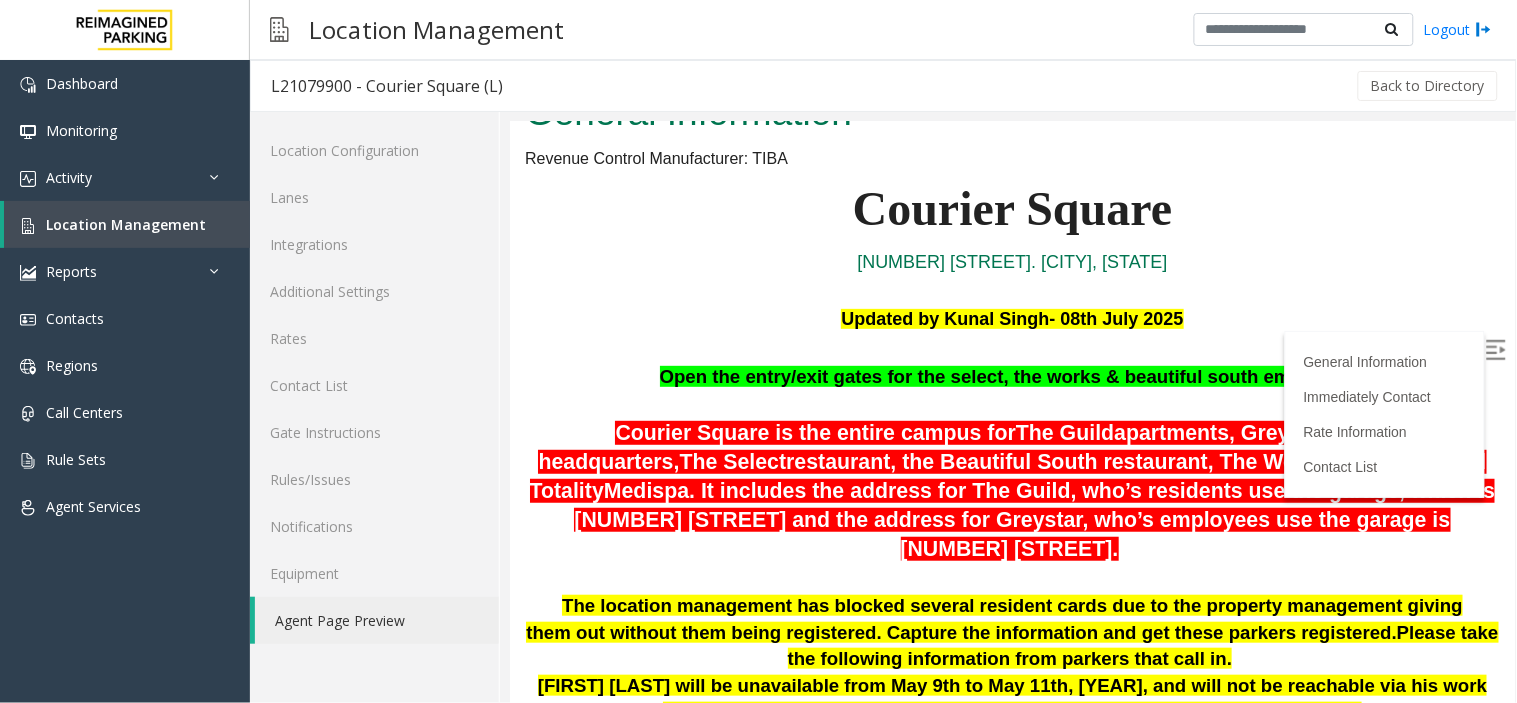 click at bounding box center (1011, 289) 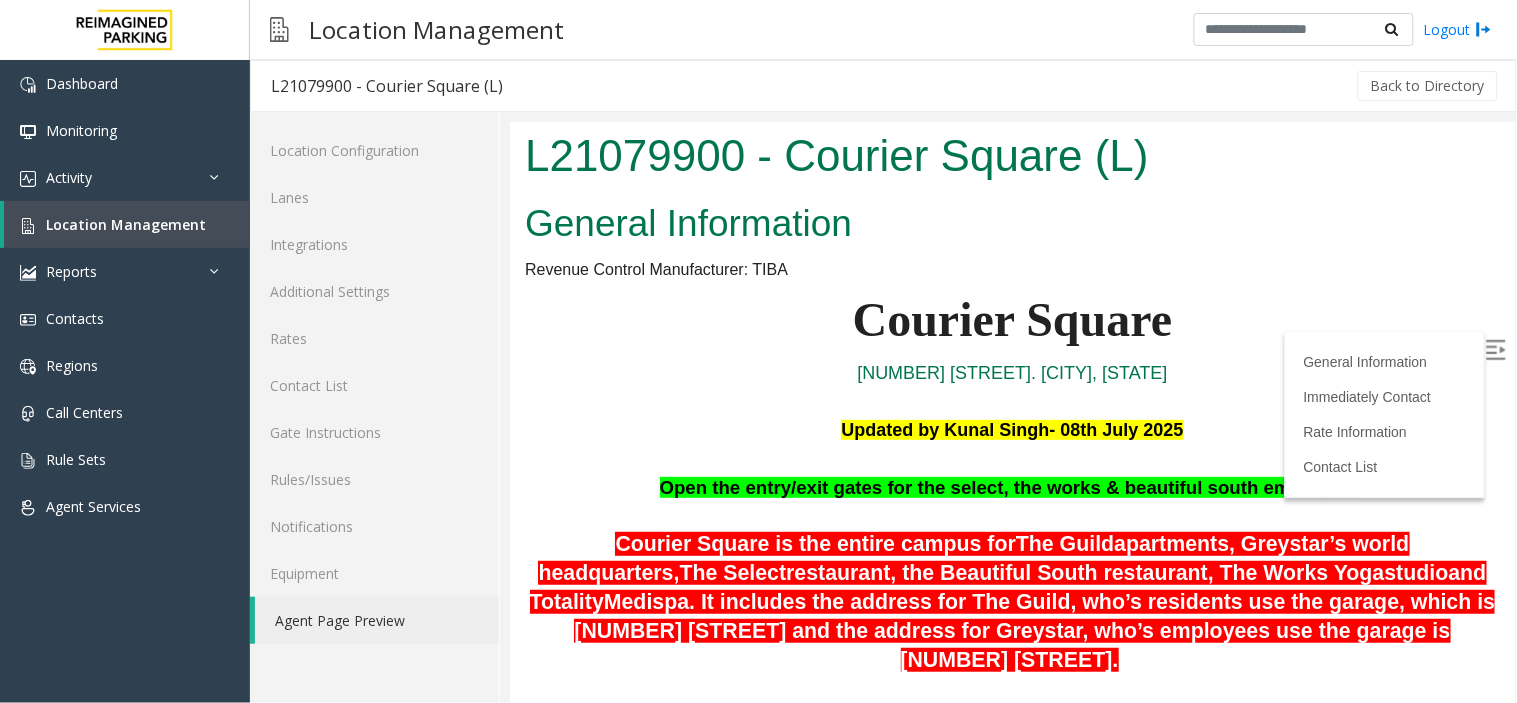 scroll, scrollTop: 111, scrollLeft: 0, axis: vertical 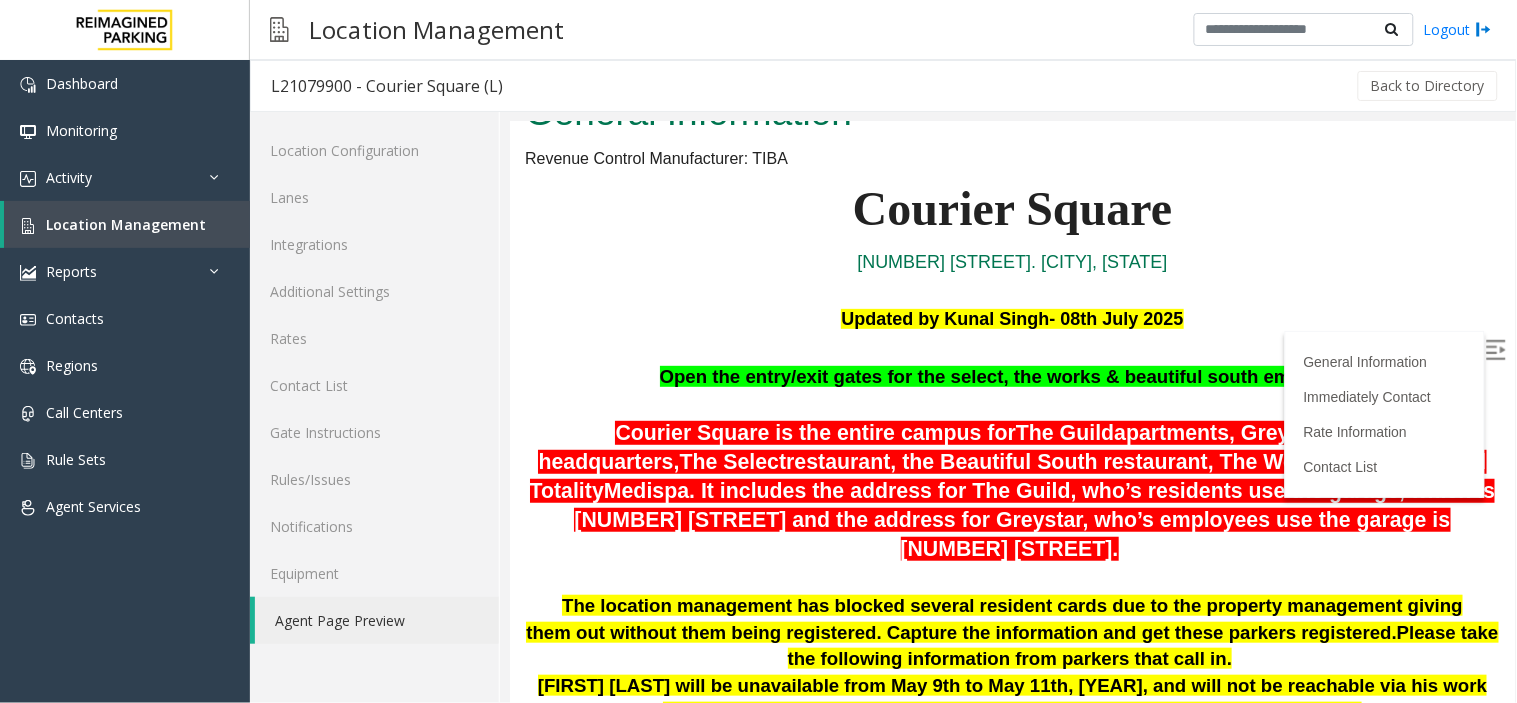 click on ". It includes the address for The Guild, who’s residents use the garage, which is 128 Columbus St and the address for Greystar, who’s employees use the garage is 465 Meeting St." at bounding box center [1033, 519] 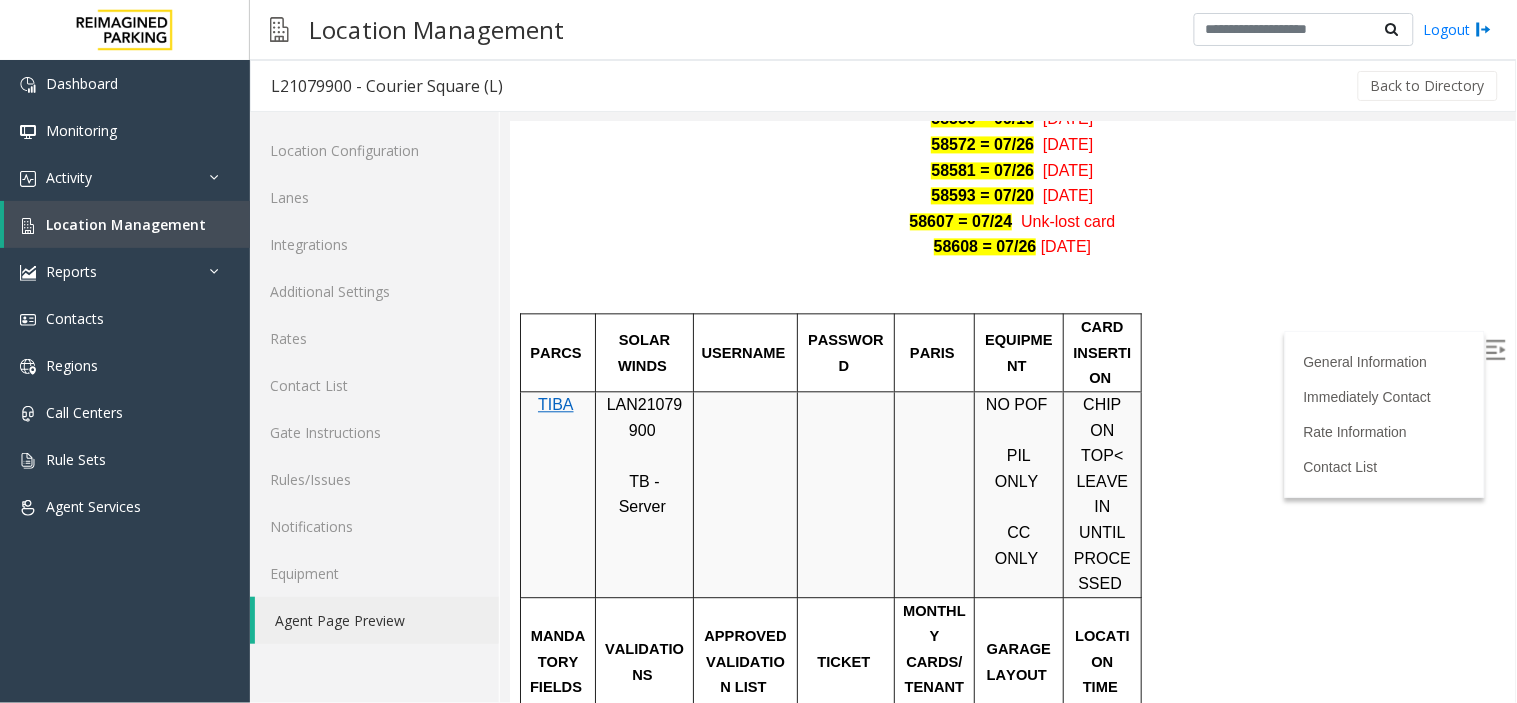 scroll, scrollTop: 1111, scrollLeft: 0, axis: vertical 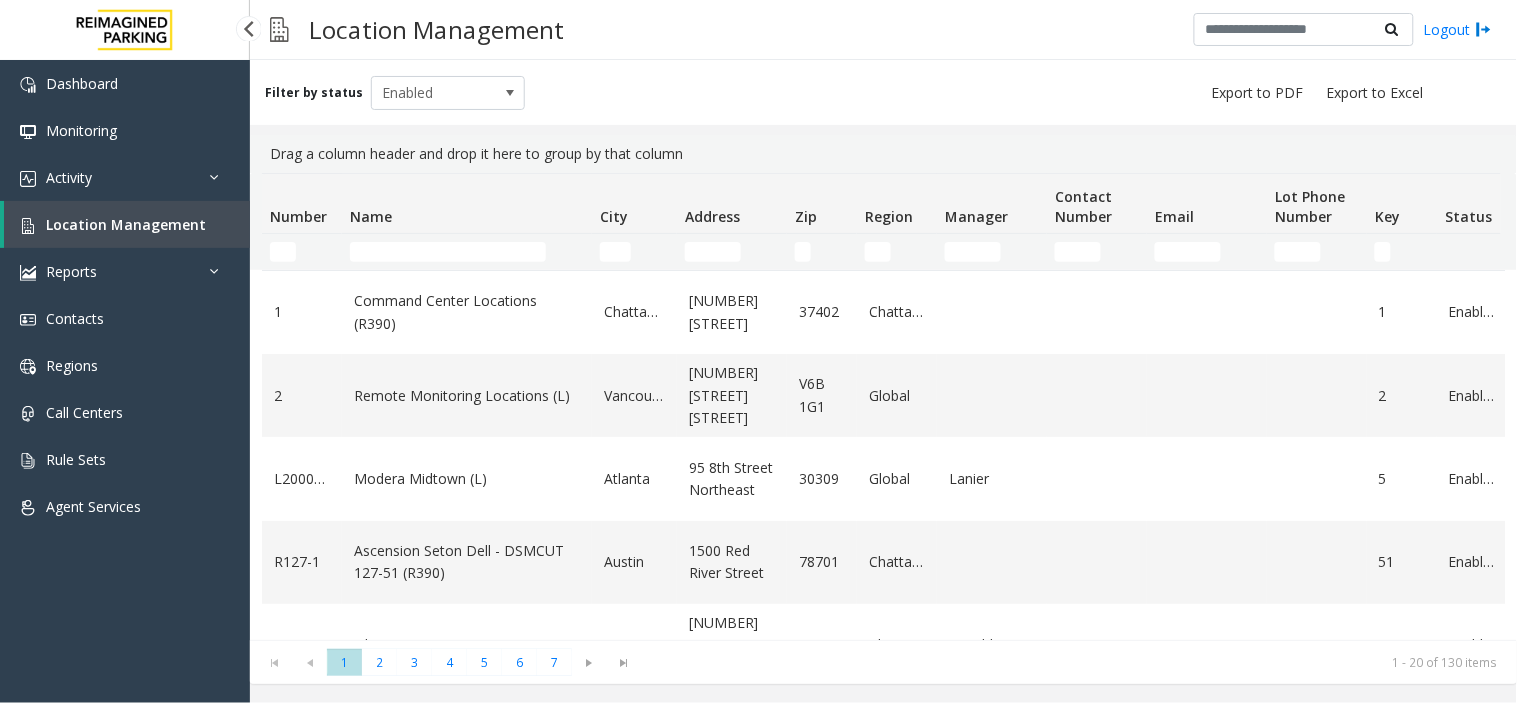 click on "Location Management" at bounding box center (126, 224) 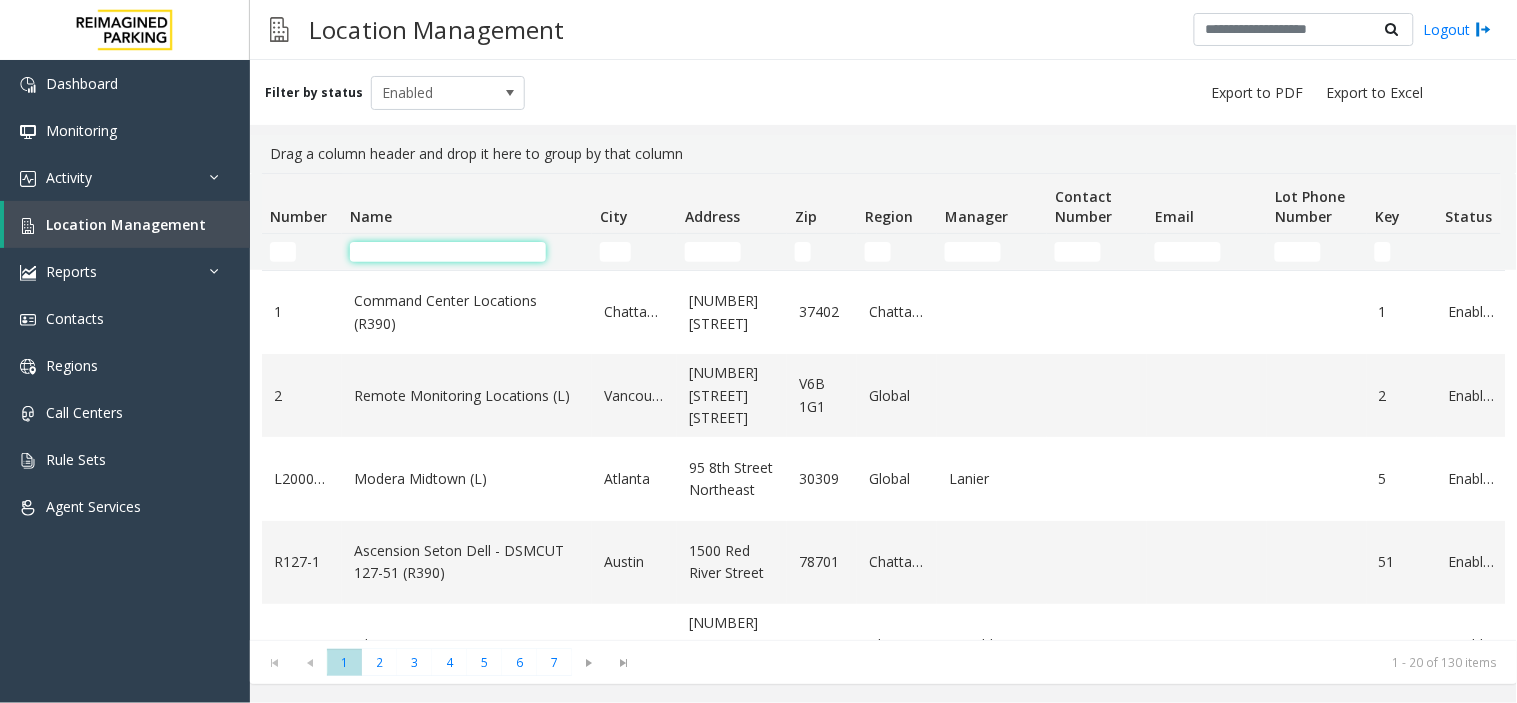 click 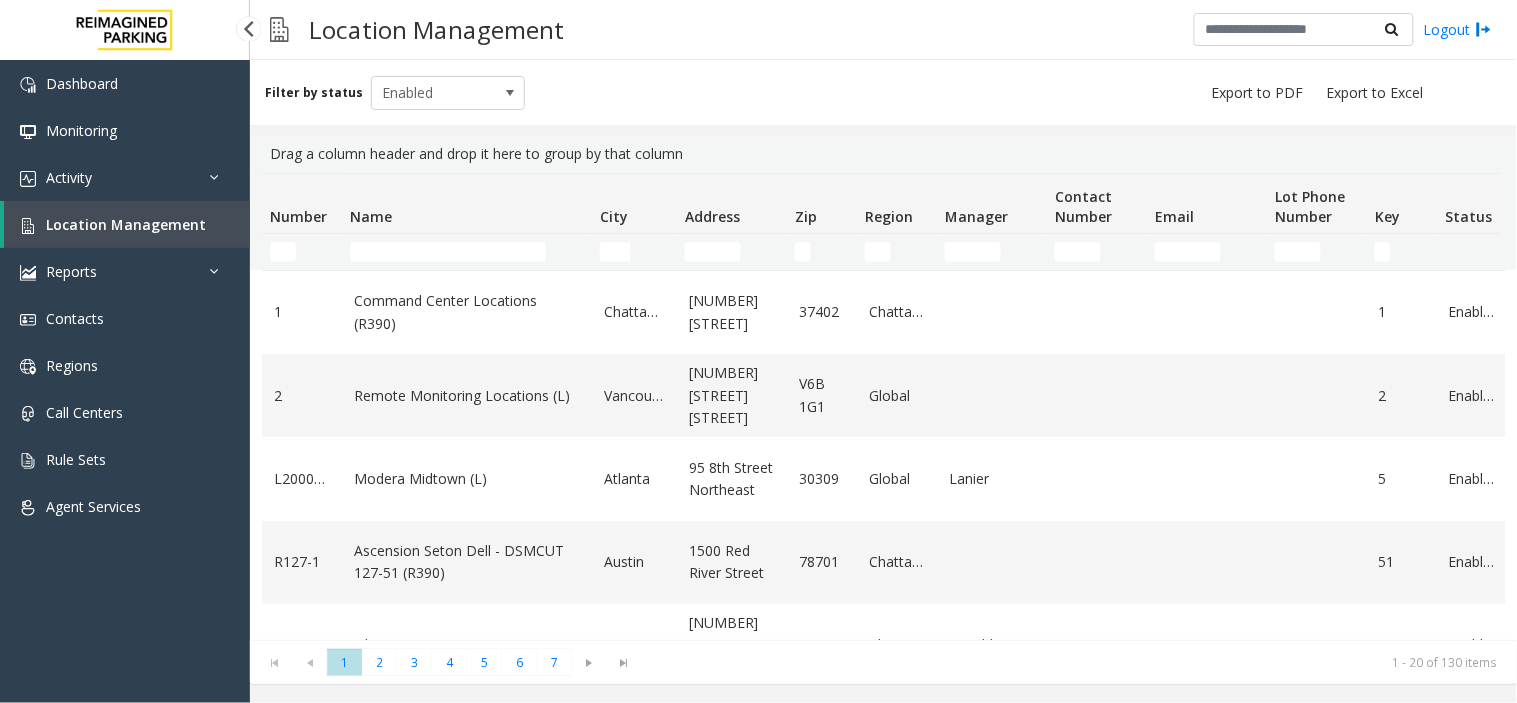 click on "Location Management" at bounding box center [126, 224] 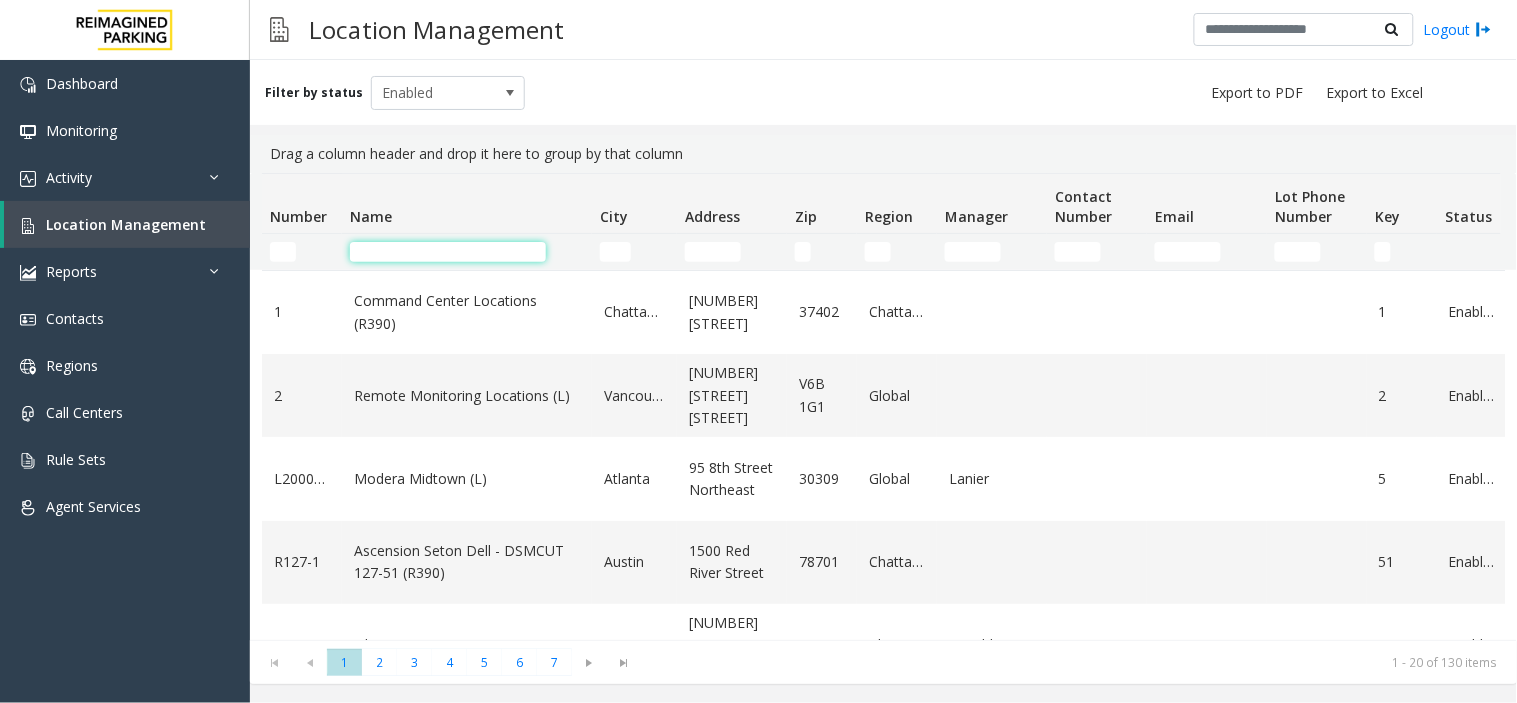 click 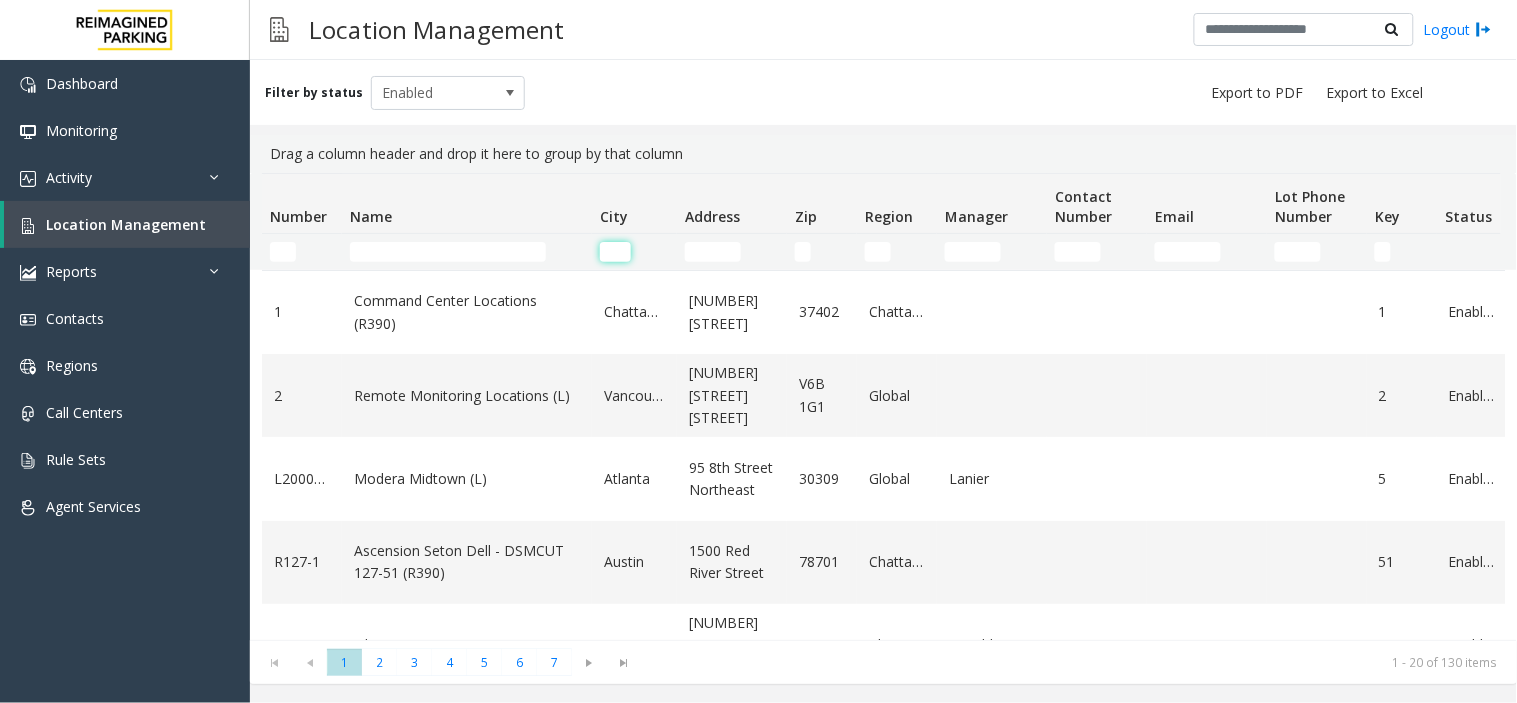 click 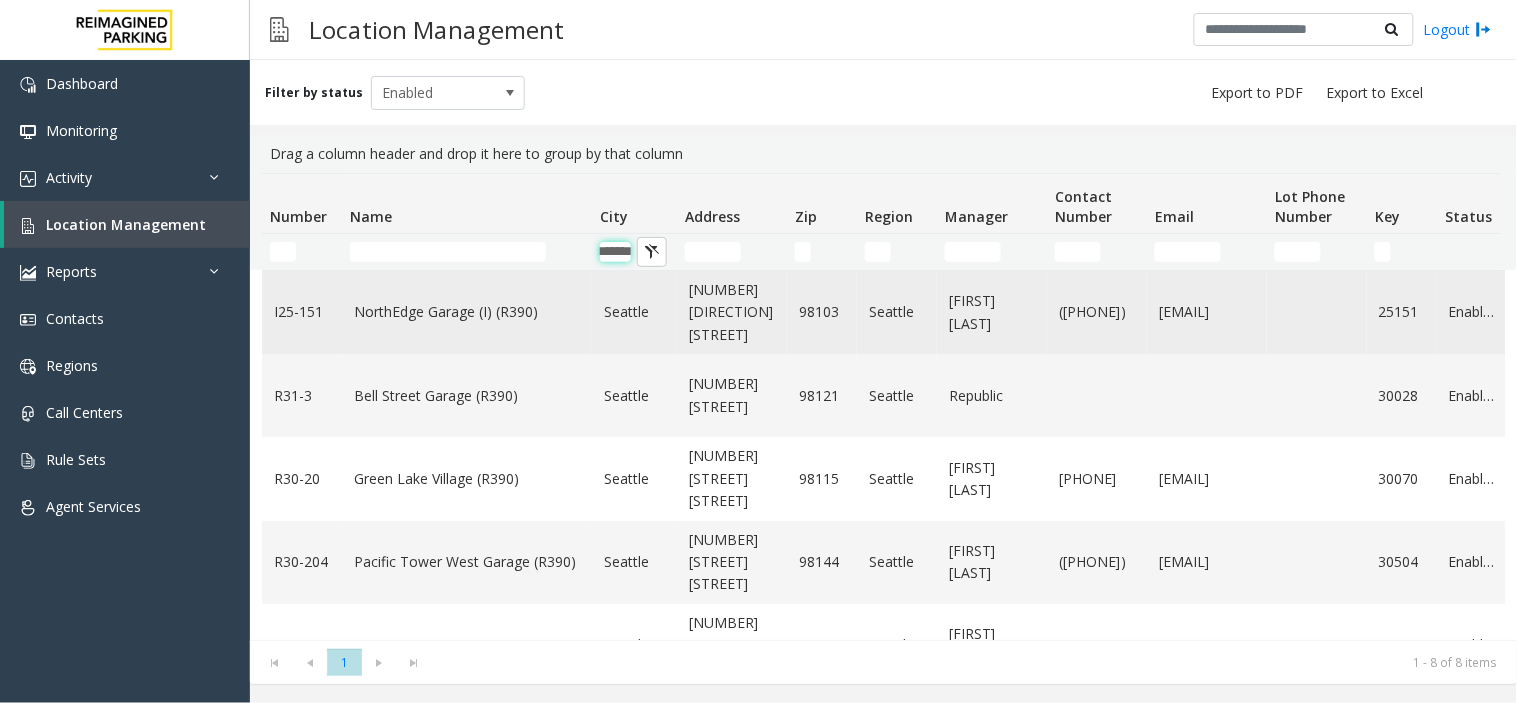 scroll, scrollTop: 0, scrollLeft: 23, axis: horizontal 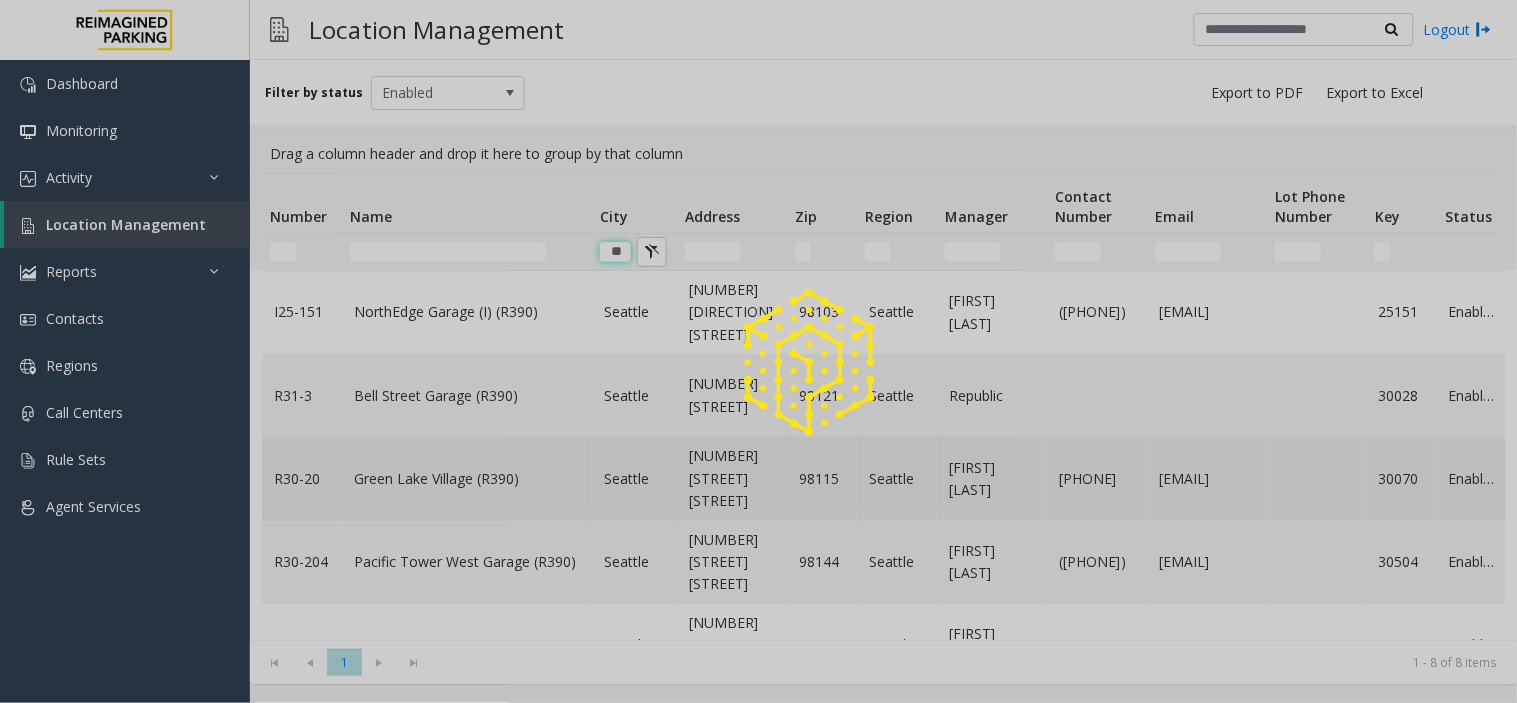 type on "*" 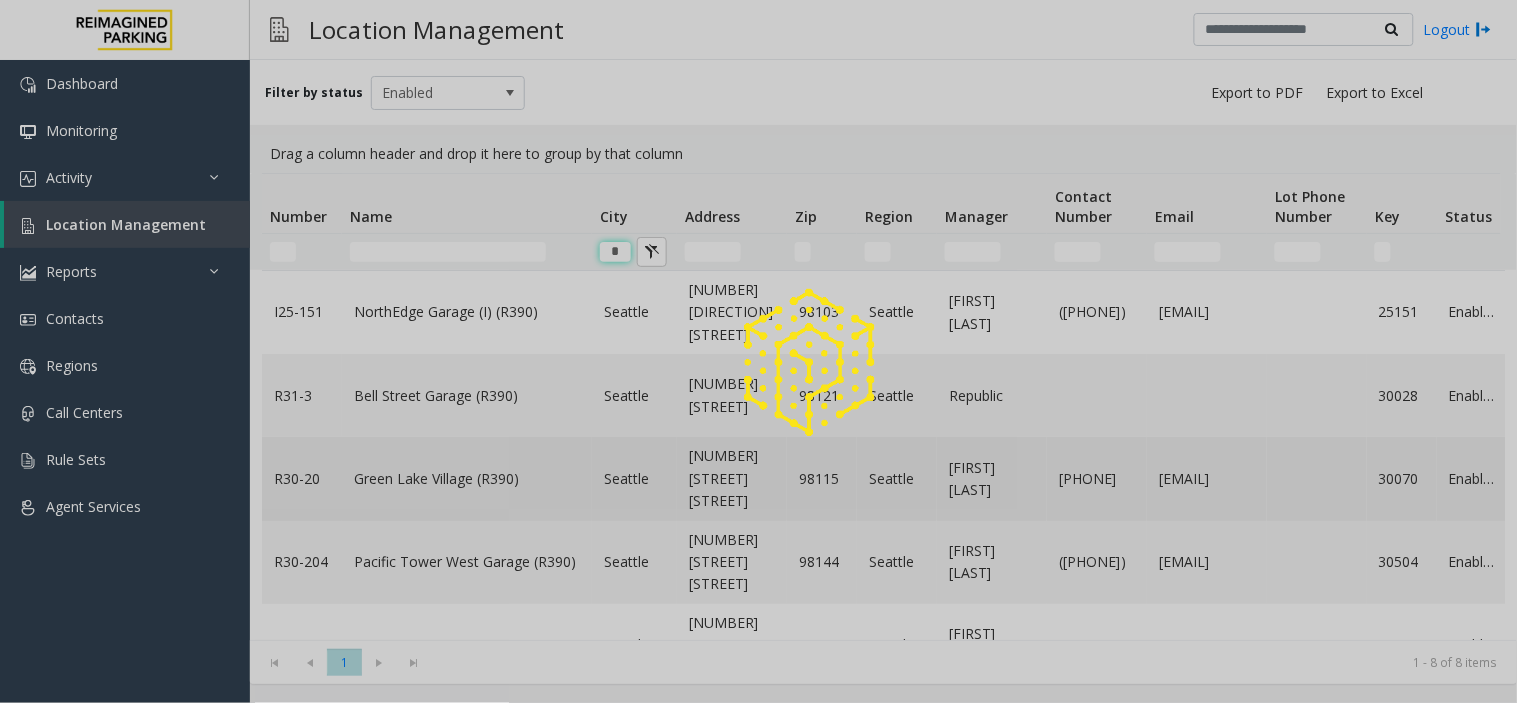 type 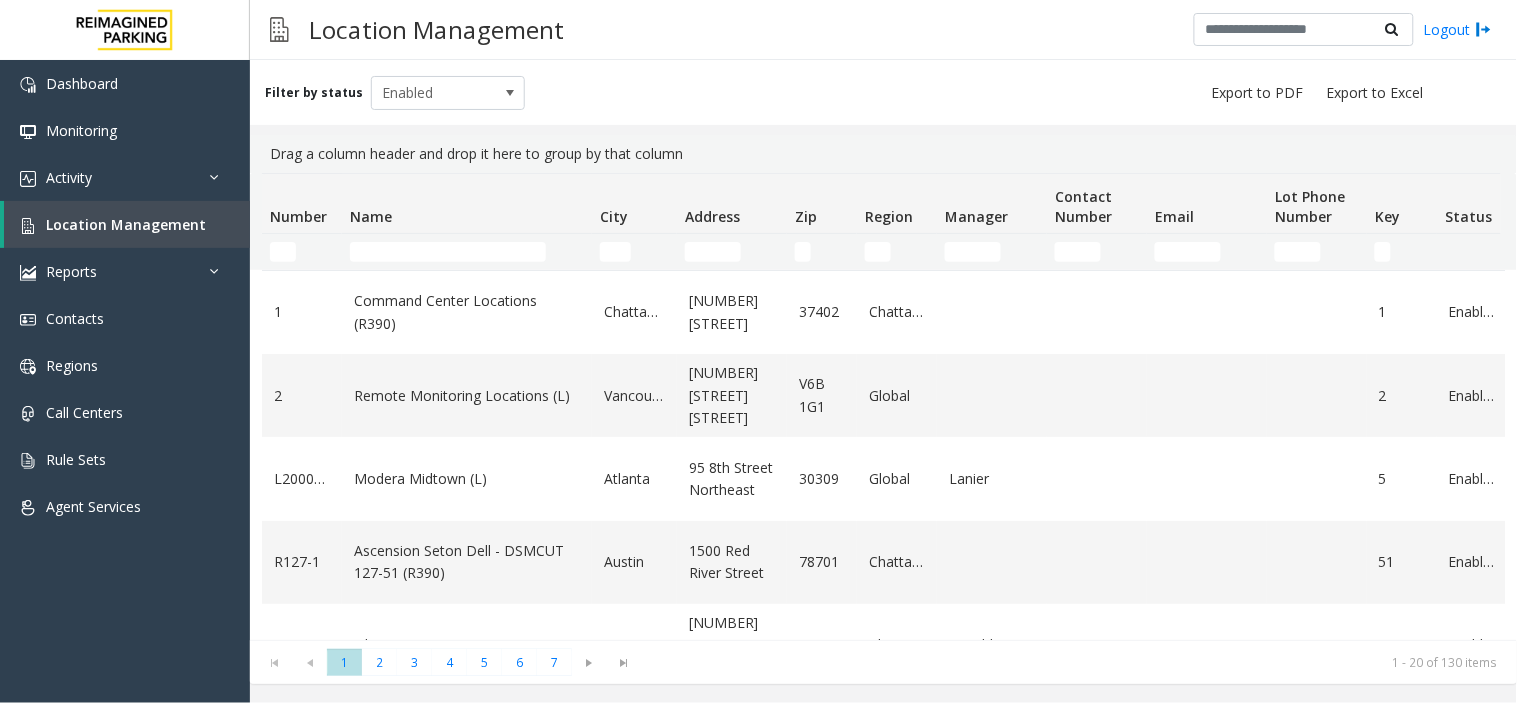 click 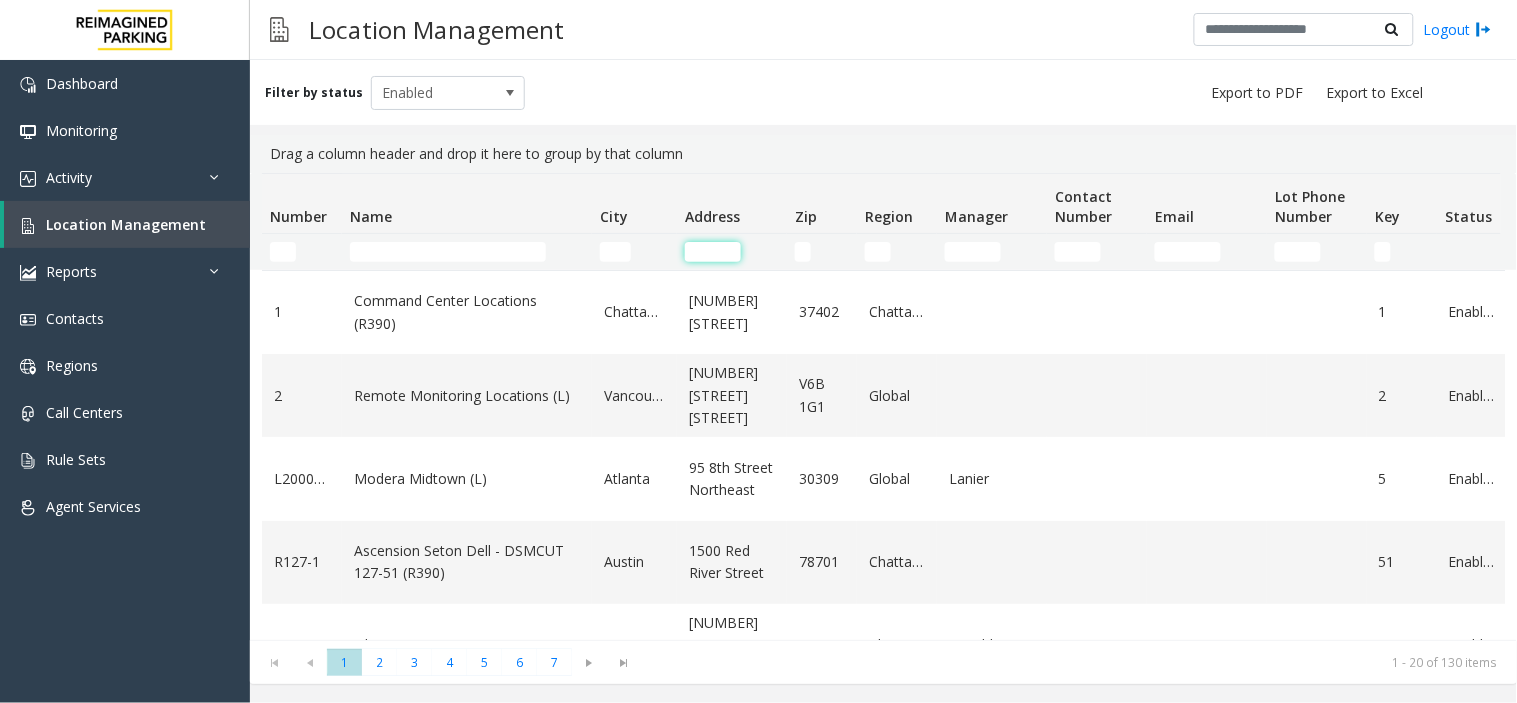 click 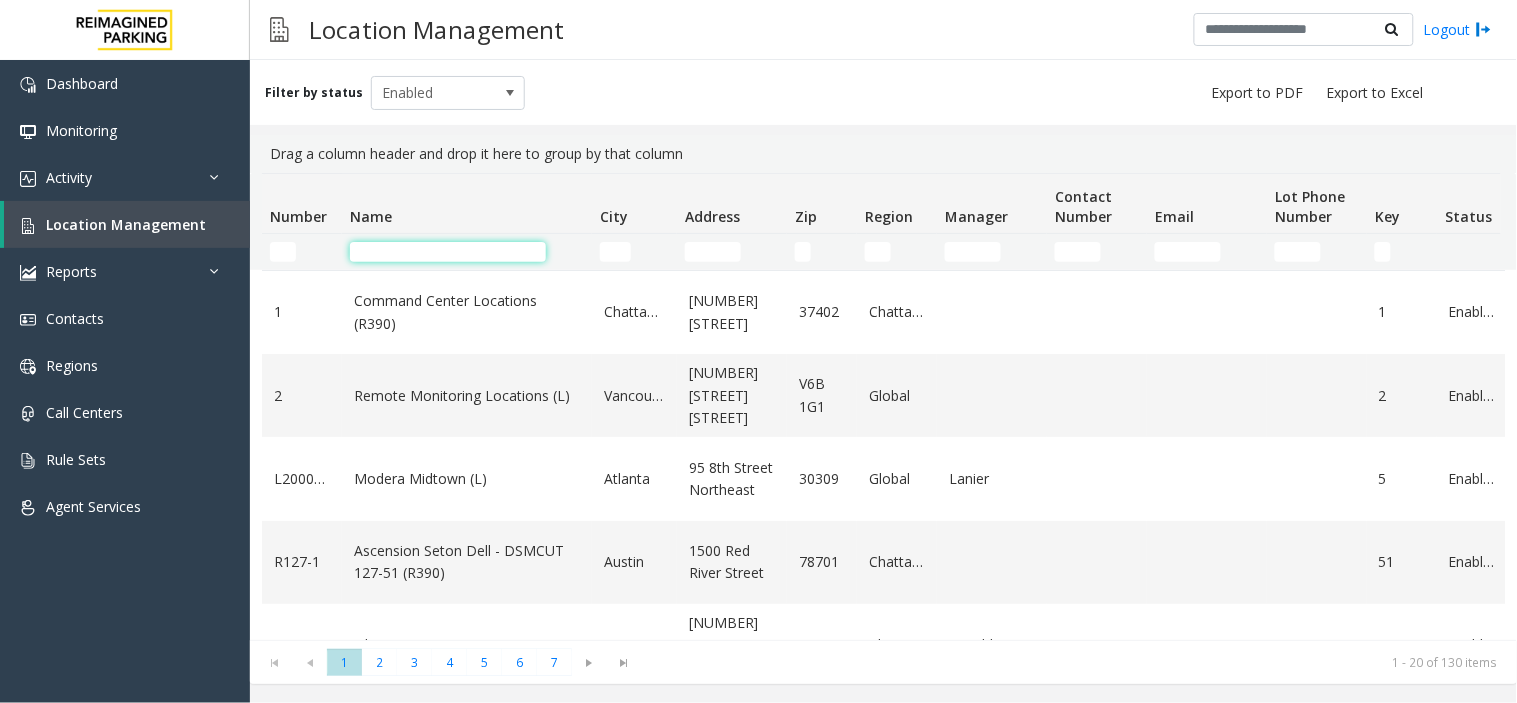 click 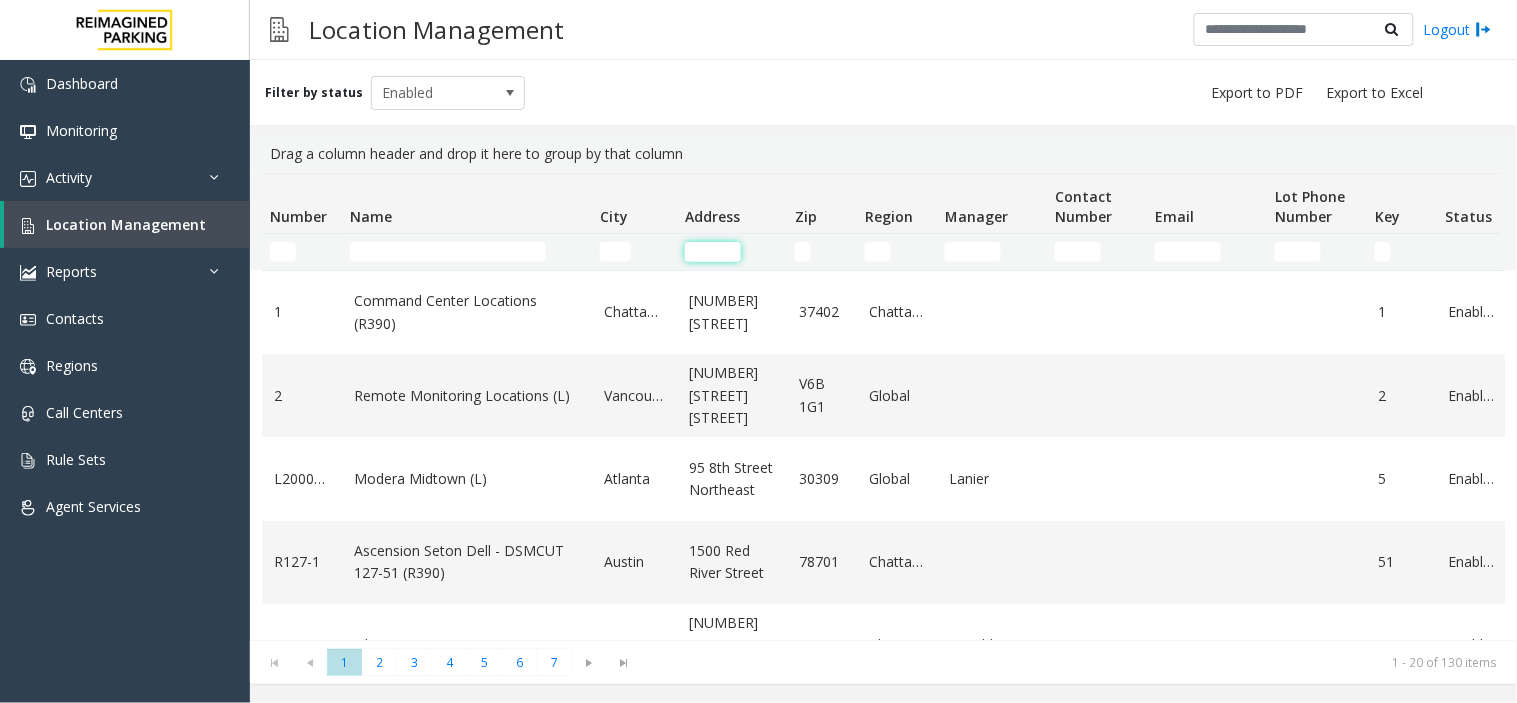 click 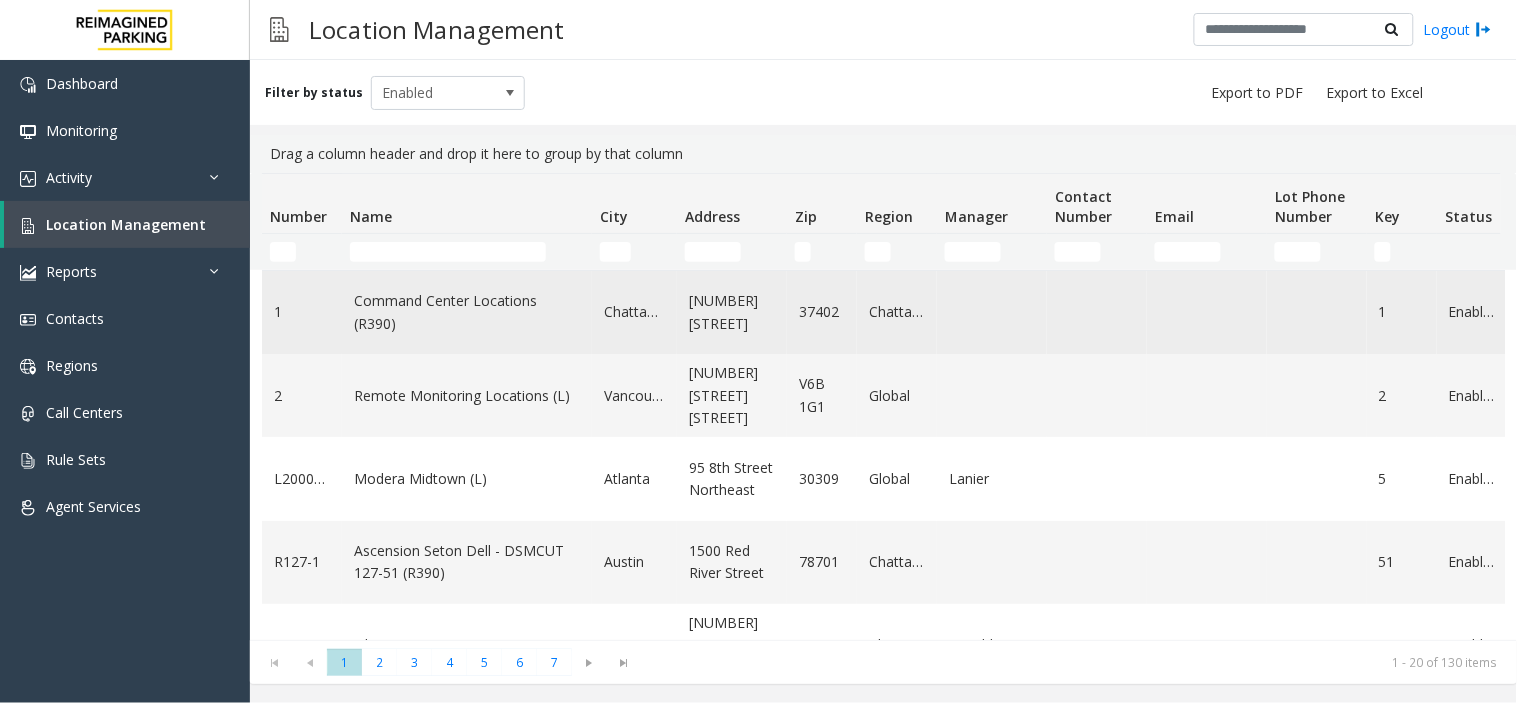 click 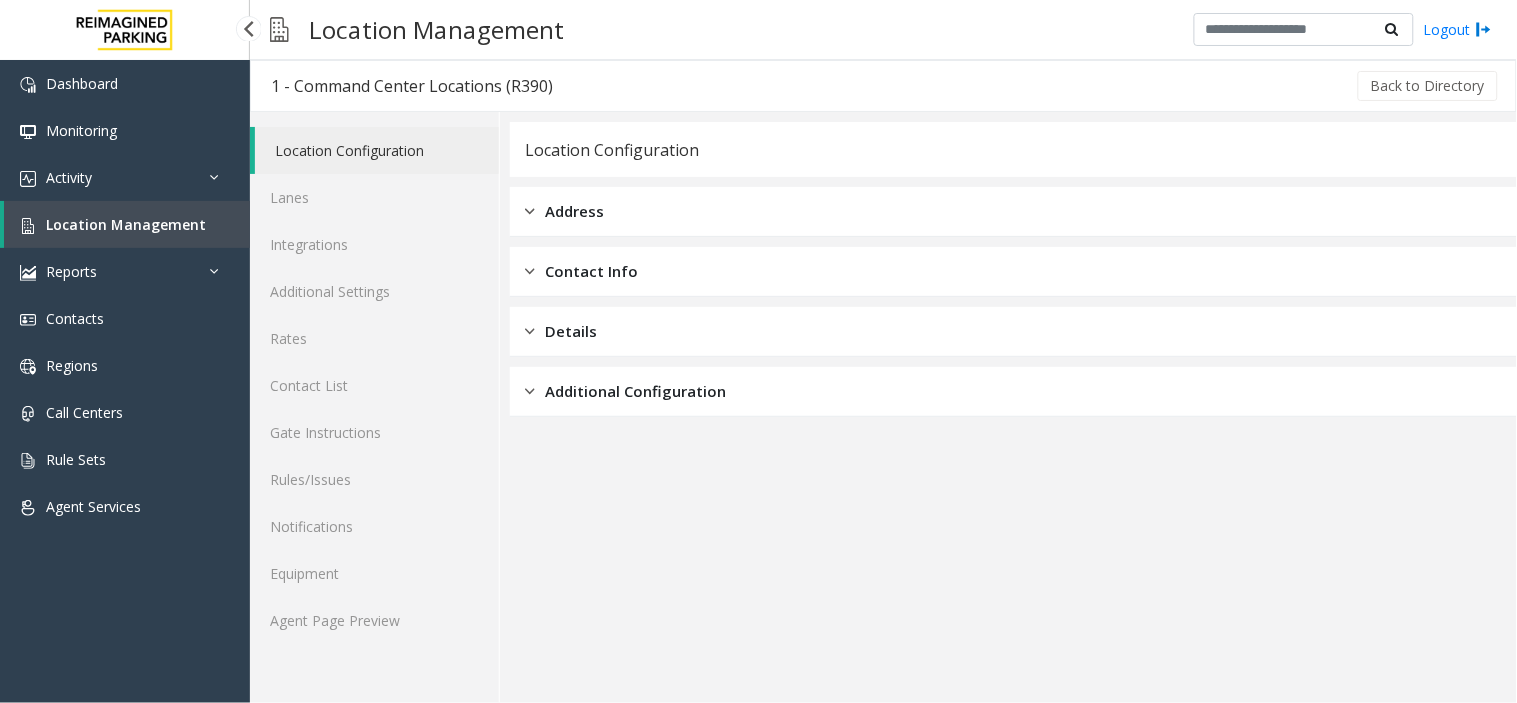 click on "Location Management" at bounding box center [126, 224] 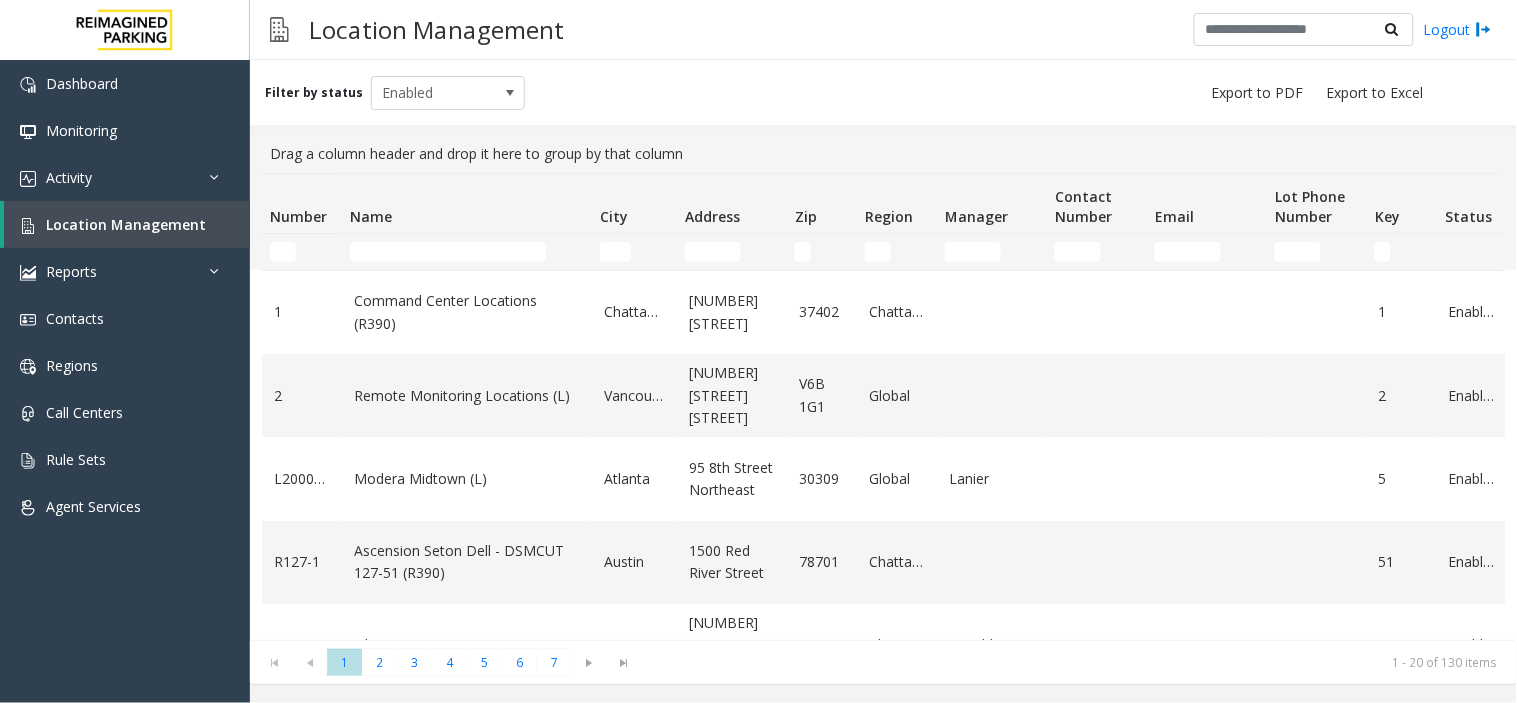 click 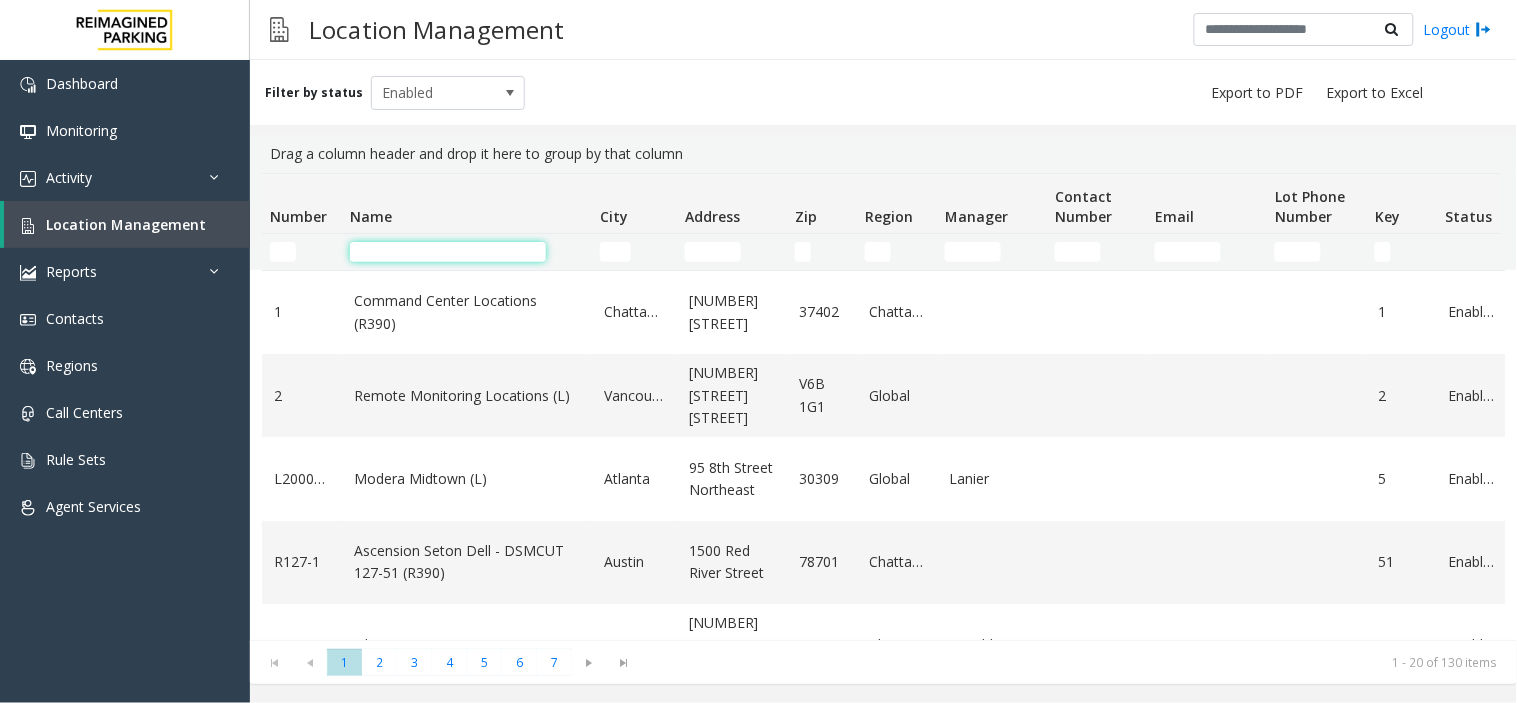 click 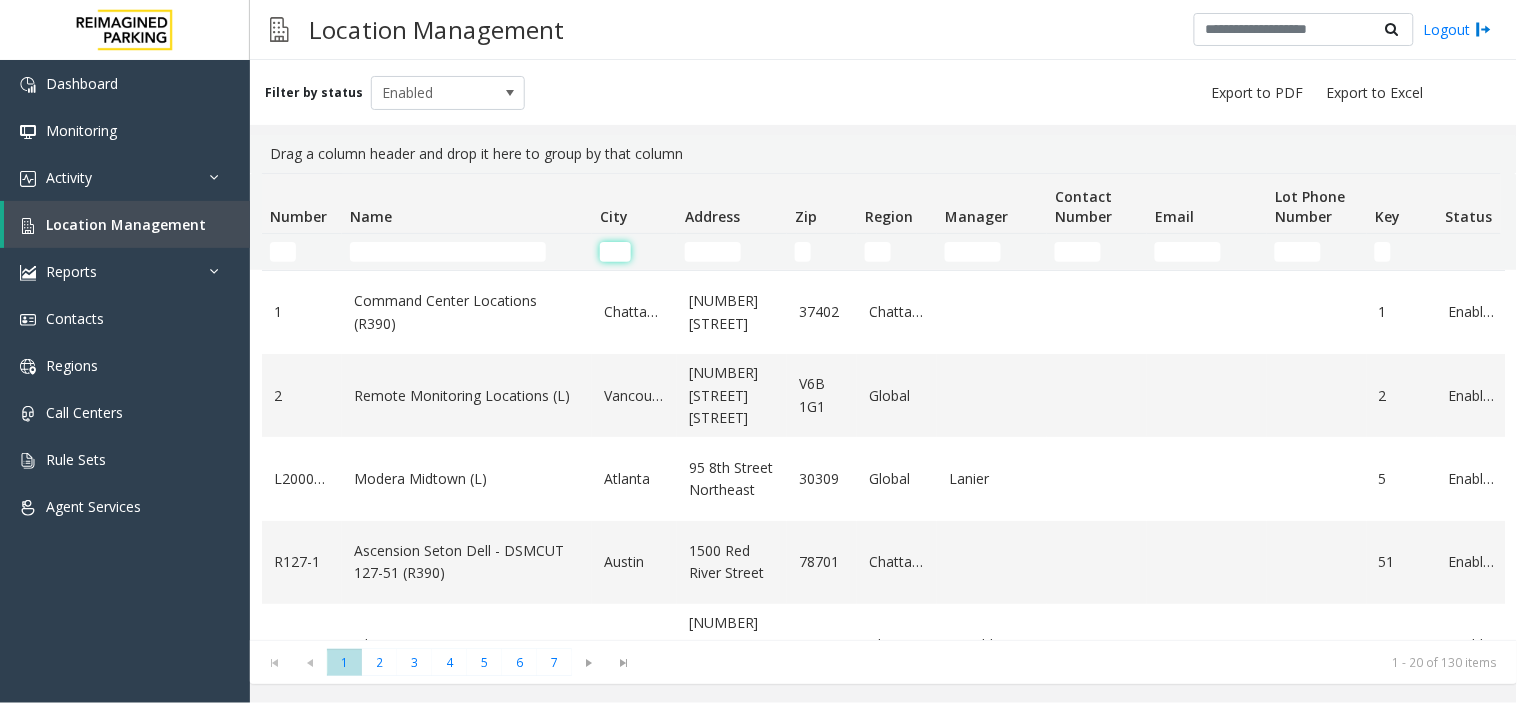 click 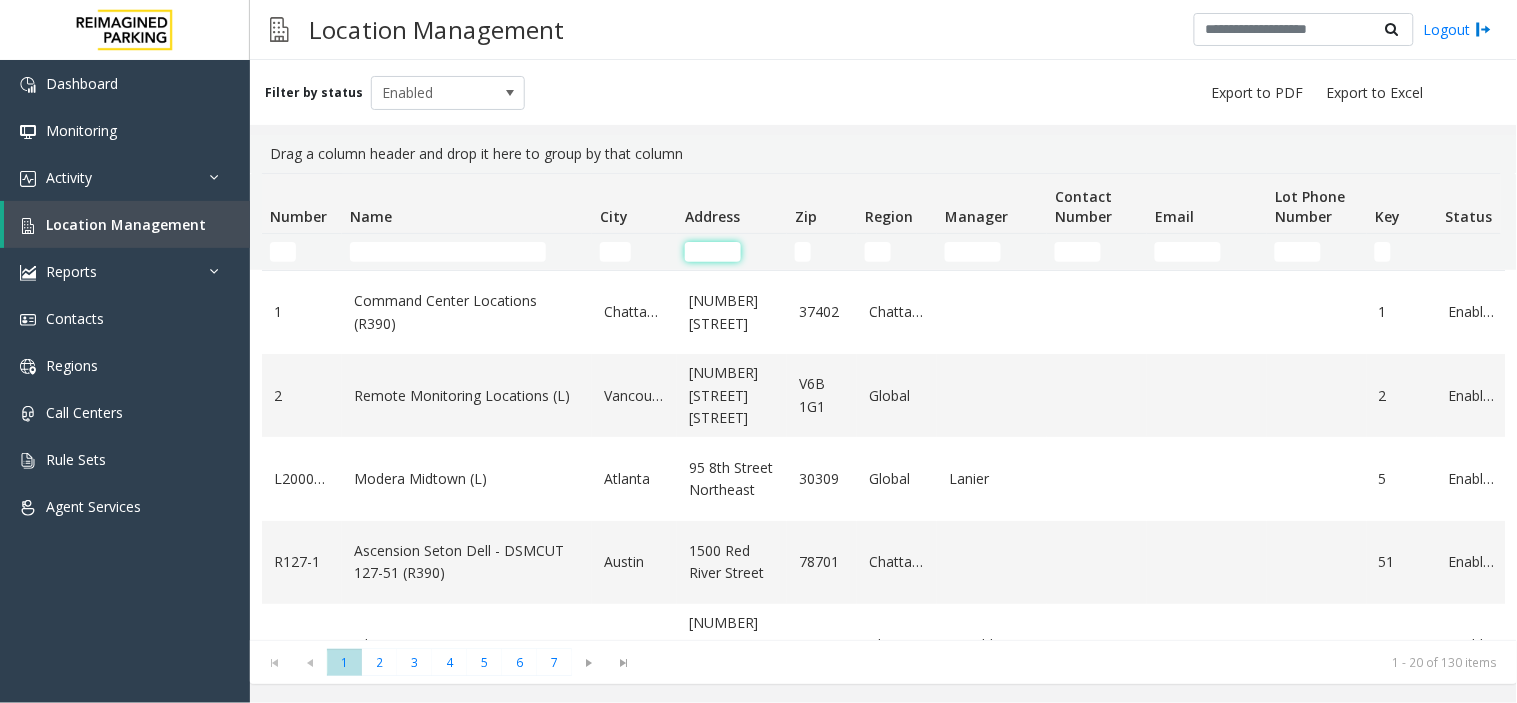 click 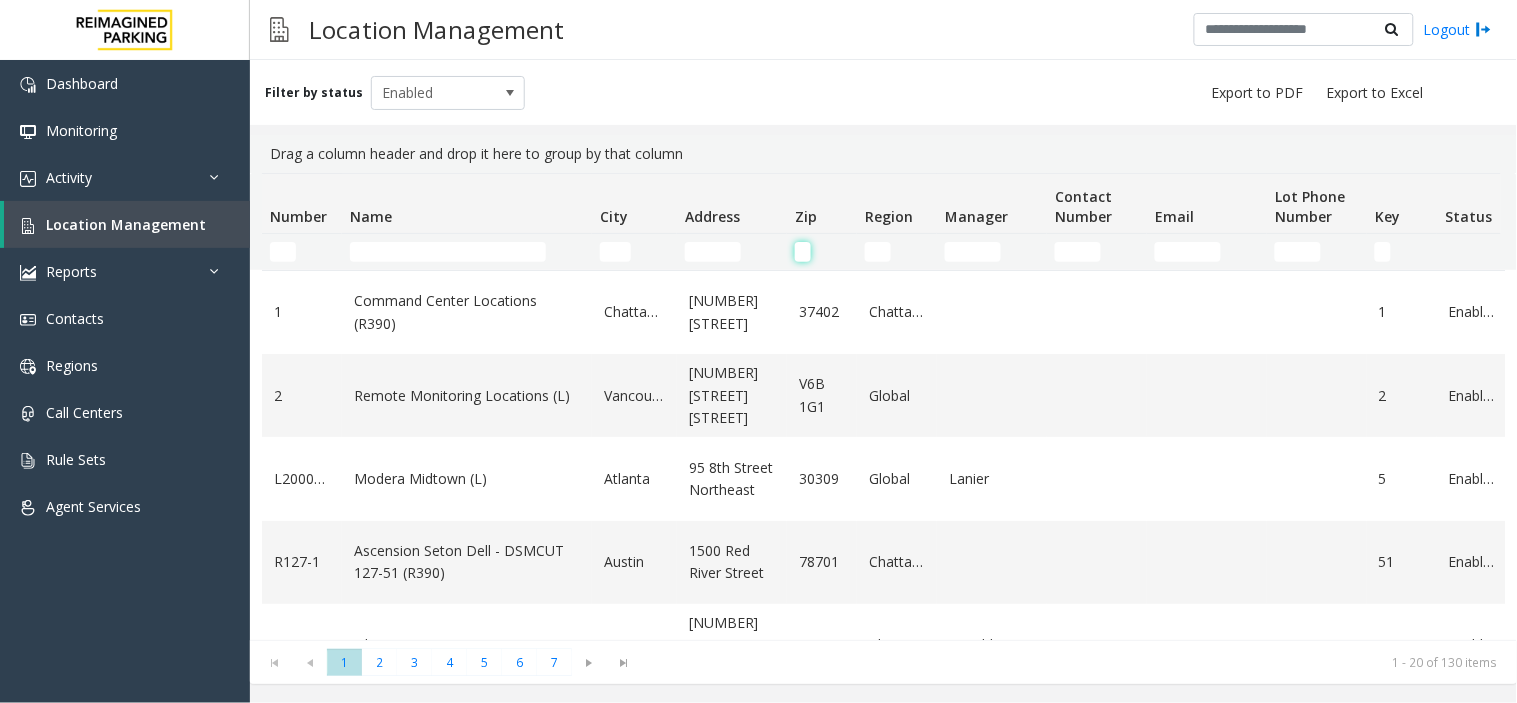 click 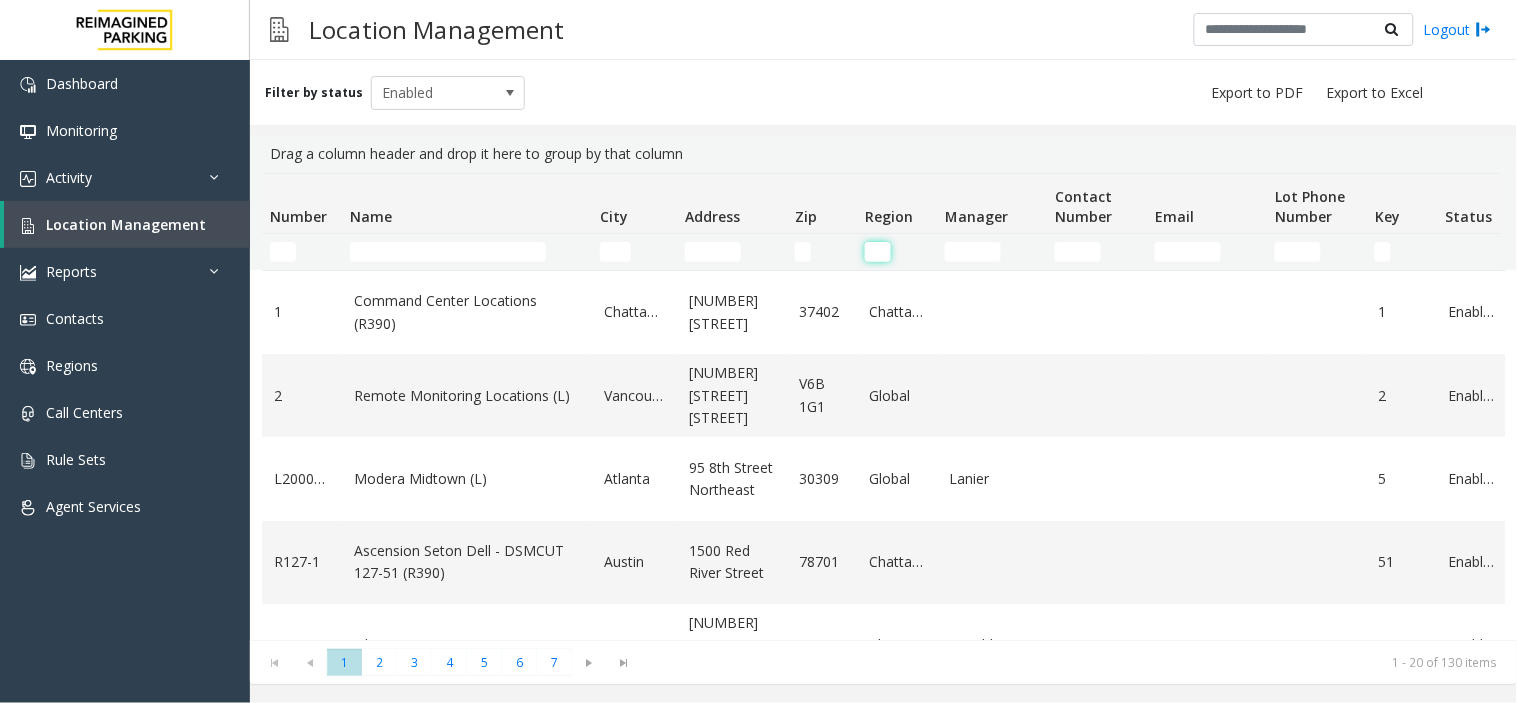click 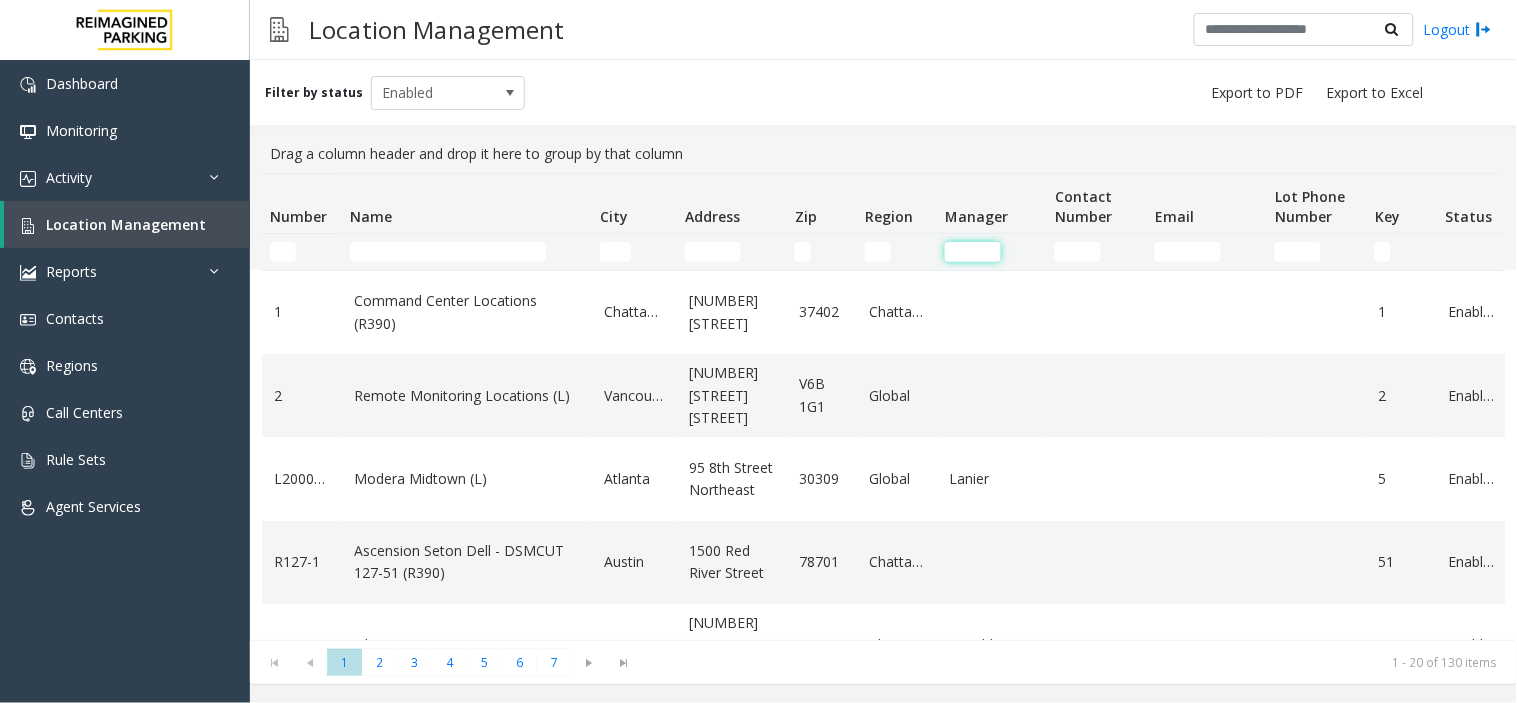 click 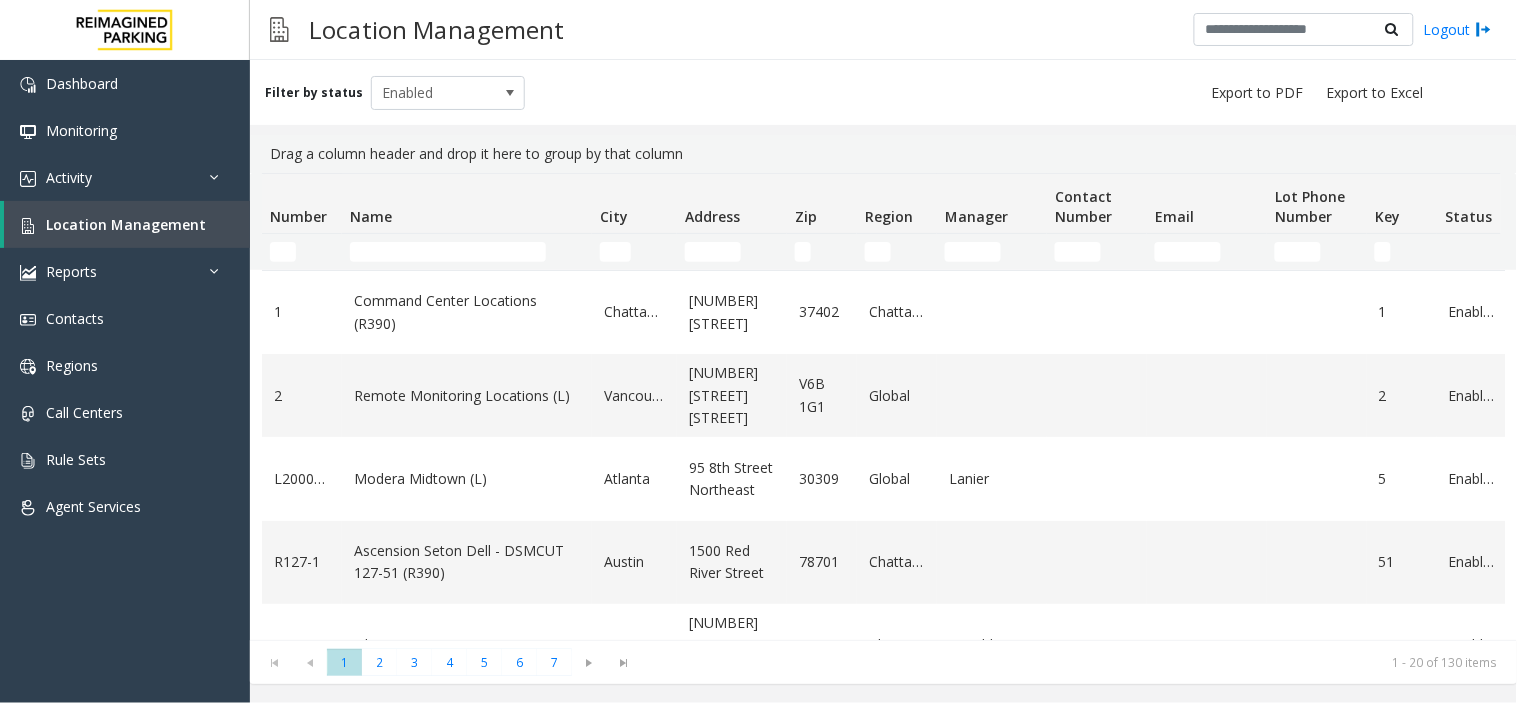 click 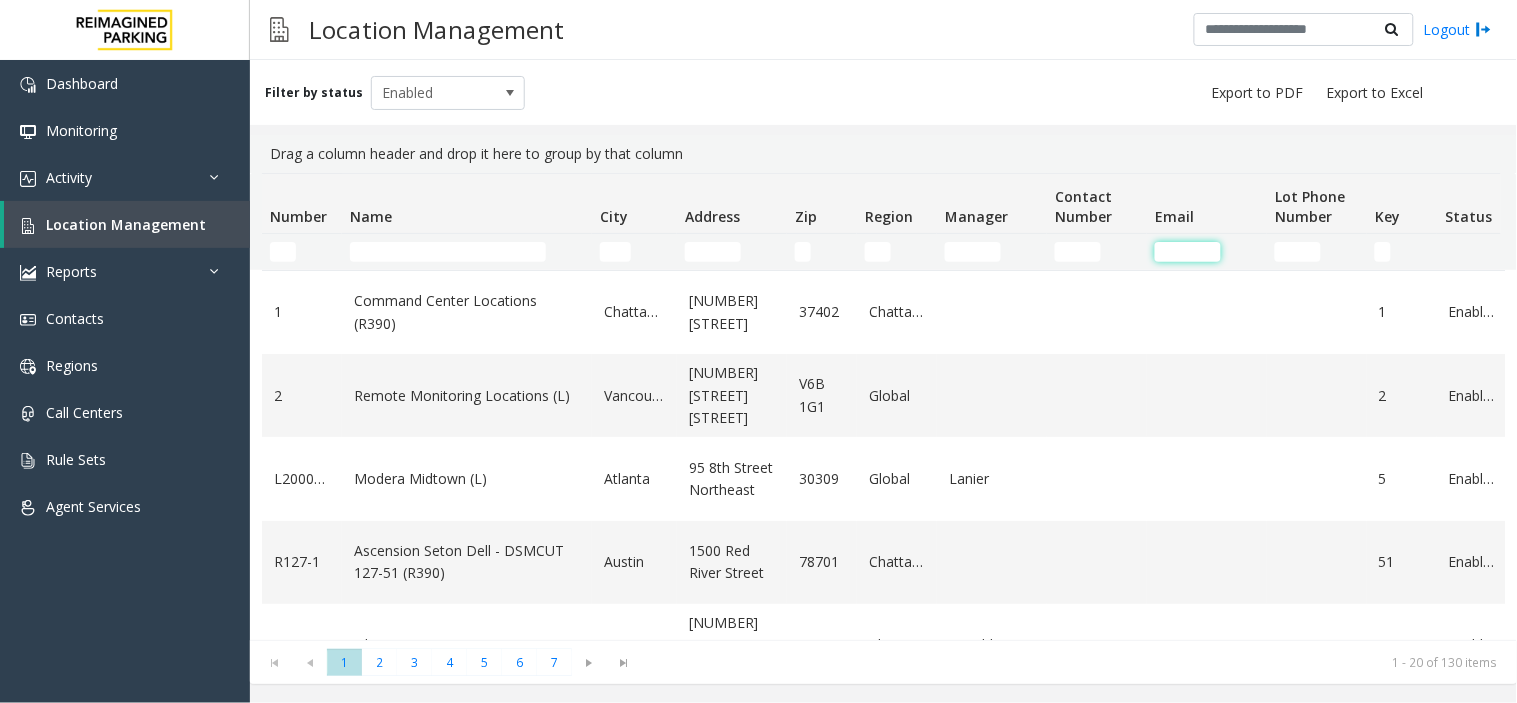 click 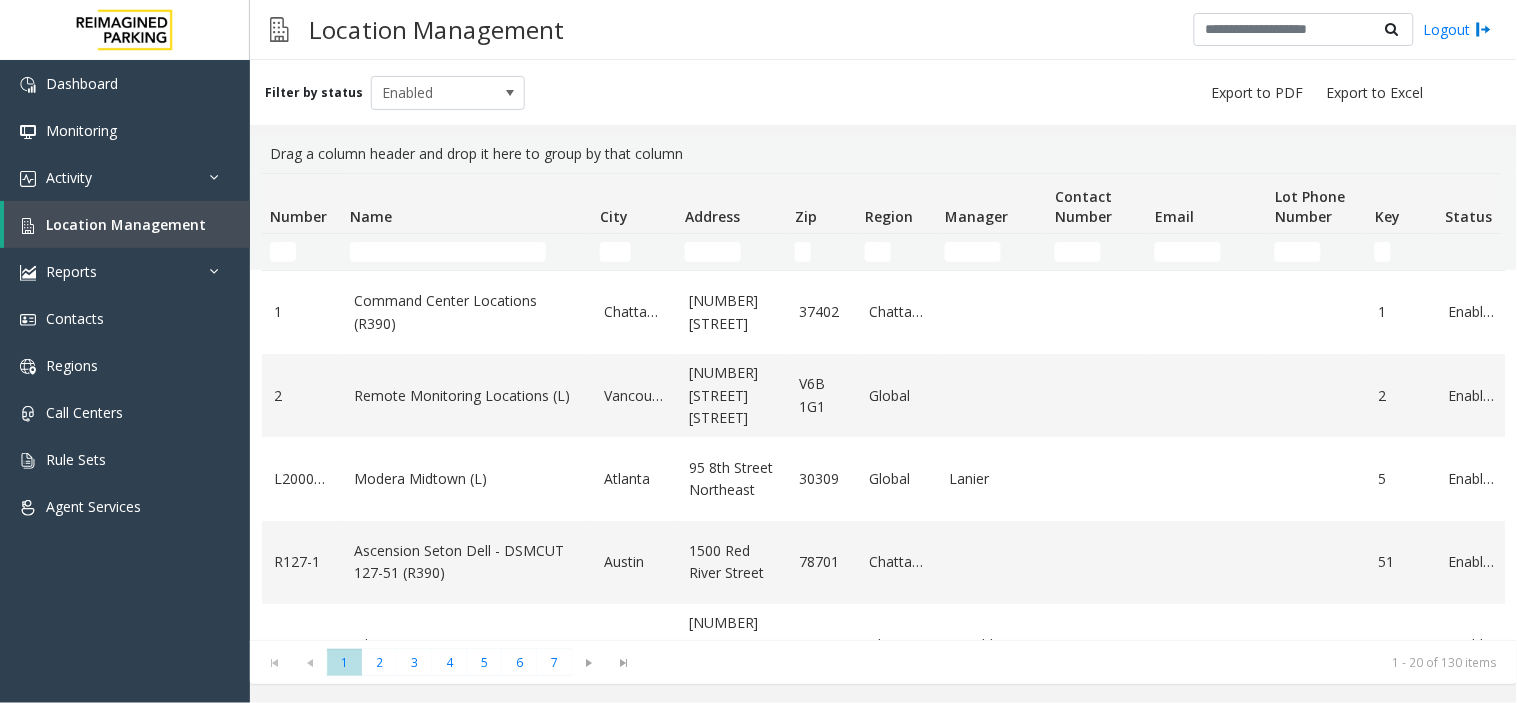click 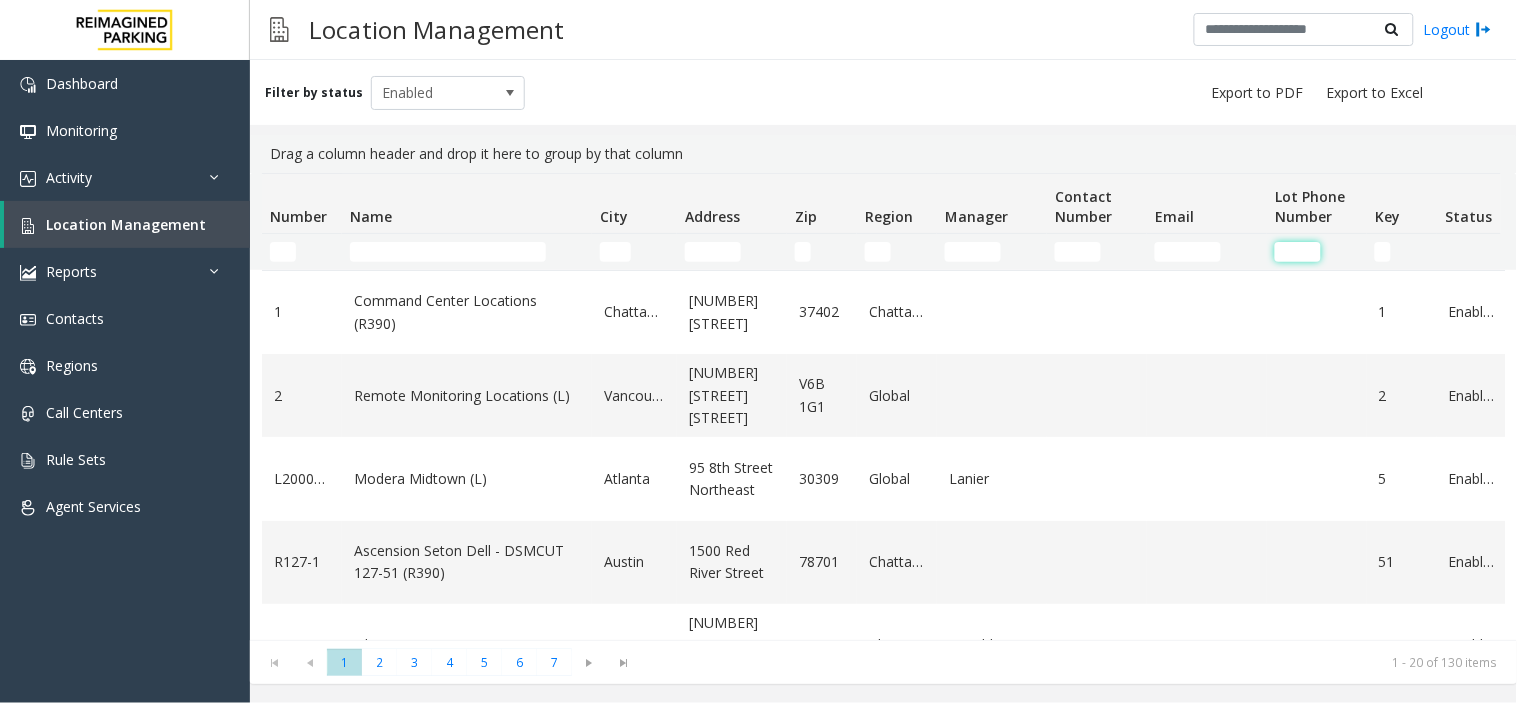 click 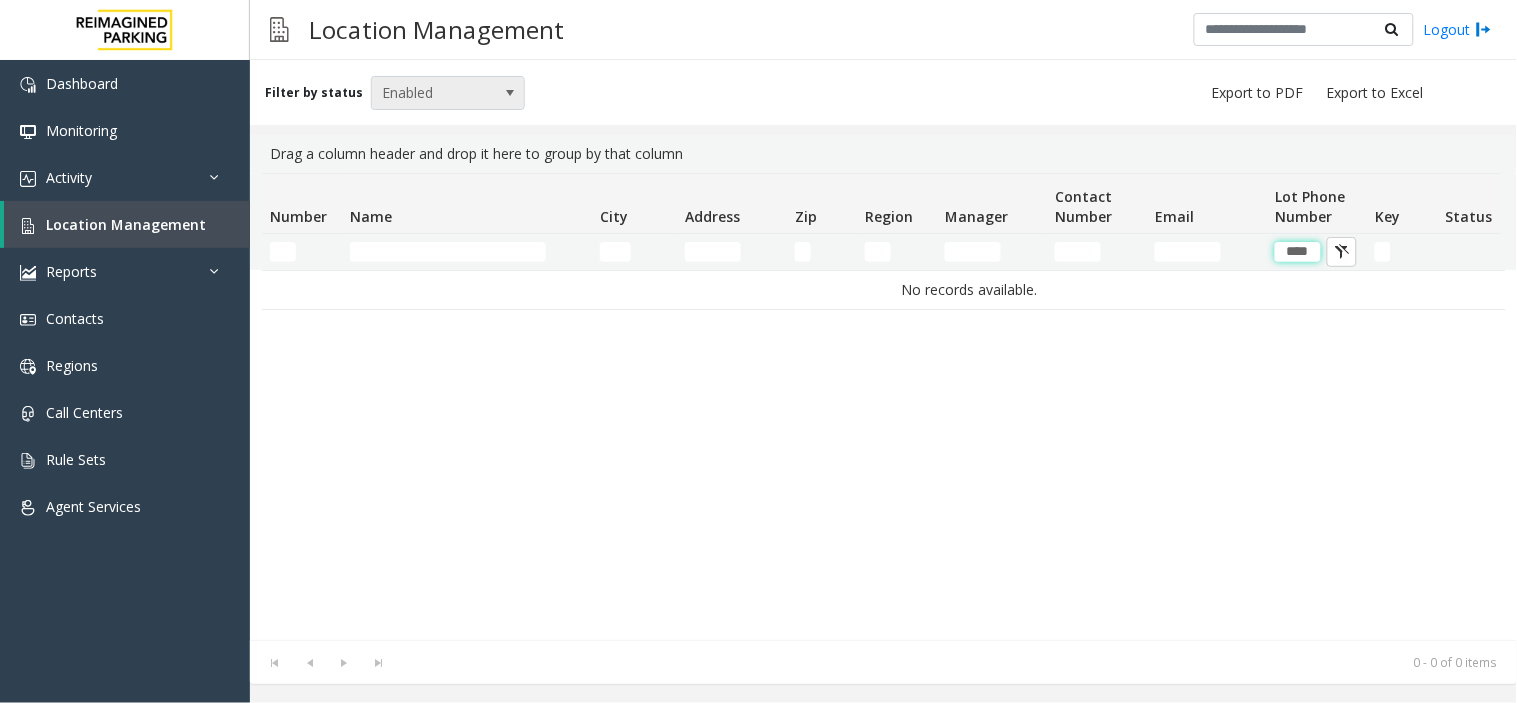 type on "****" 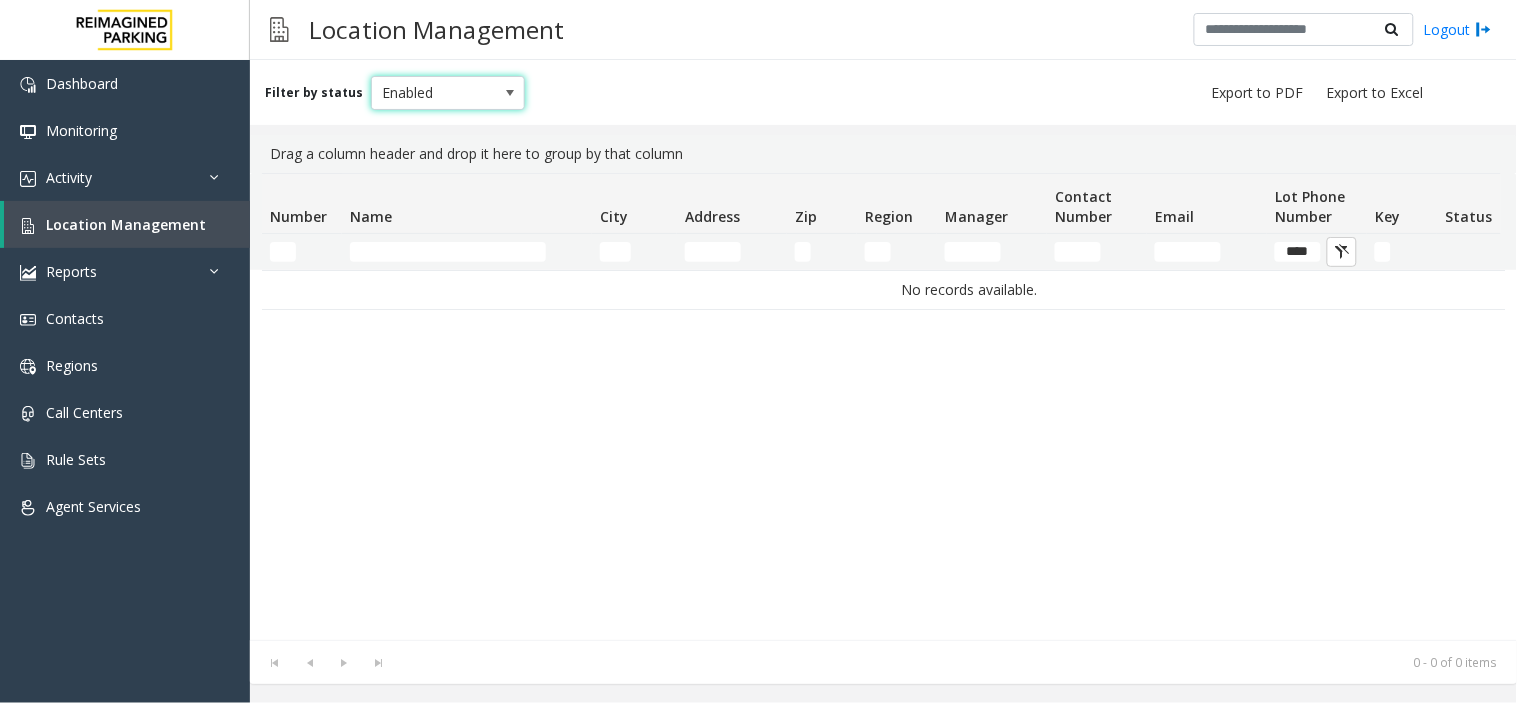 click at bounding box center (510, 93) 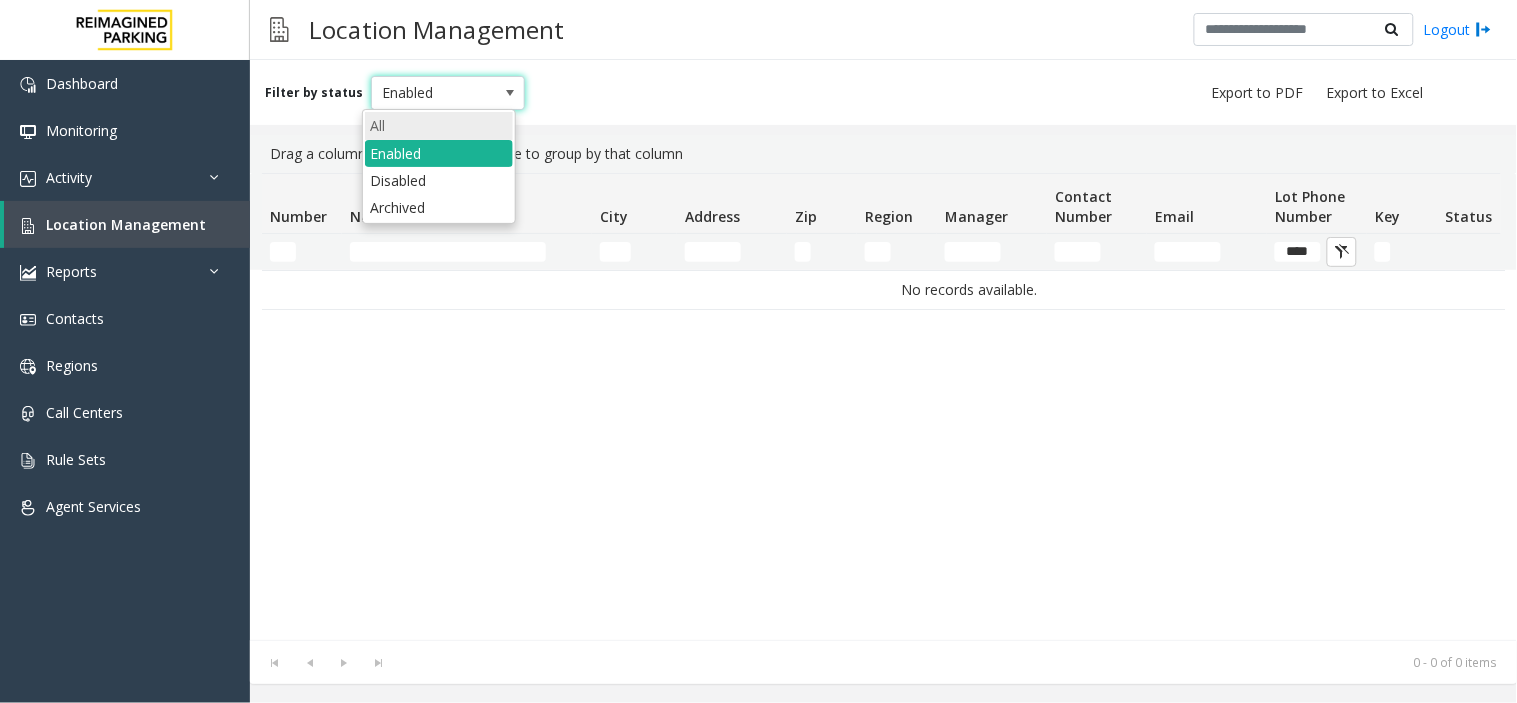 click on "All" at bounding box center (439, 125) 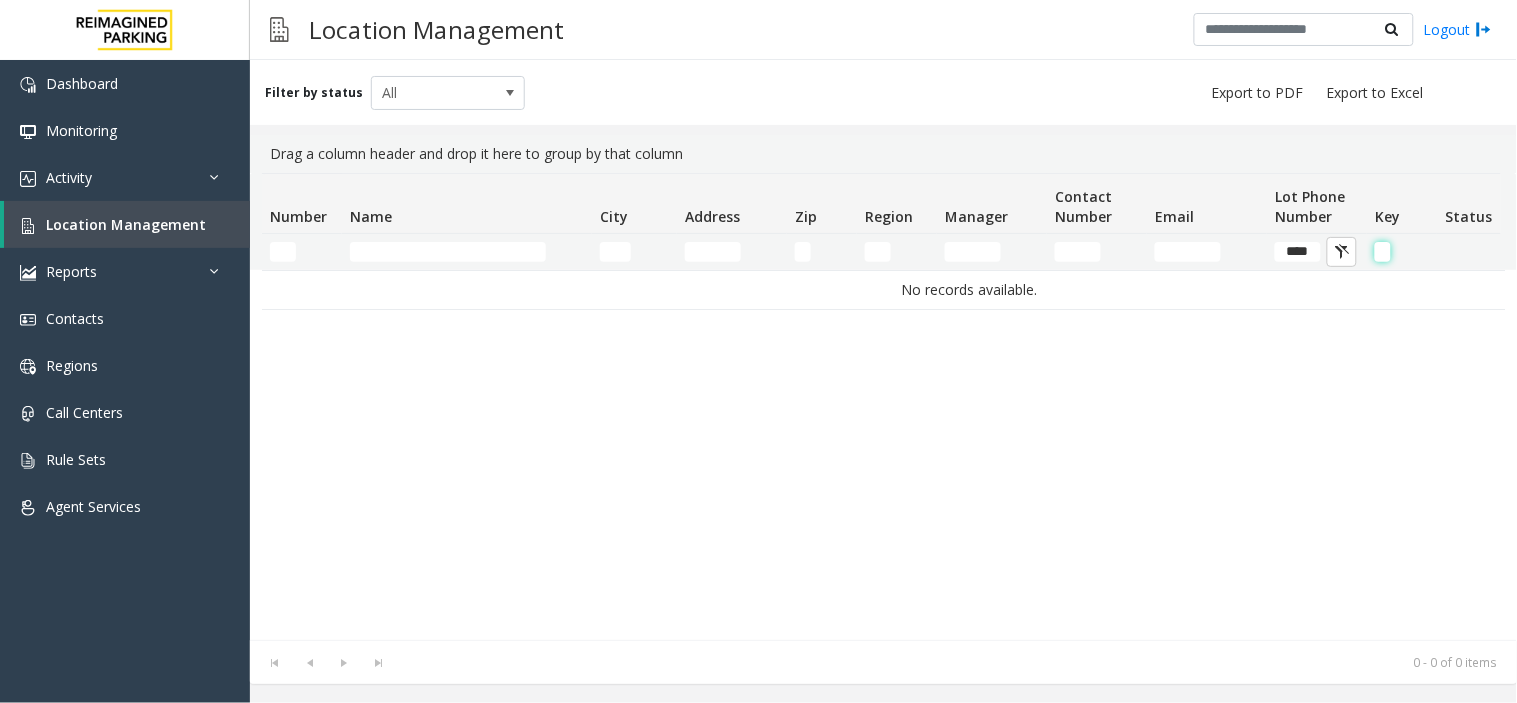 click 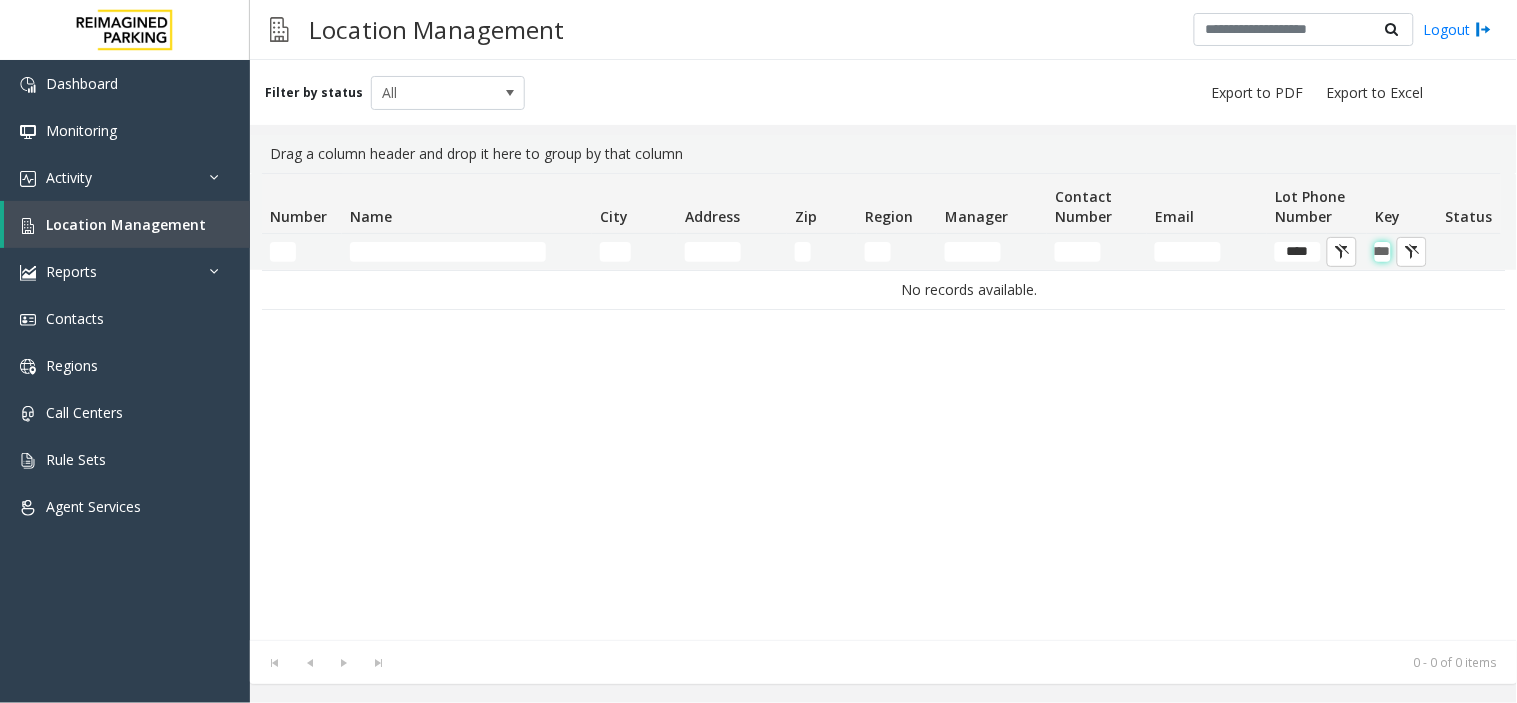 scroll, scrollTop: 0, scrollLeft: 27, axis: horizontal 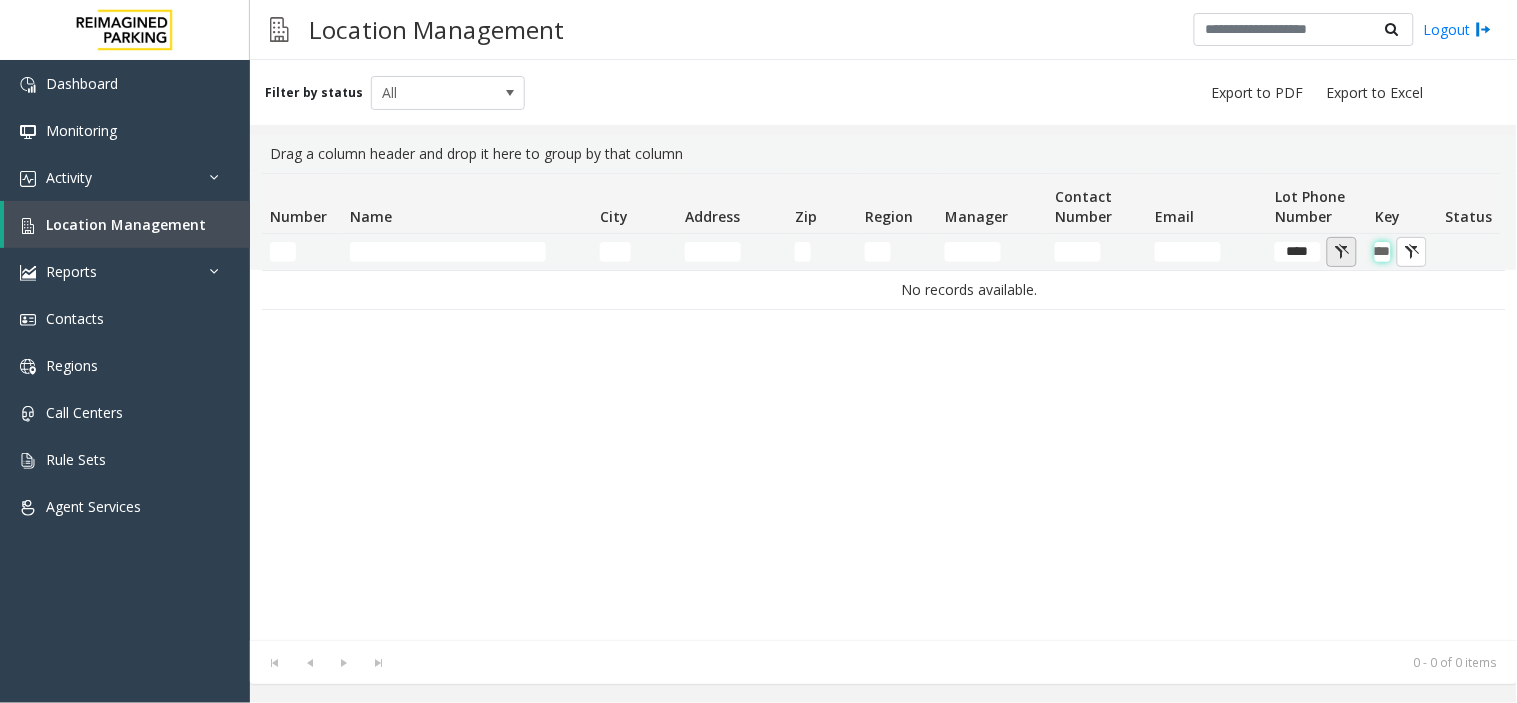 type on "****" 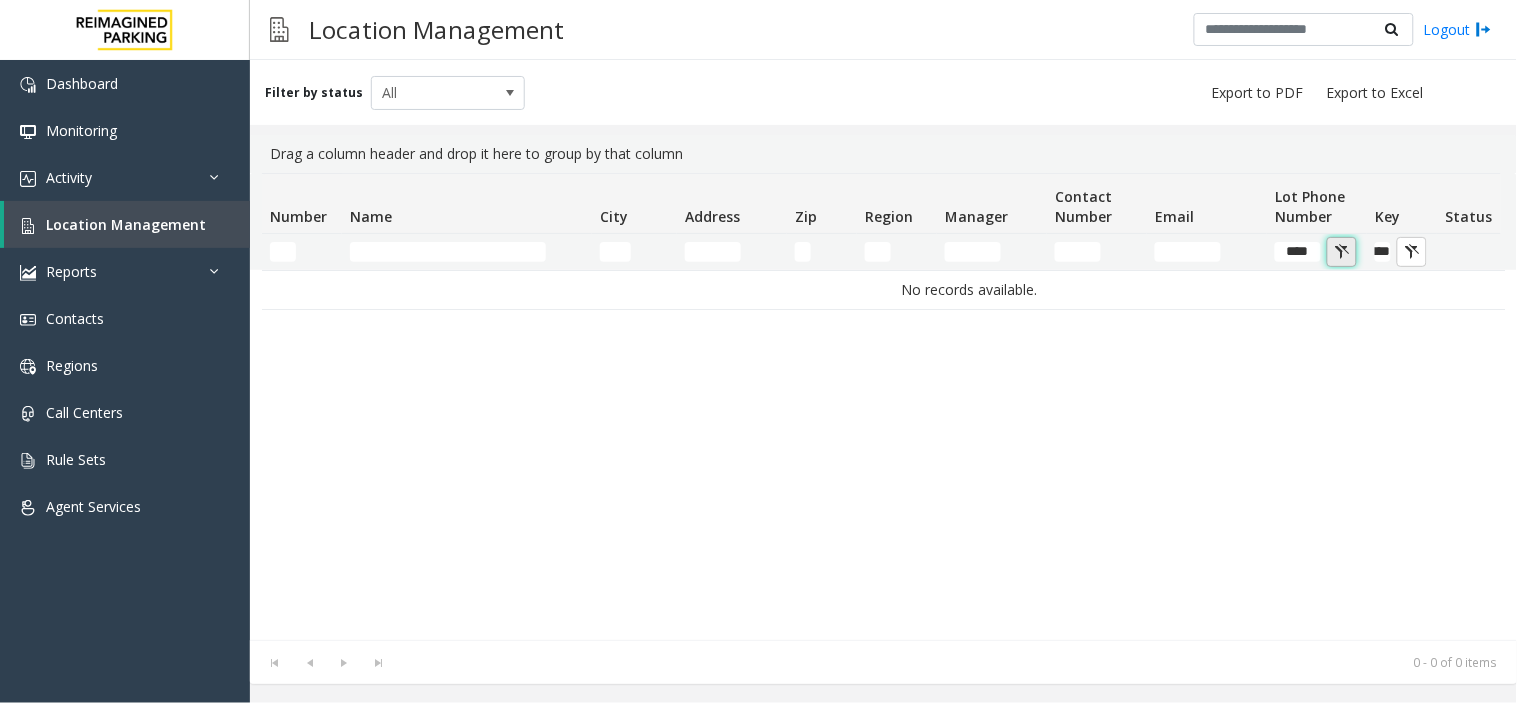 scroll, scrollTop: 0, scrollLeft: 0, axis: both 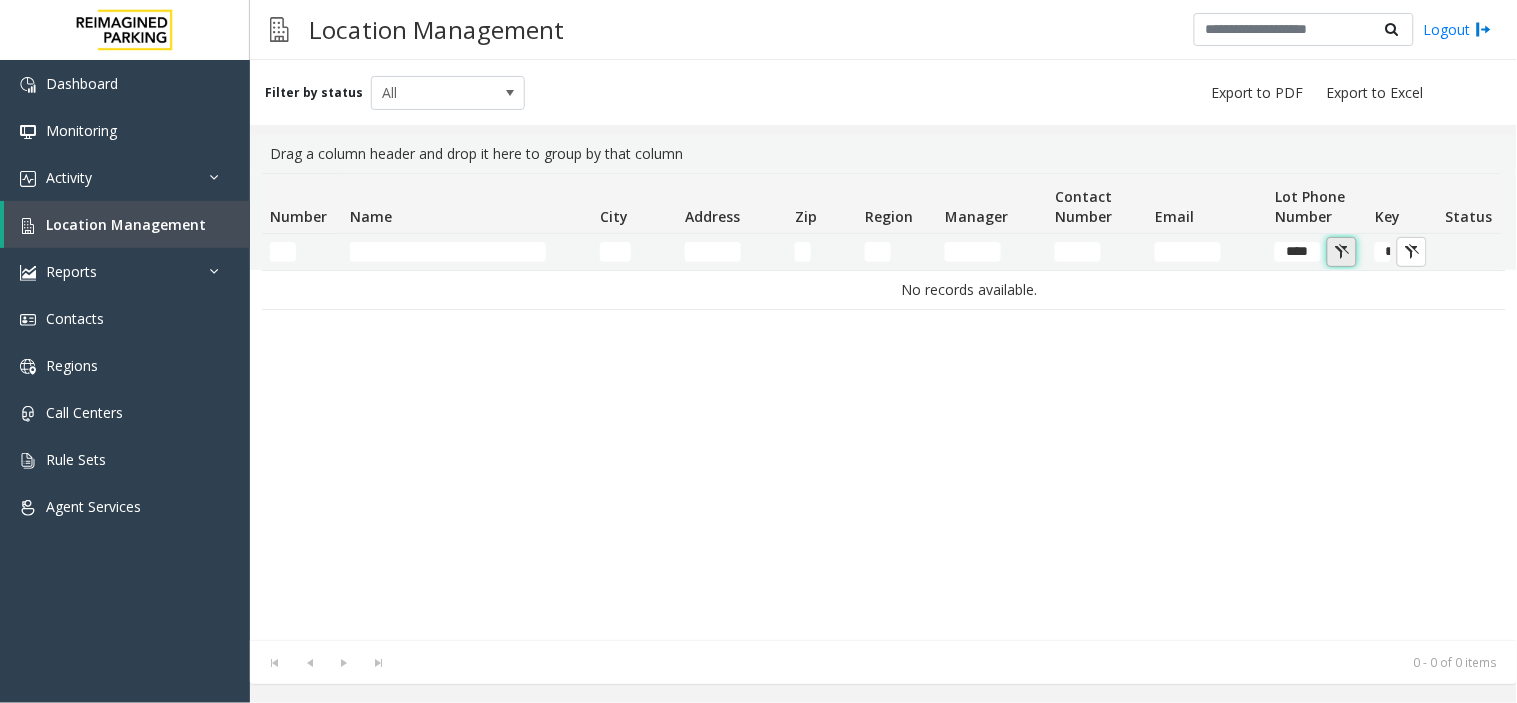 click 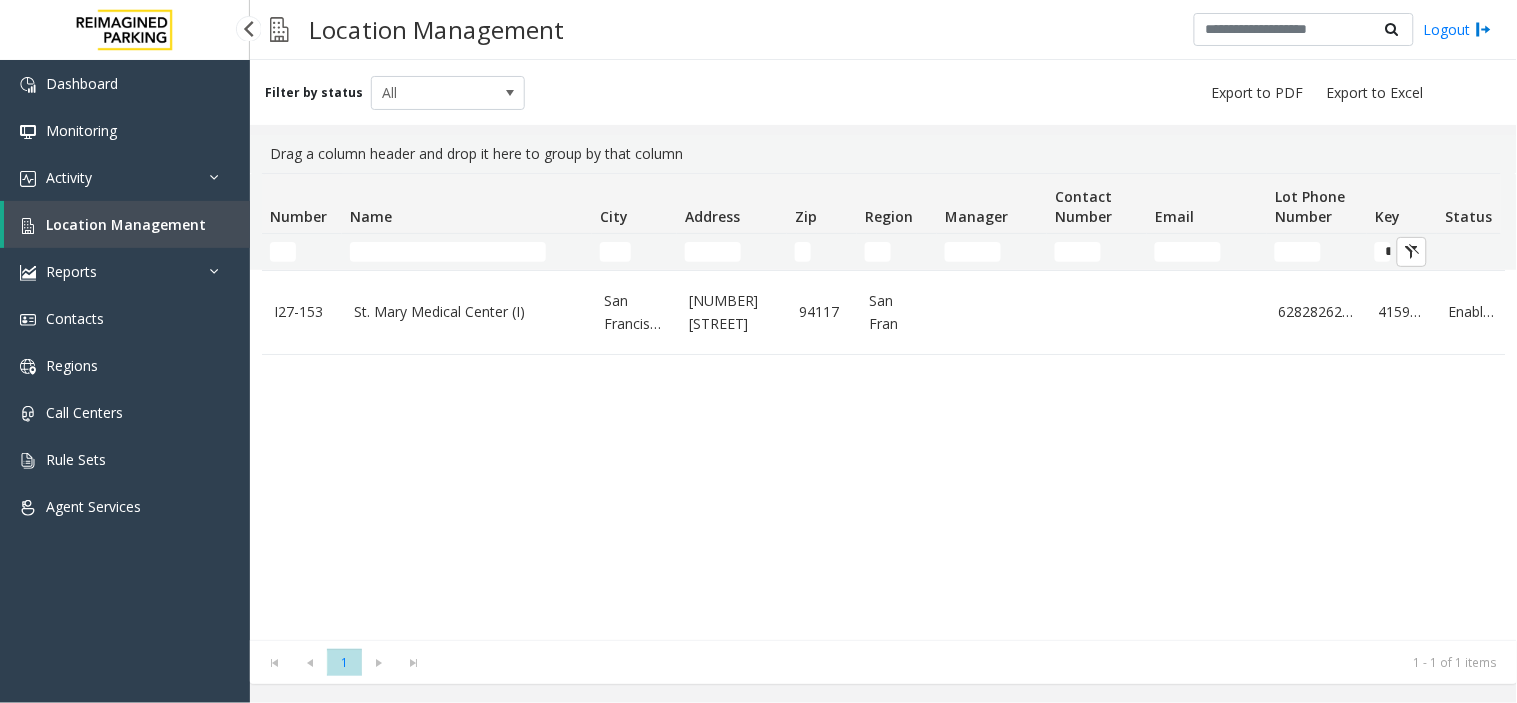click on "Location Management" at bounding box center [126, 224] 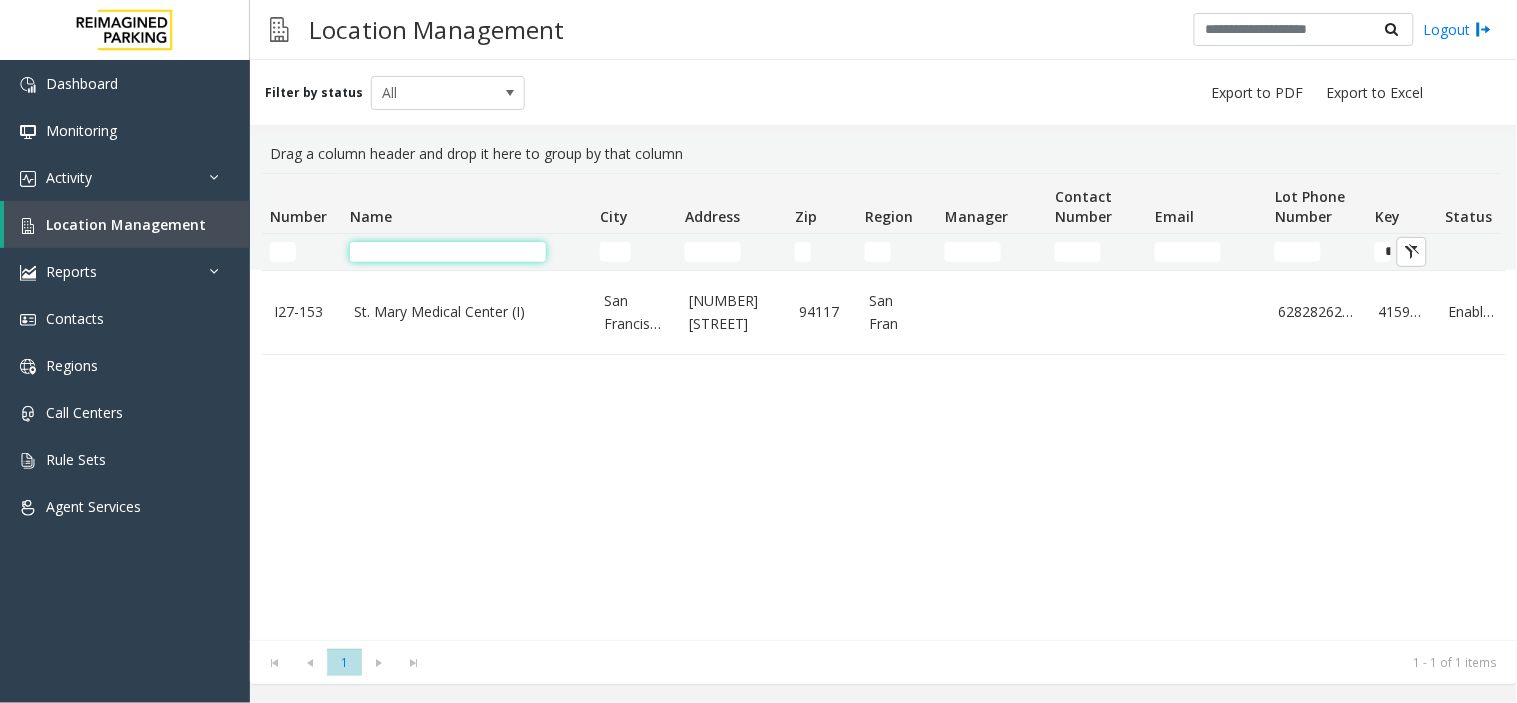 click 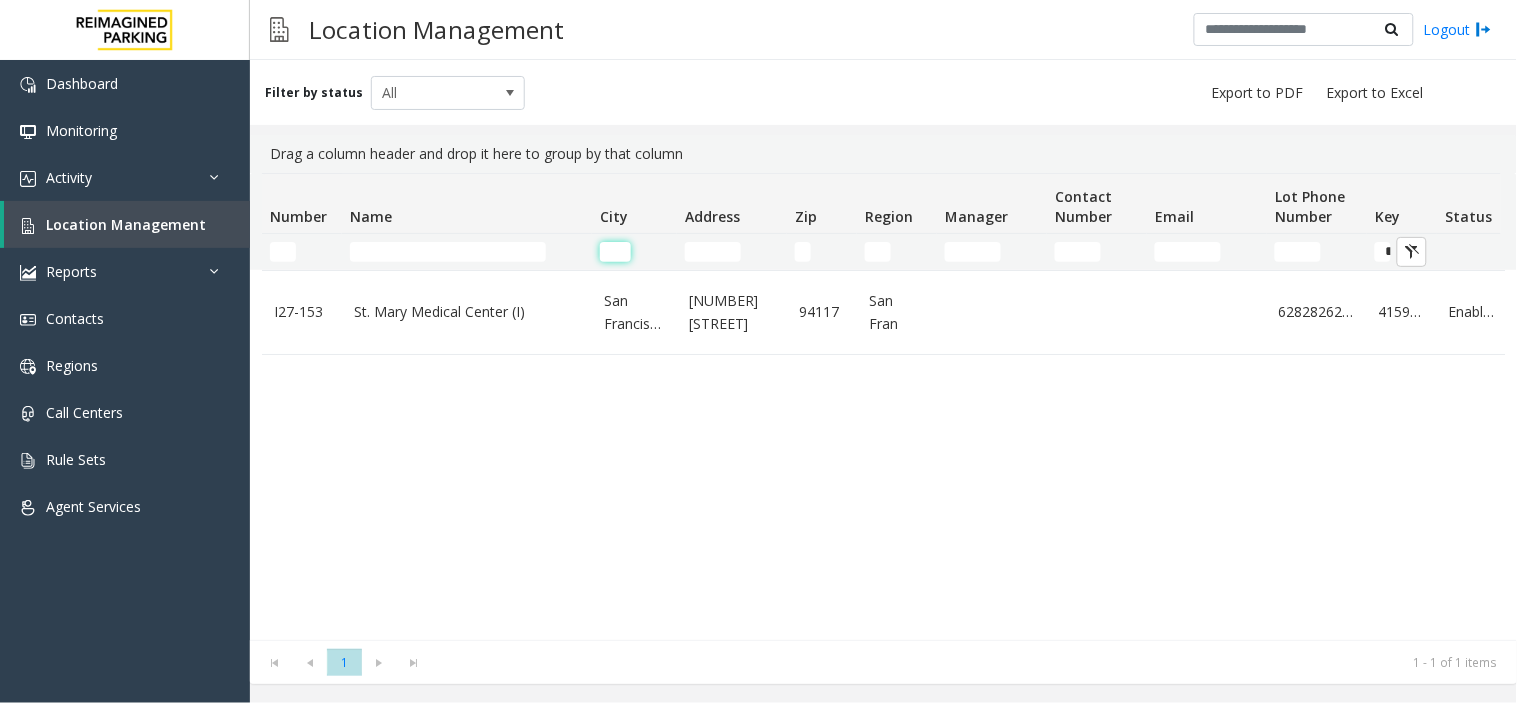 click 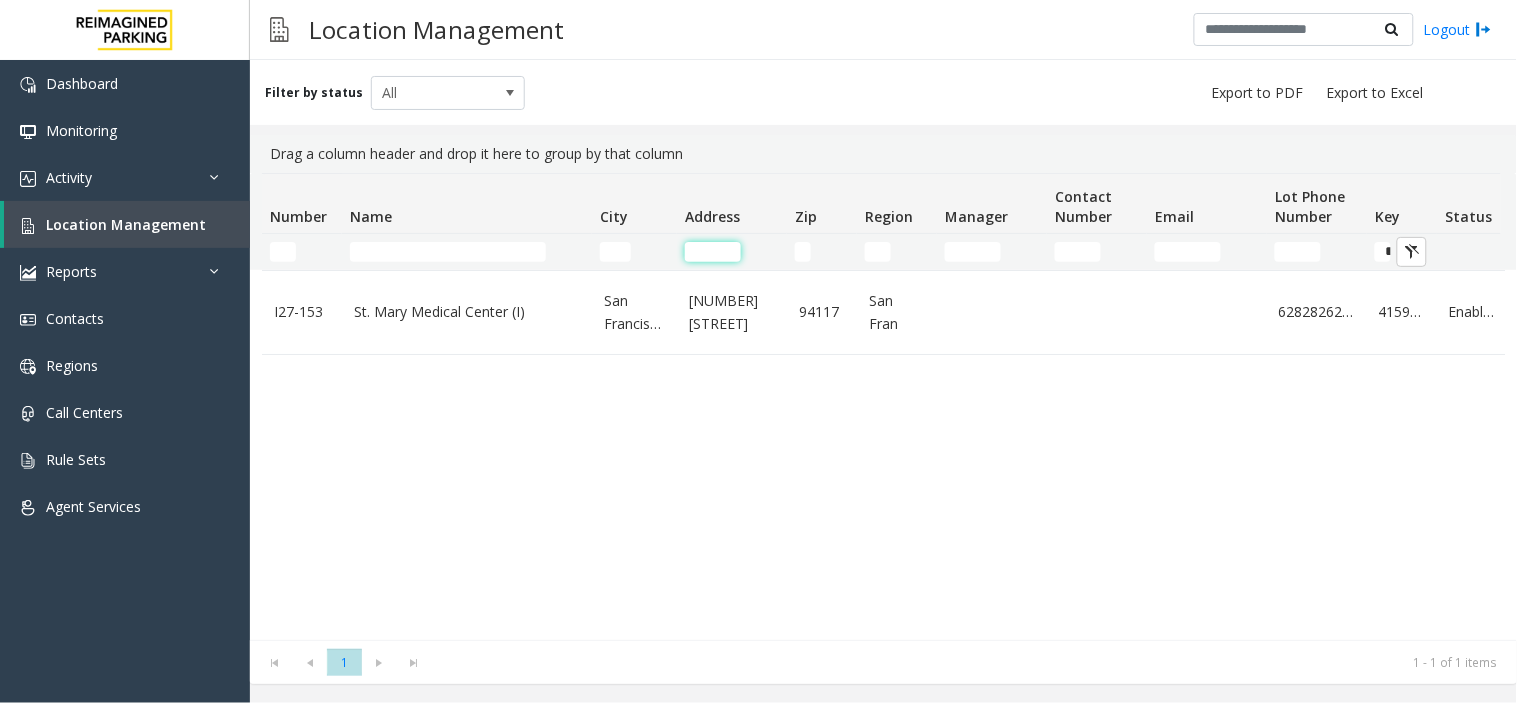 click 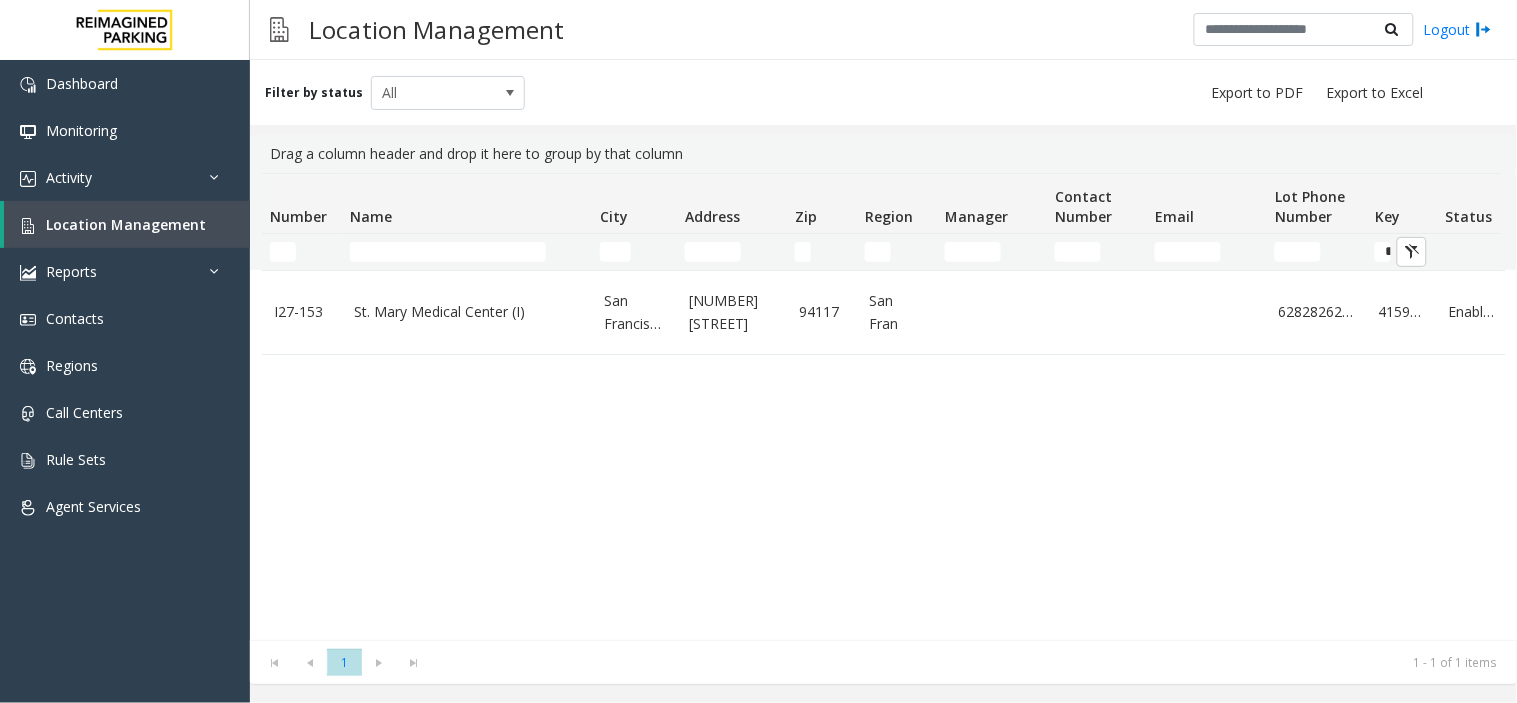 click 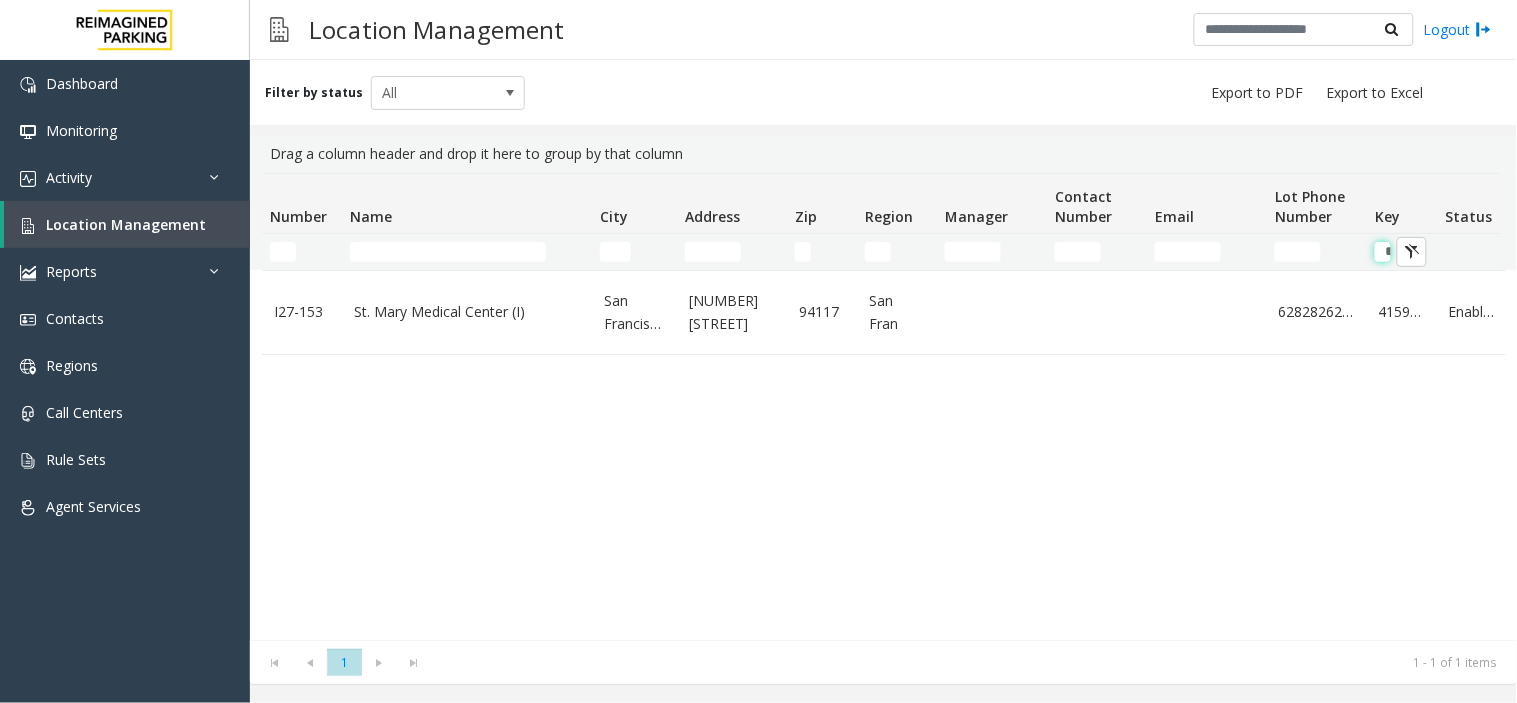 scroll, scrollTop: 0, scrollLeft: 2, axis: horizontal 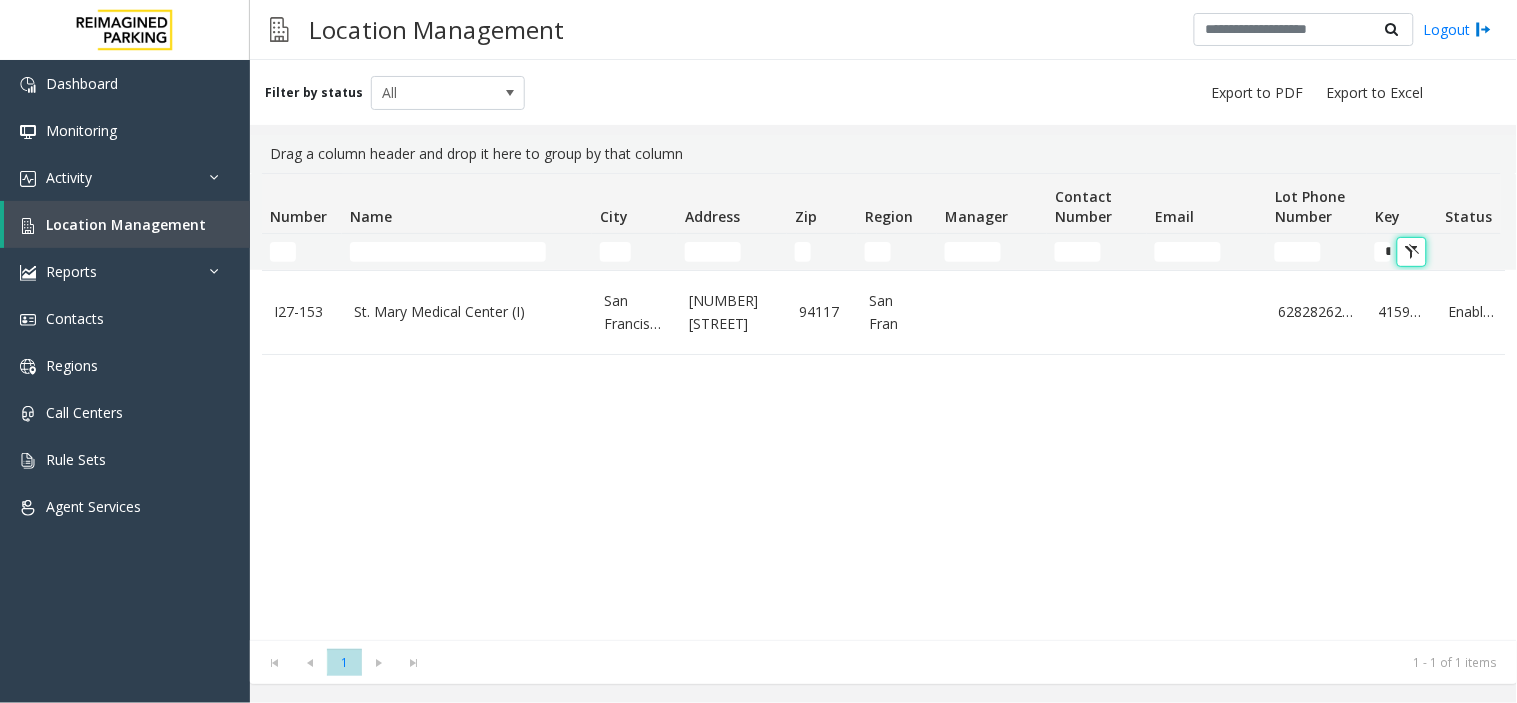 type 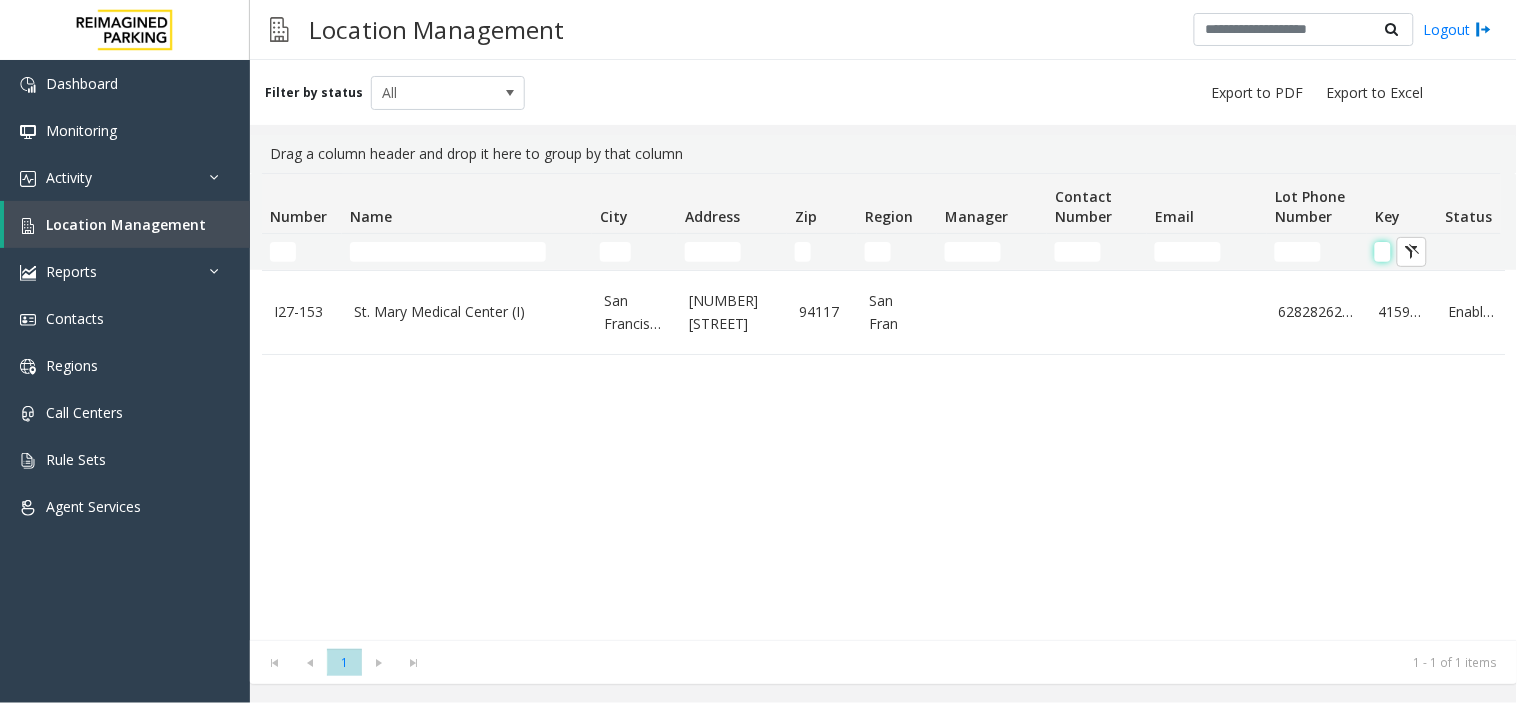 scroll, scrollTop: 0, scrollLeft: 0, axis: both 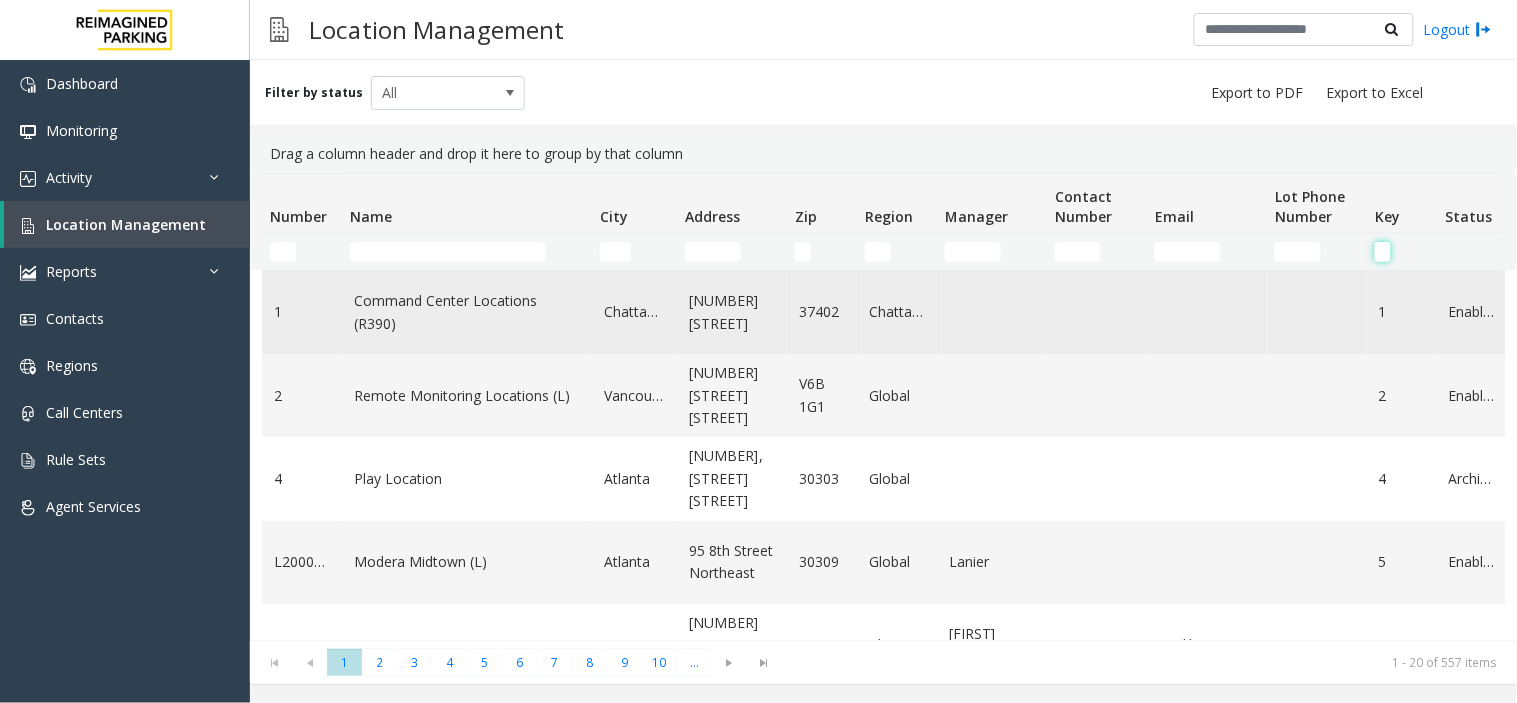 type 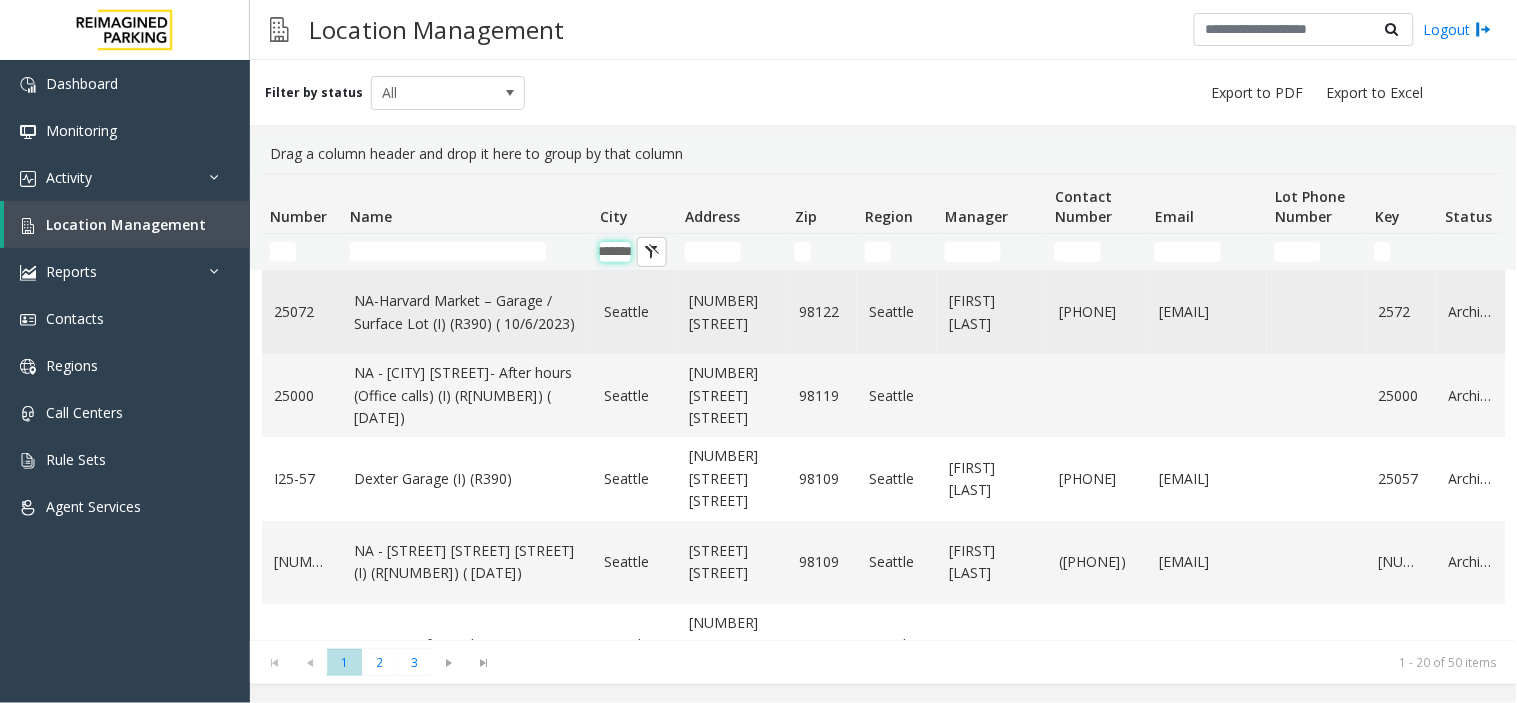 scroll, scrollTop: 0, scrollLeft: 23, axis: horizontal 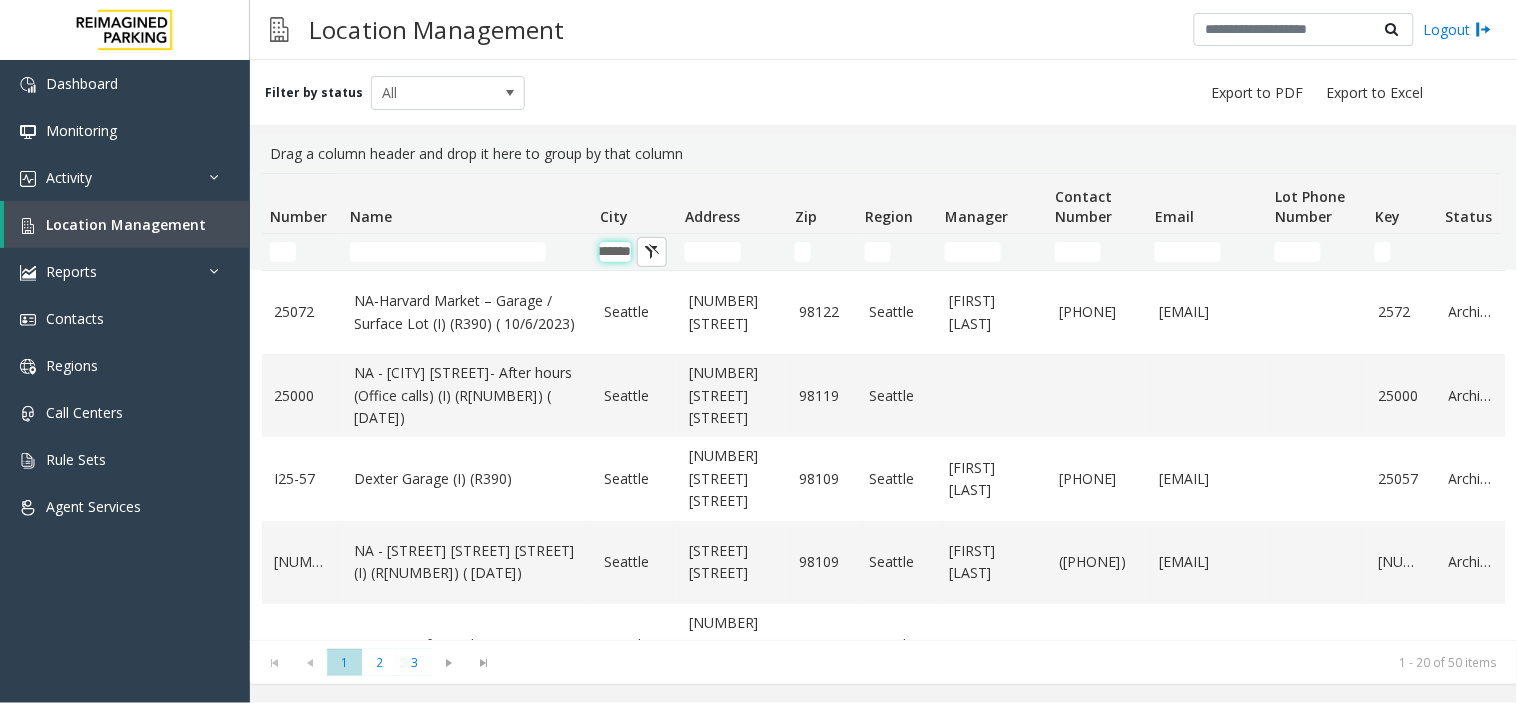 type on "*******" 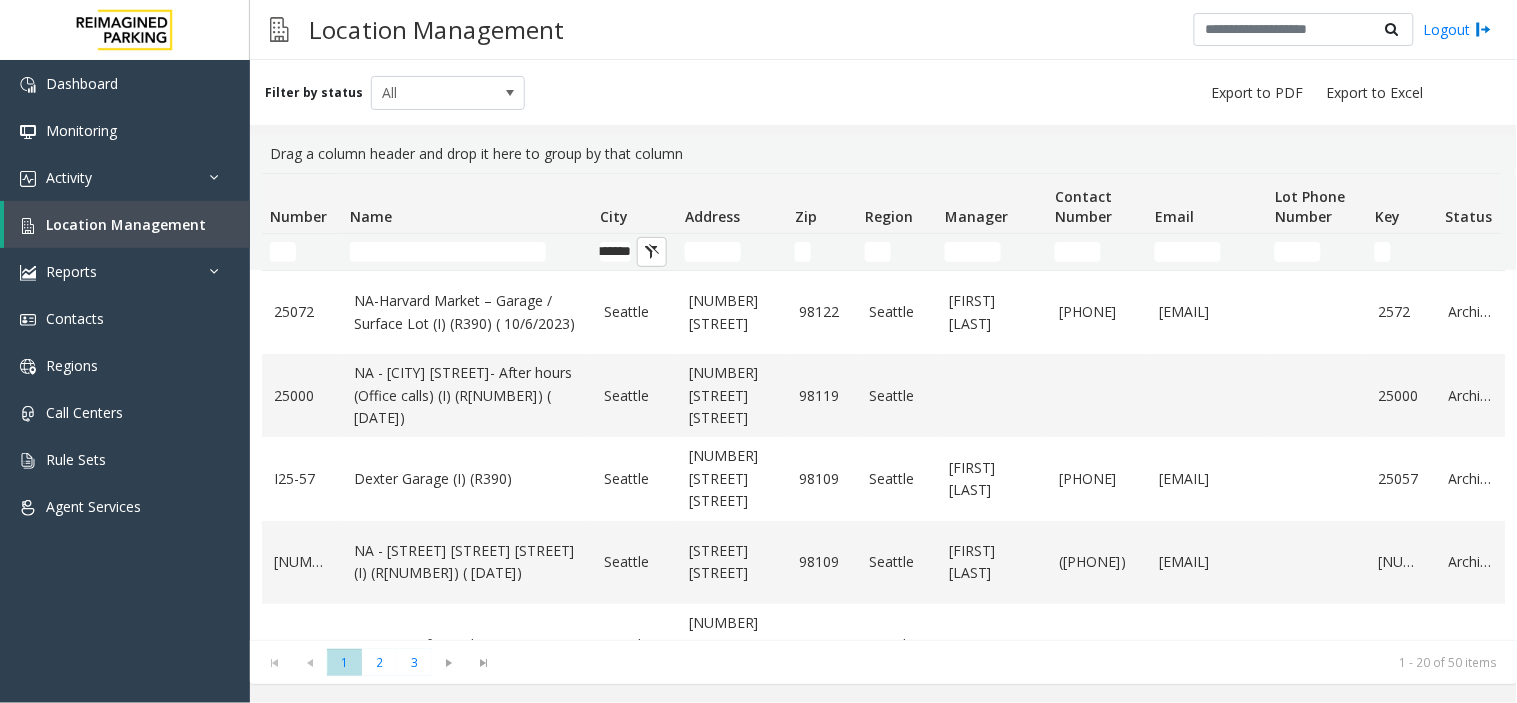 scroll, scrollTop: 0, scrollLeft: 0, axis: both 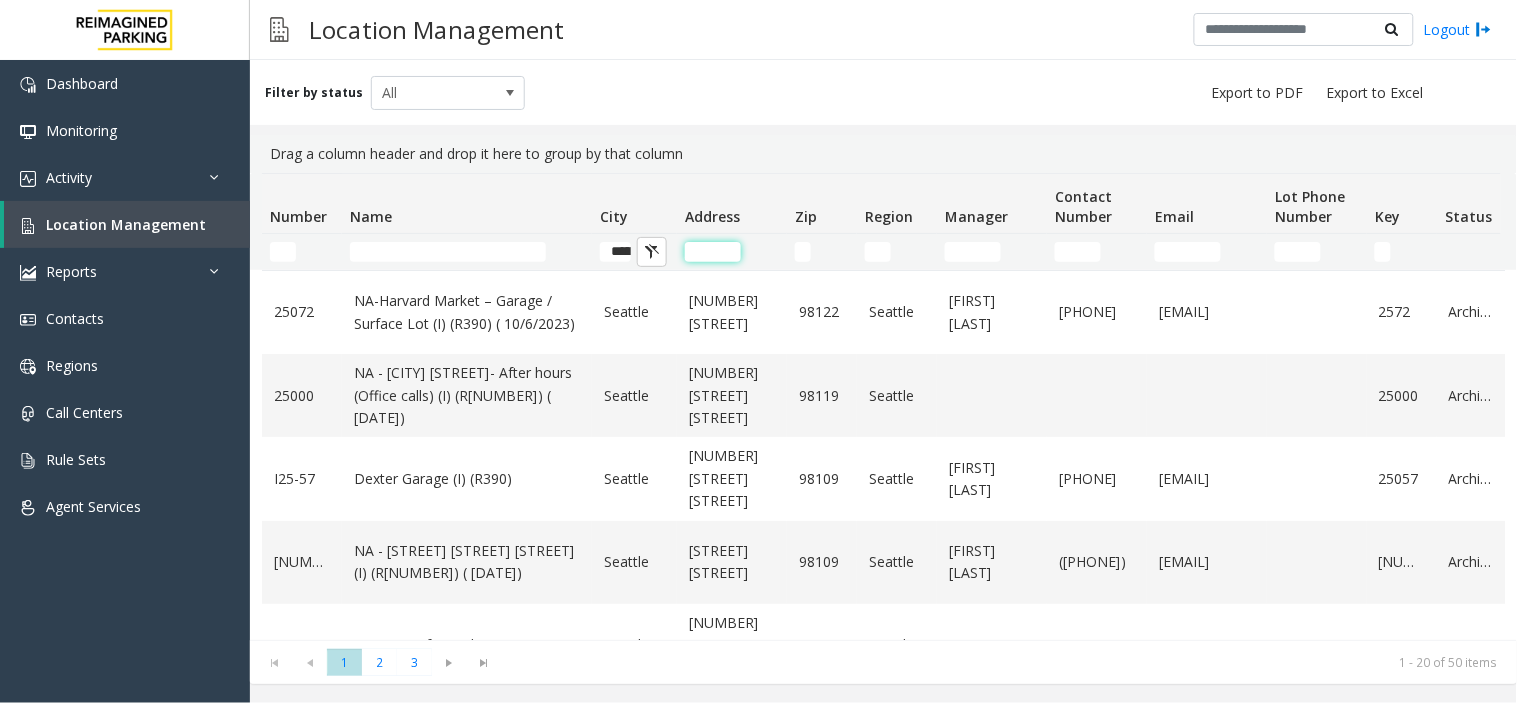 click 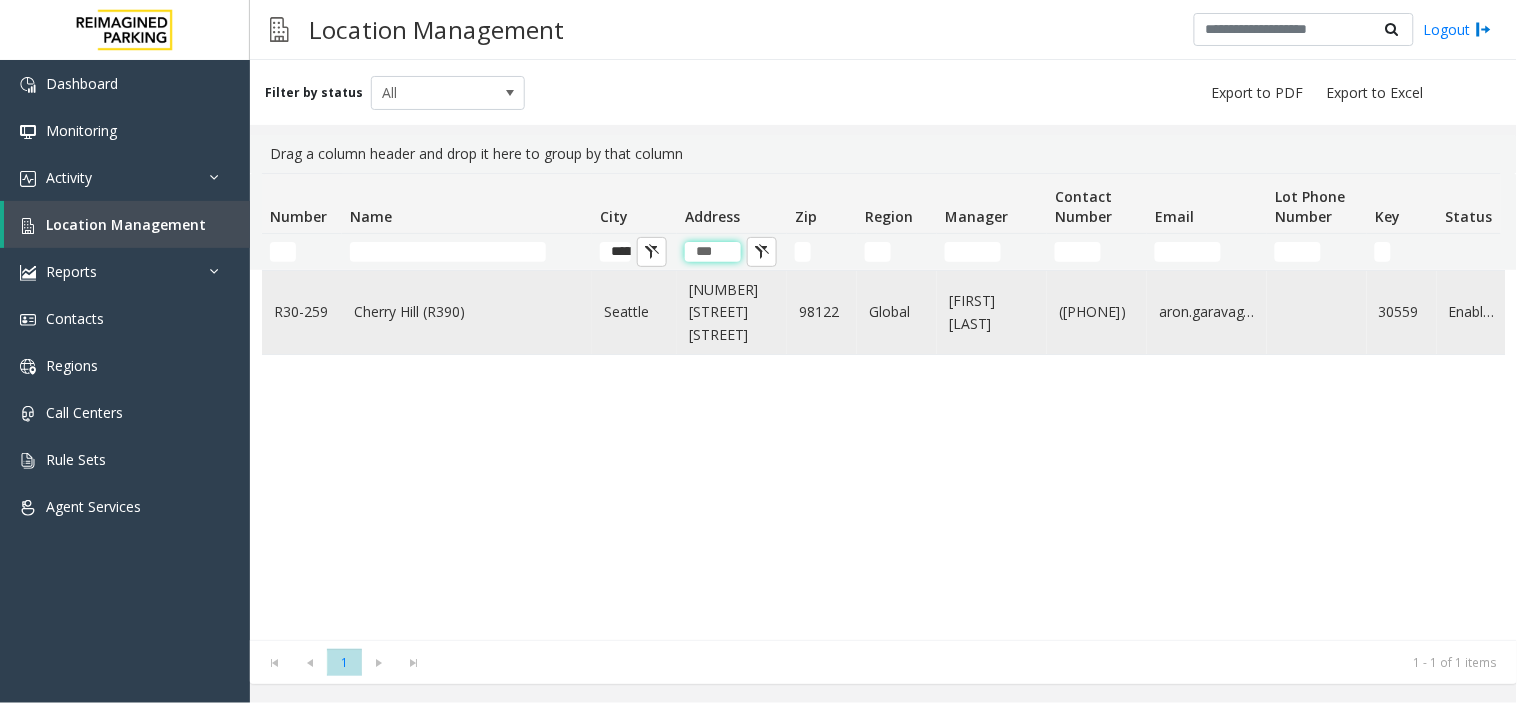 type on "***" 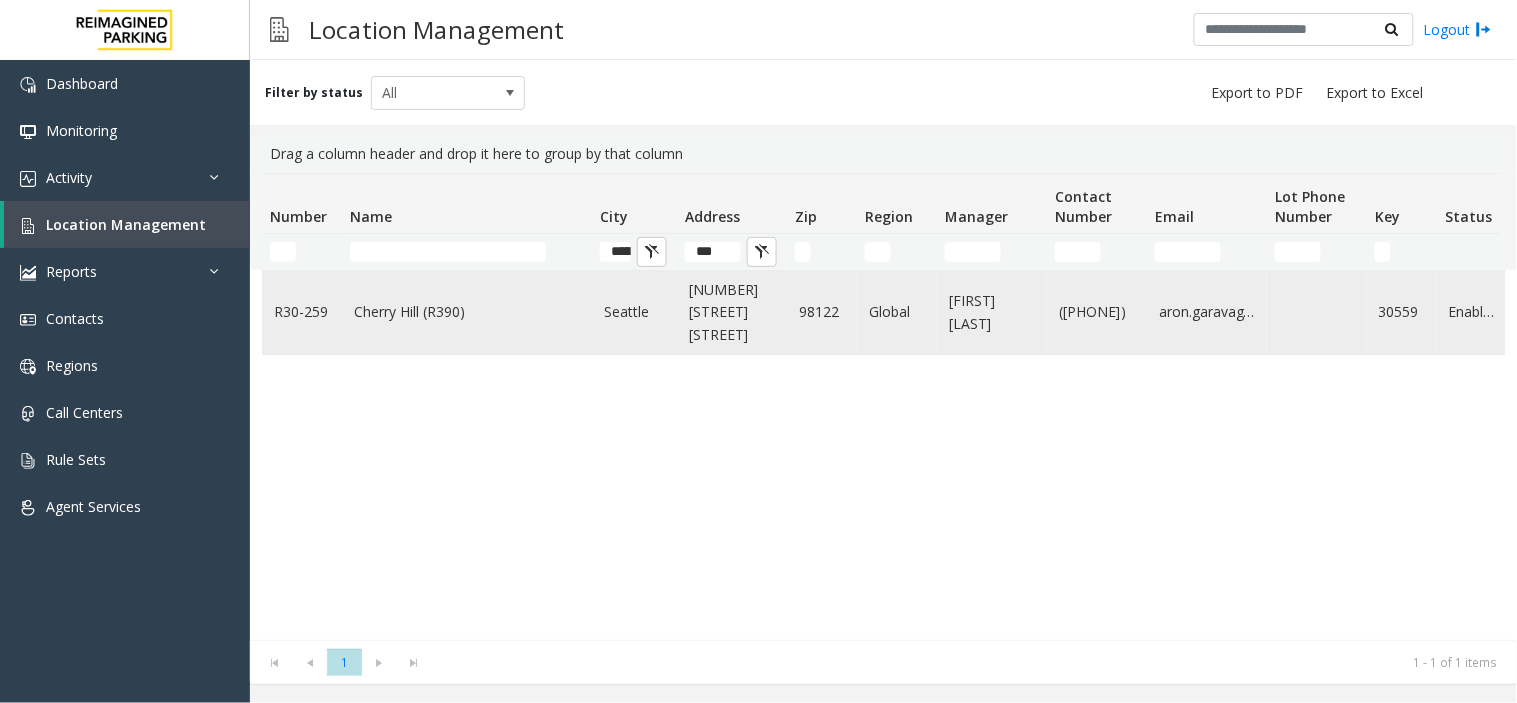 click on "Cherry Hill (R390)" 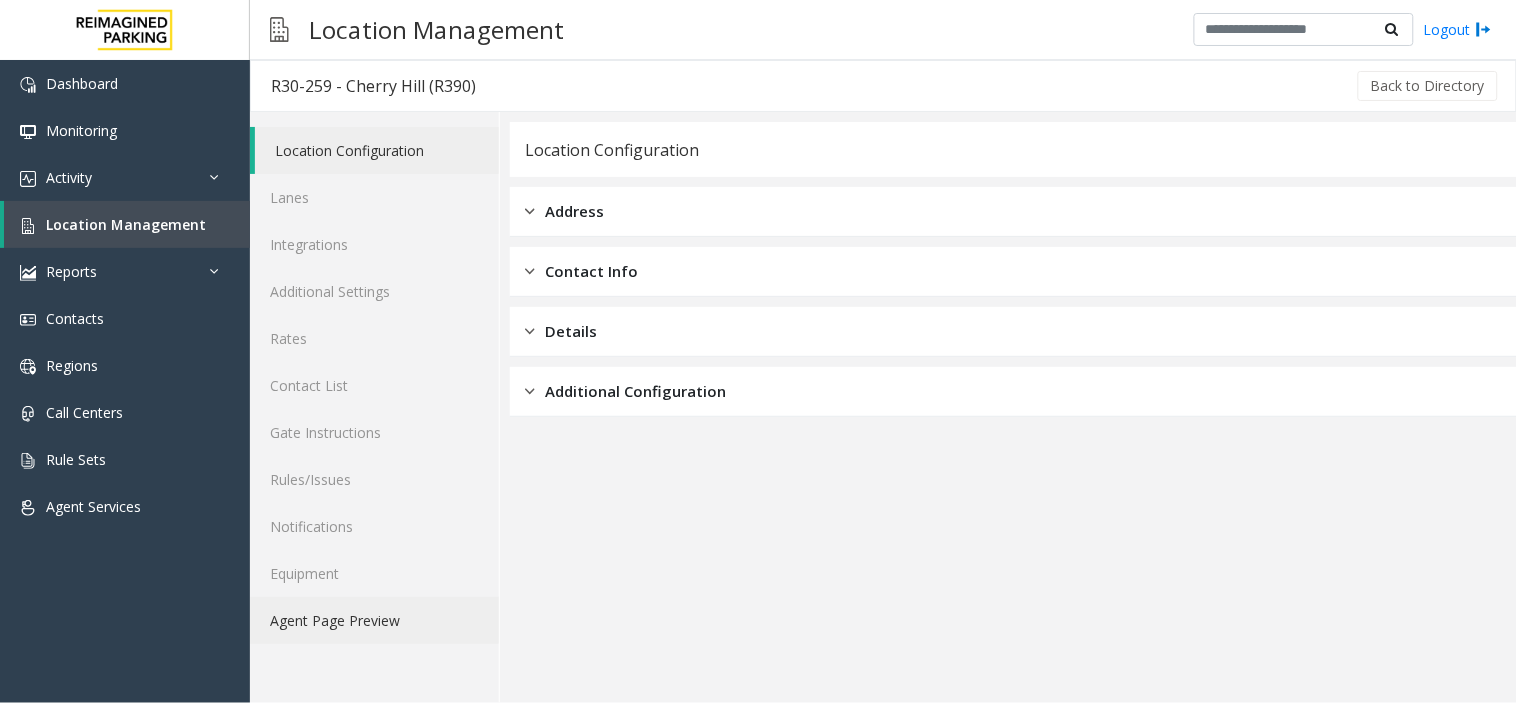 click on "Agent Page Preview" 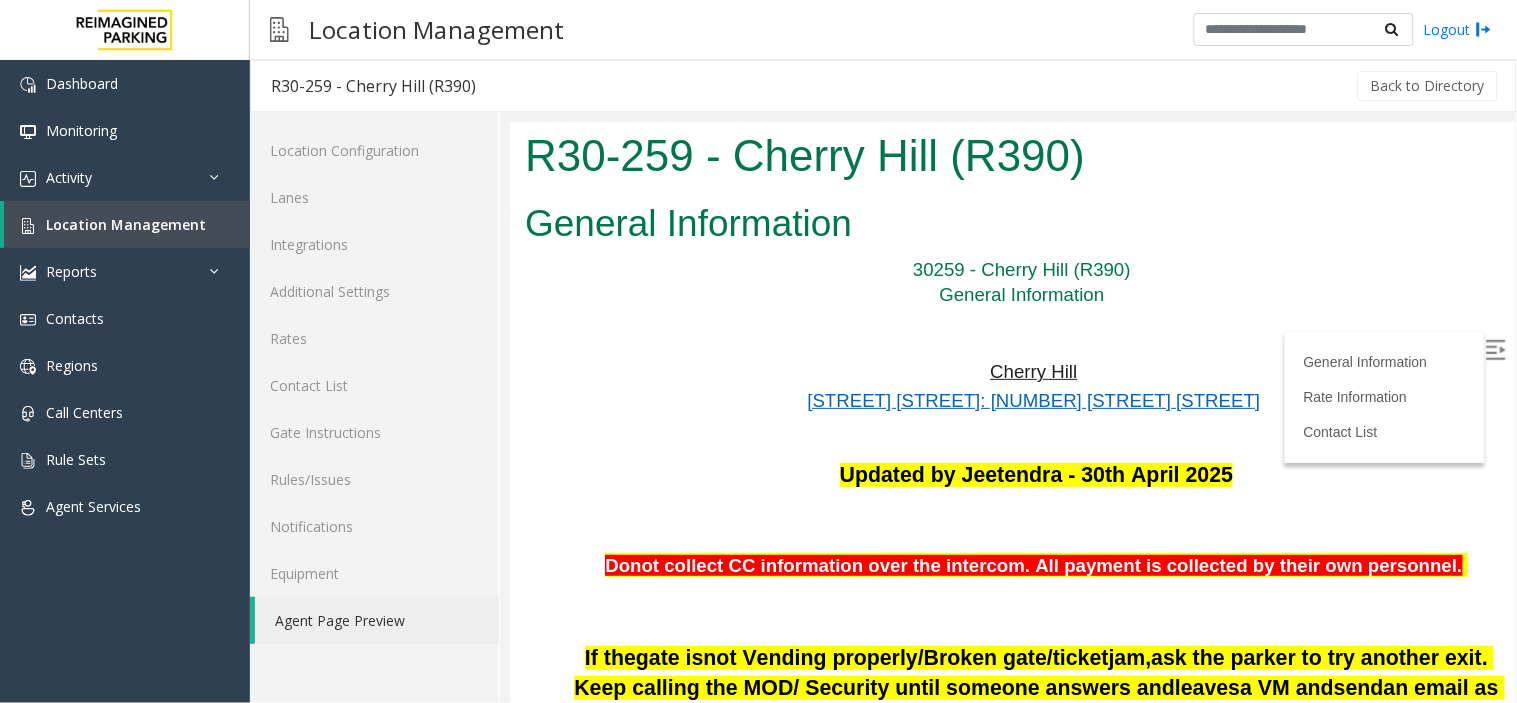 click at bounding box center [1495, 349] 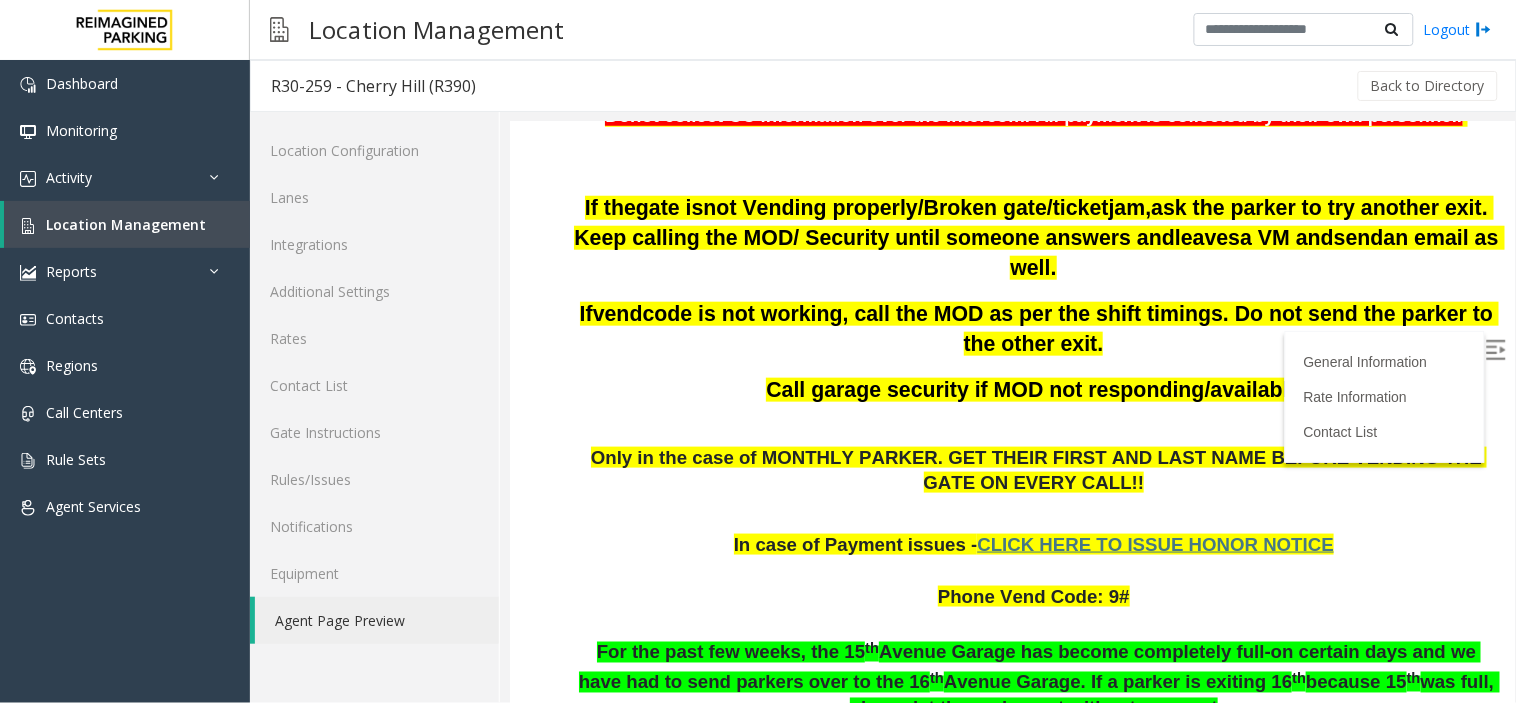 scroll, scrollTop: 608, scrollLeft: 0, axis: vertical 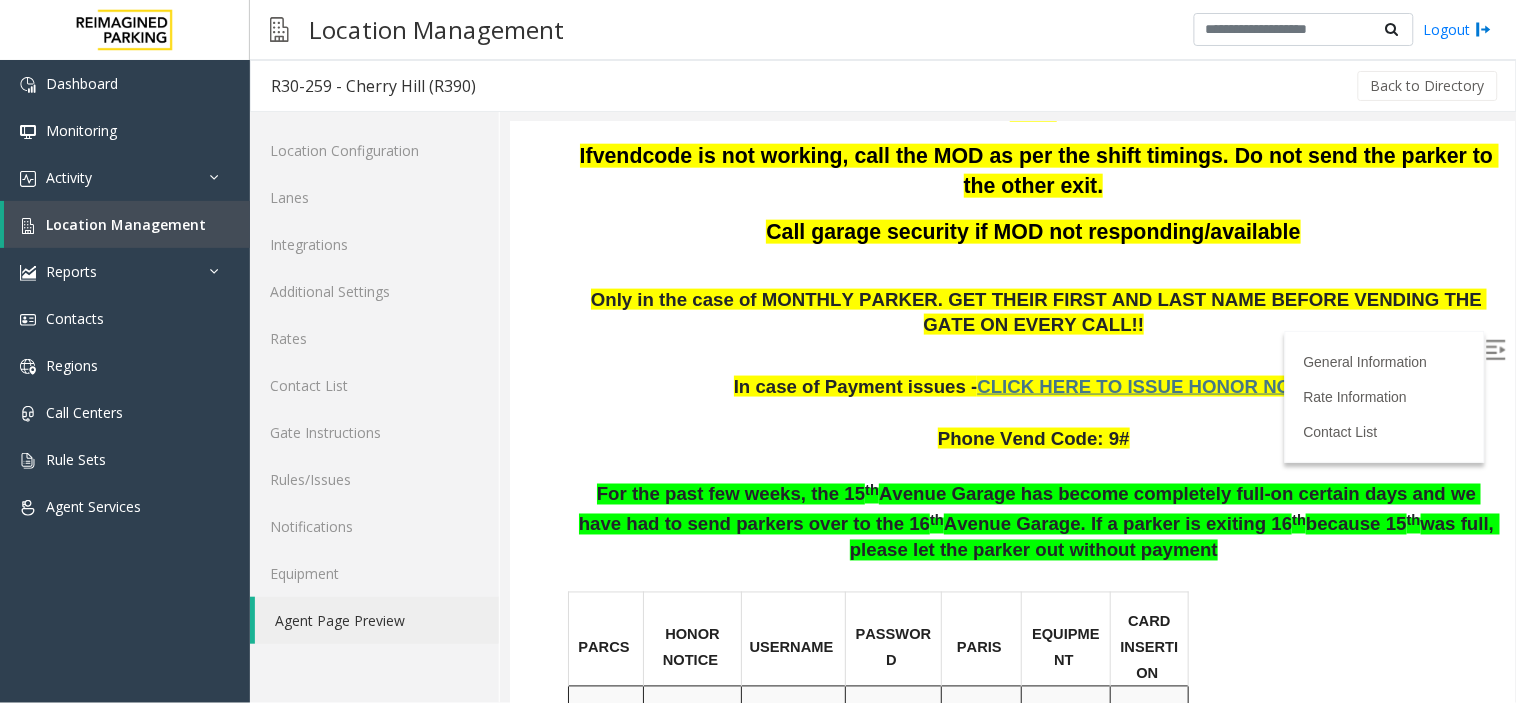 click on "CLICK HERE TO ISSUE HONOR NOTICE" at bounding box center (1154, 385) 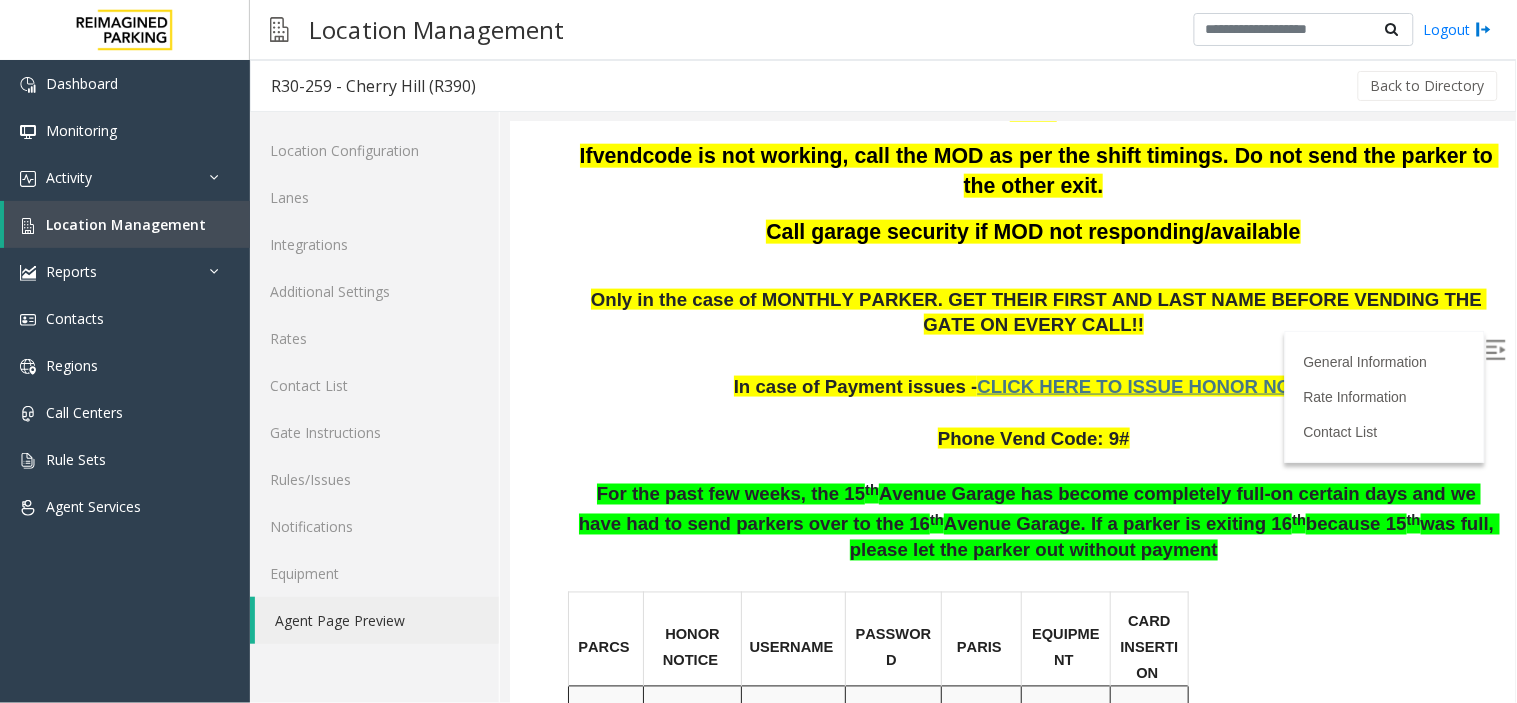 click at bounding box center [1495, 349] 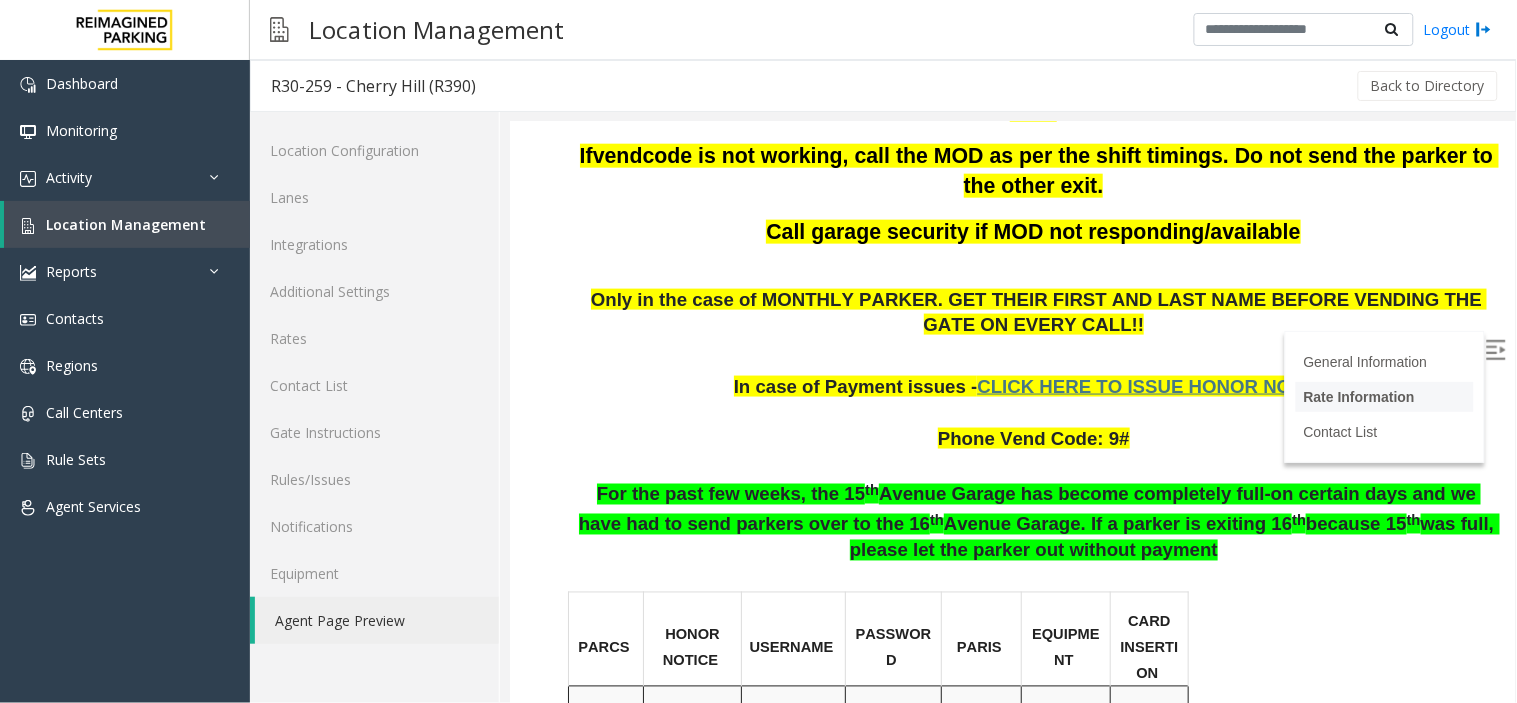 click on "Rate Information" at bounding box center (1358, 396) 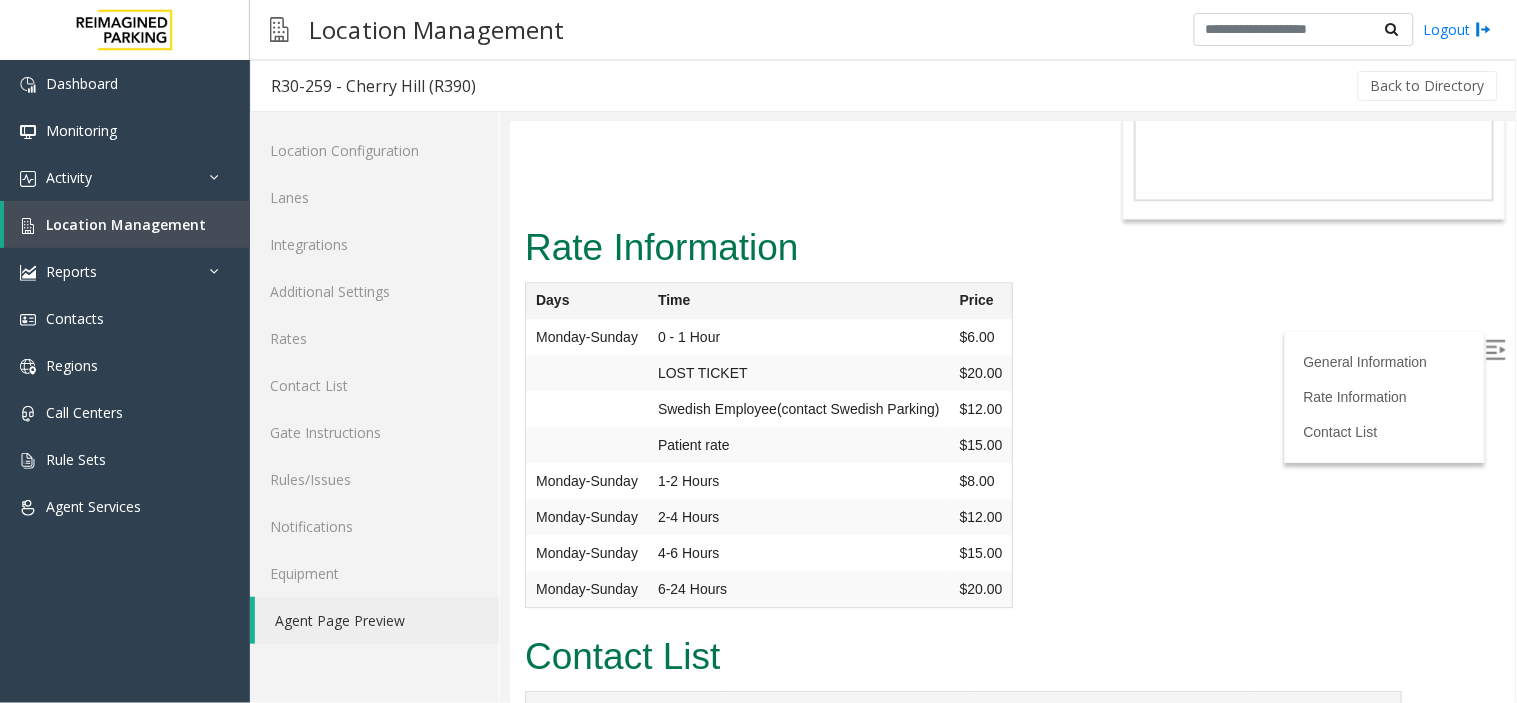 click at bounding box center (1495, 349) 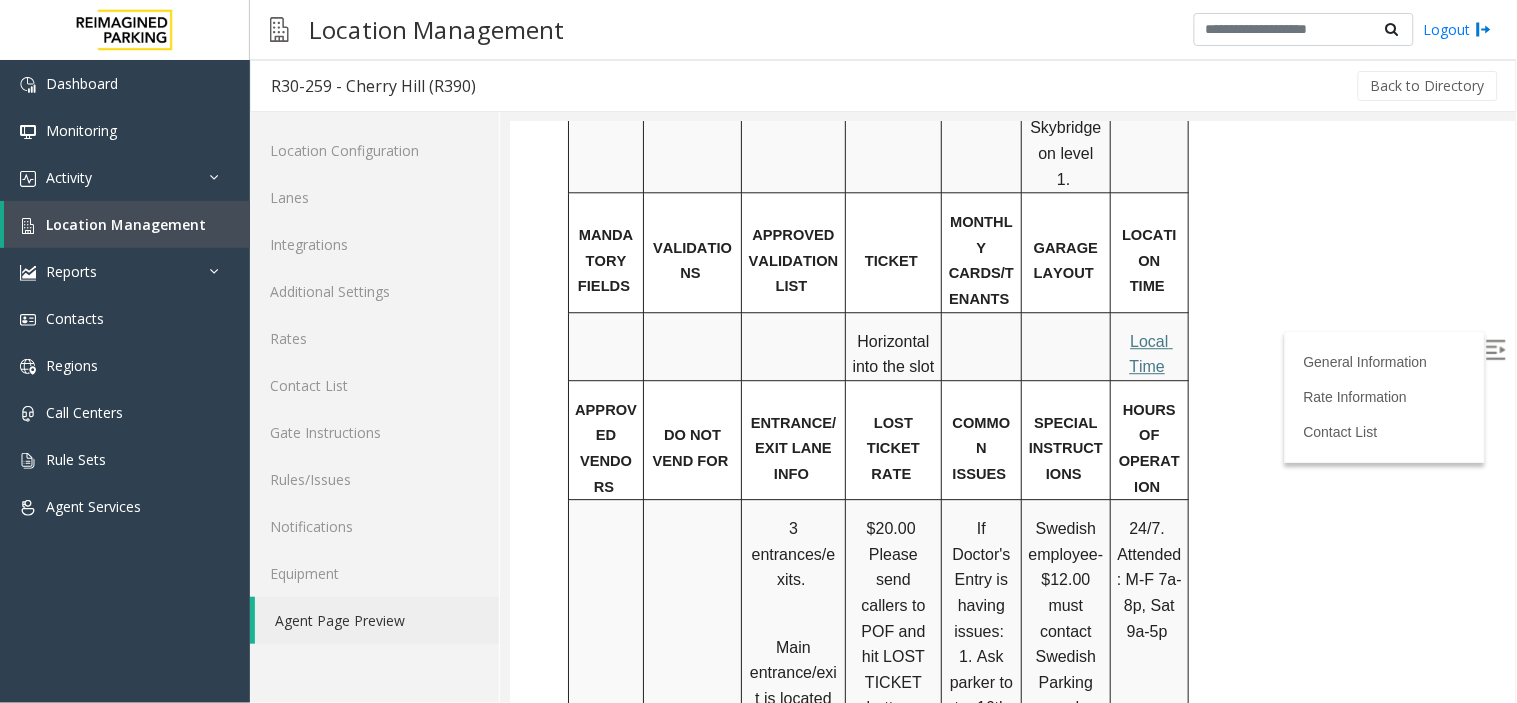 scroll, scrollTop: 1270, scrollLeft: 0, axis: vertical 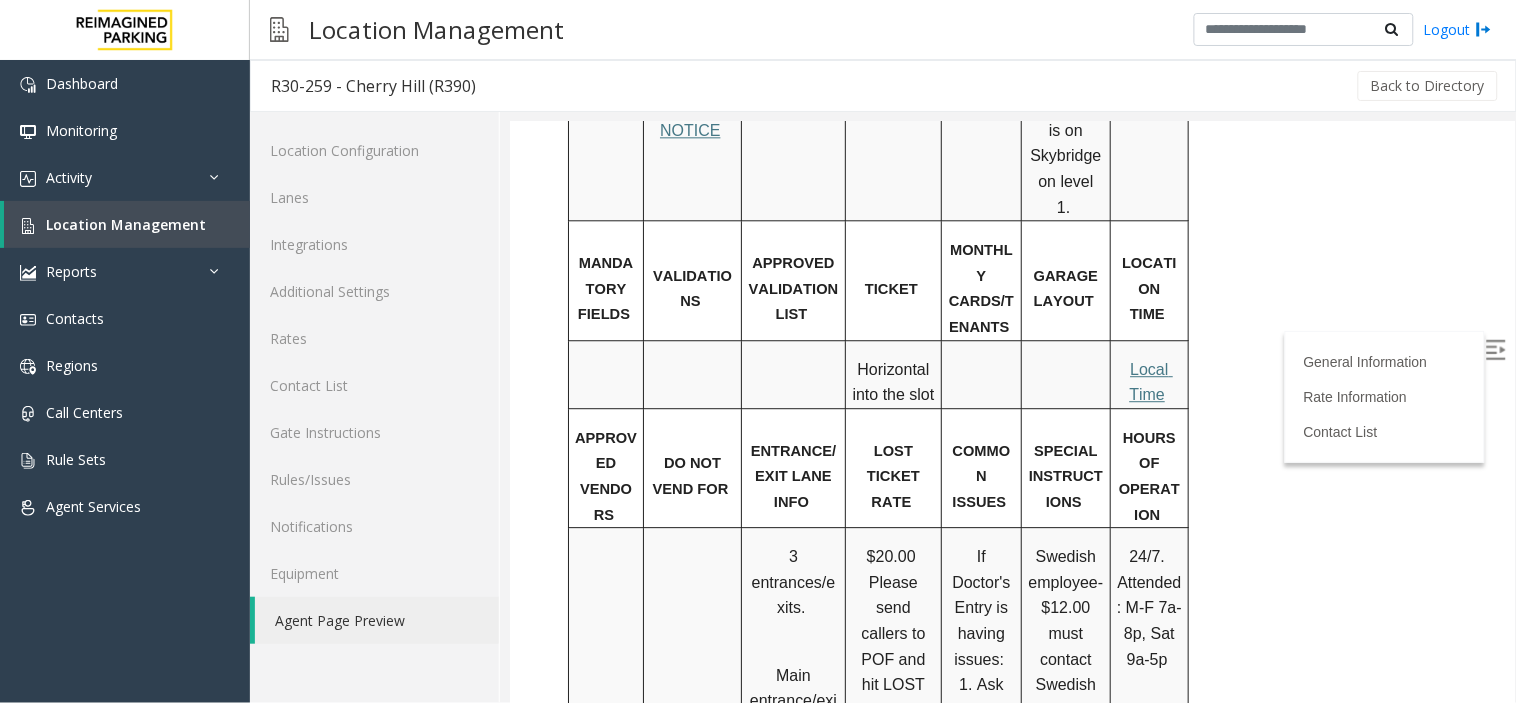 click on "Local Time" at bounding box center [1150, 381] 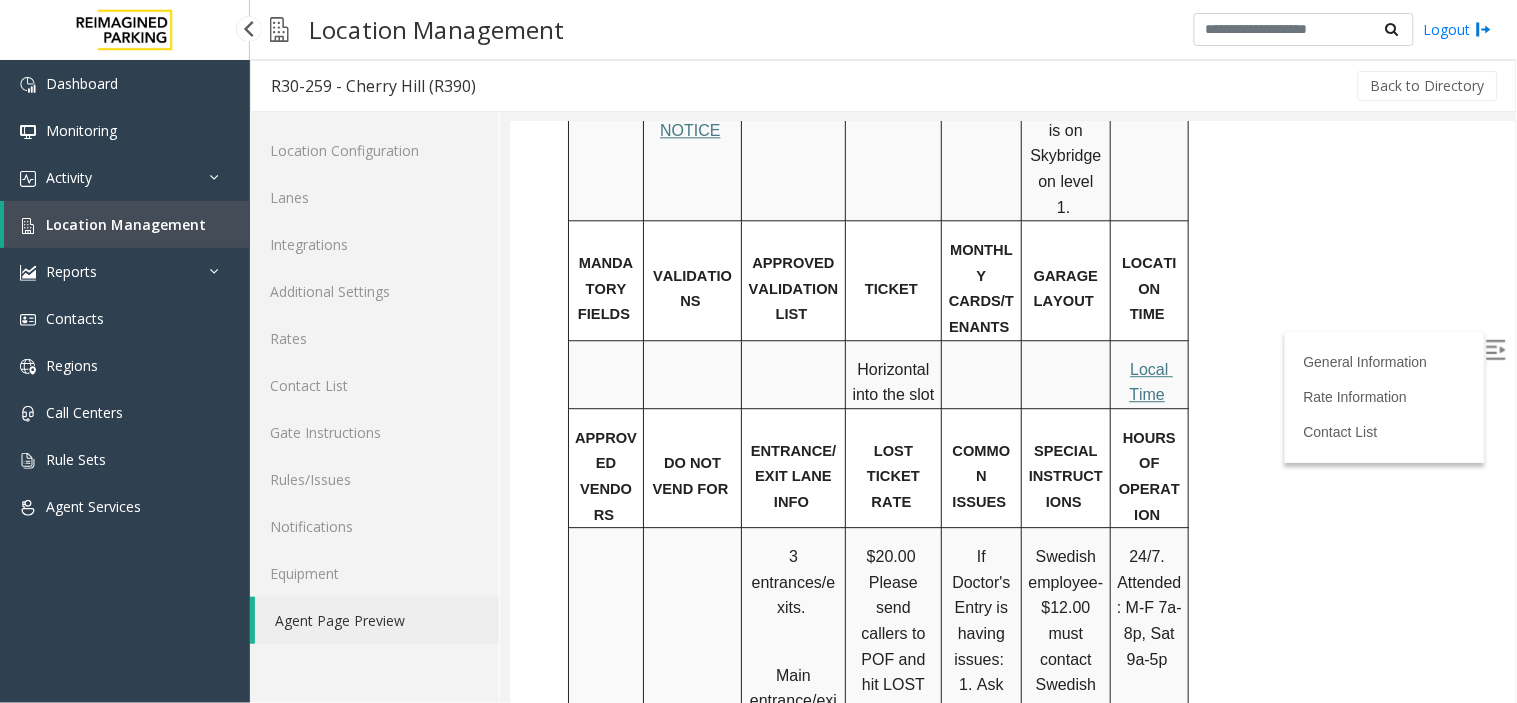 click on "Location Management" at bounding box center [126, 224] 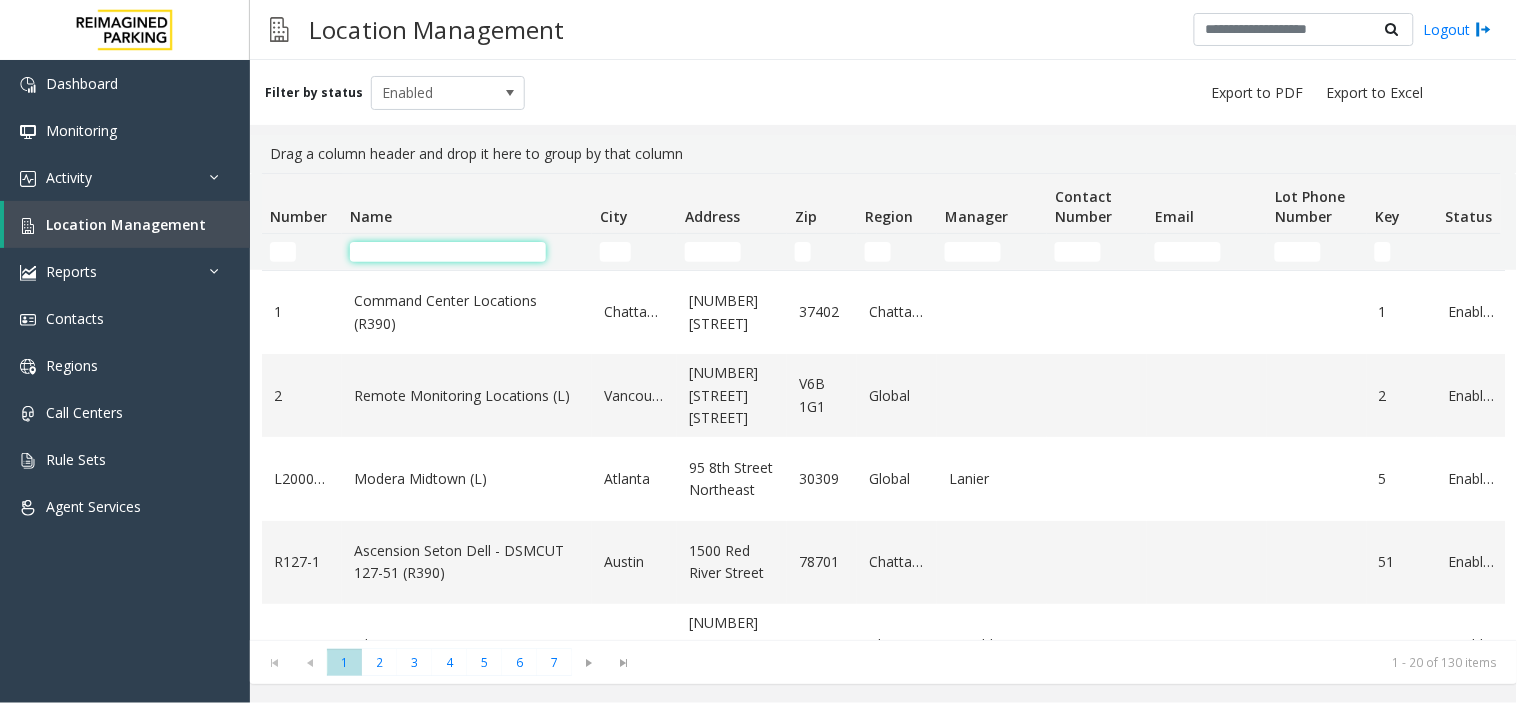 click 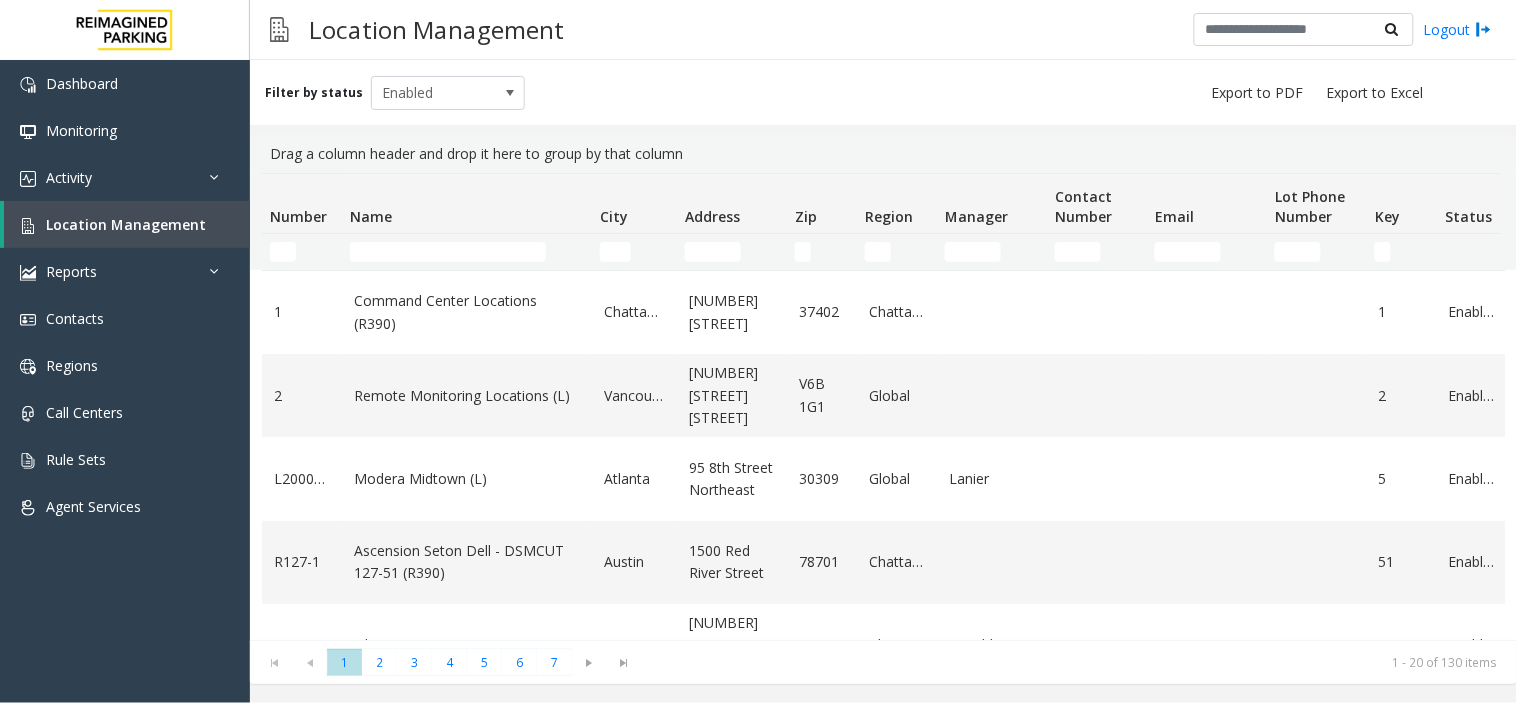click 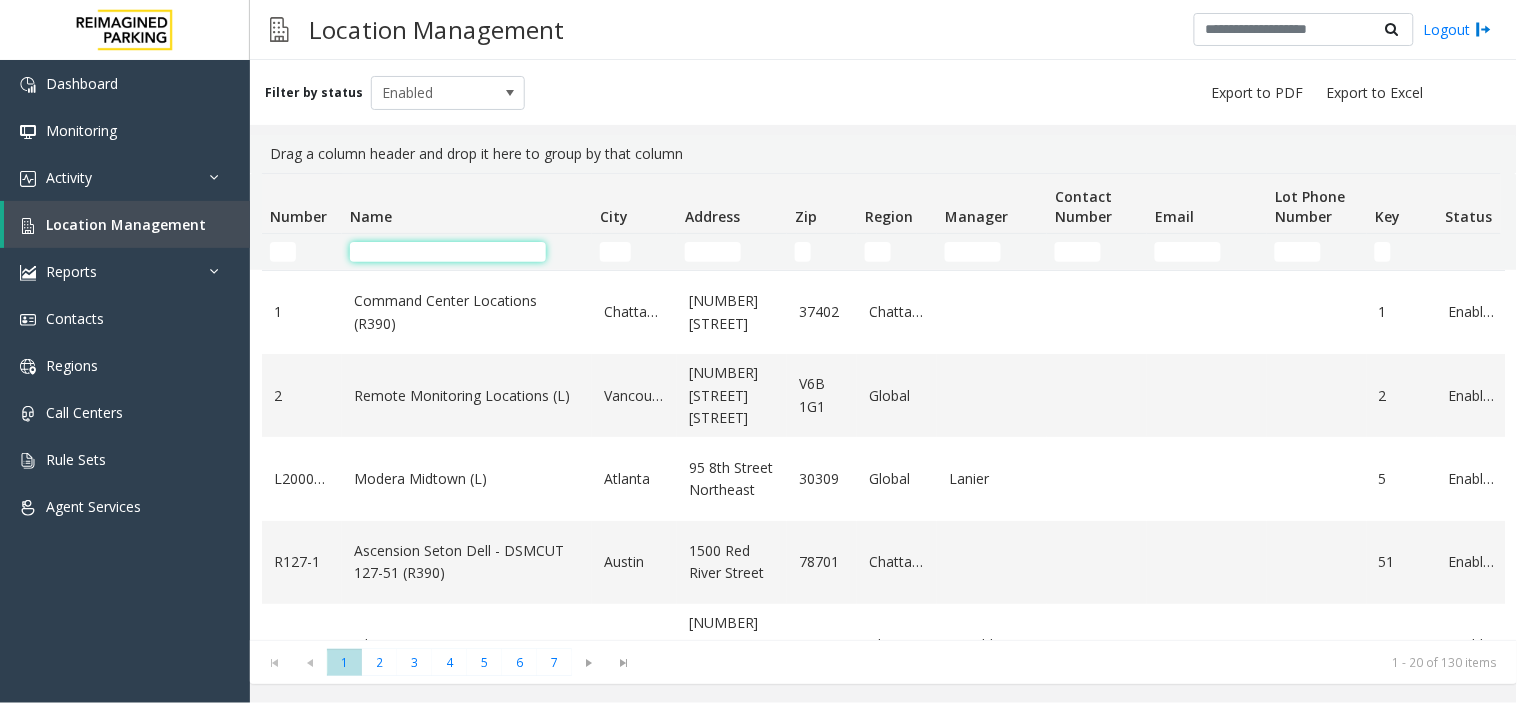 click 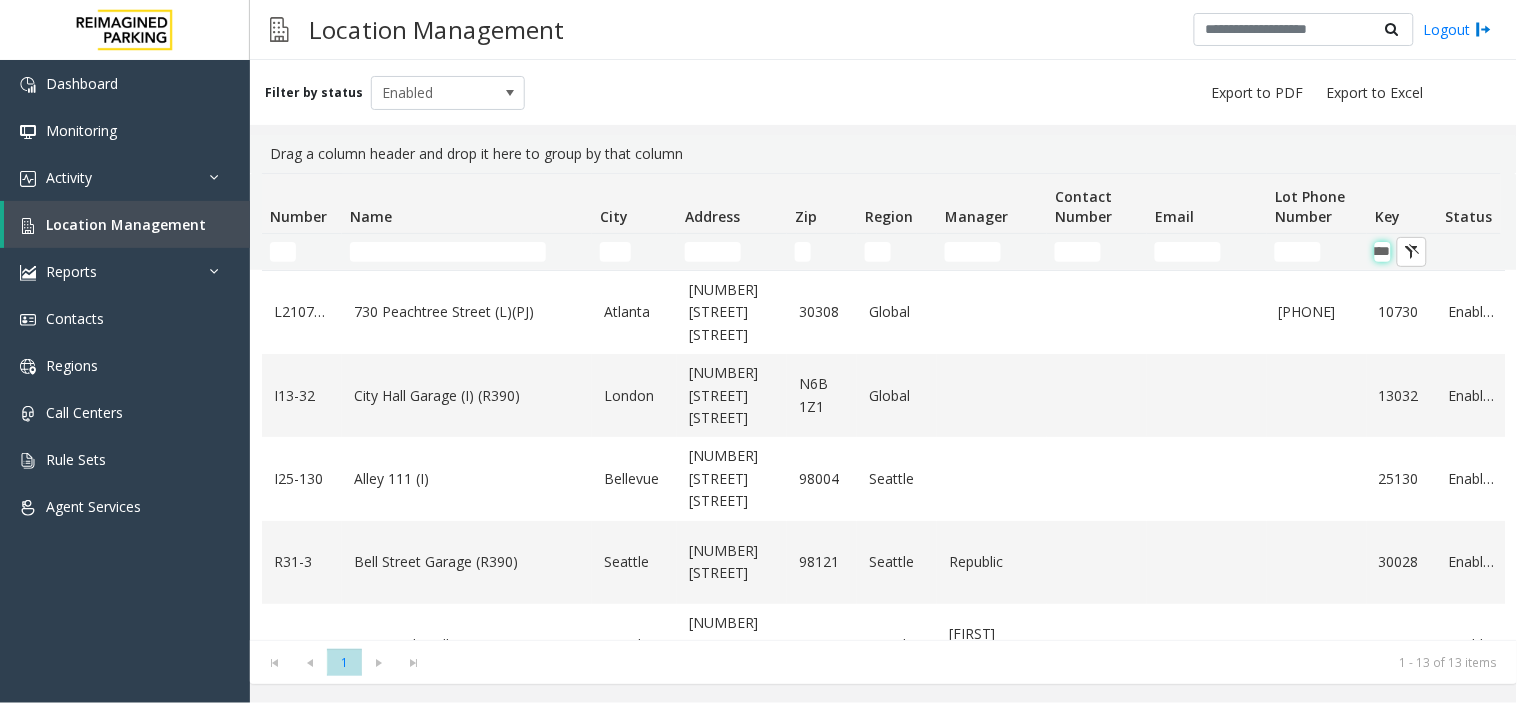 scroll, scrollTop: 0, scrollLeft: 27, axis: horizontal 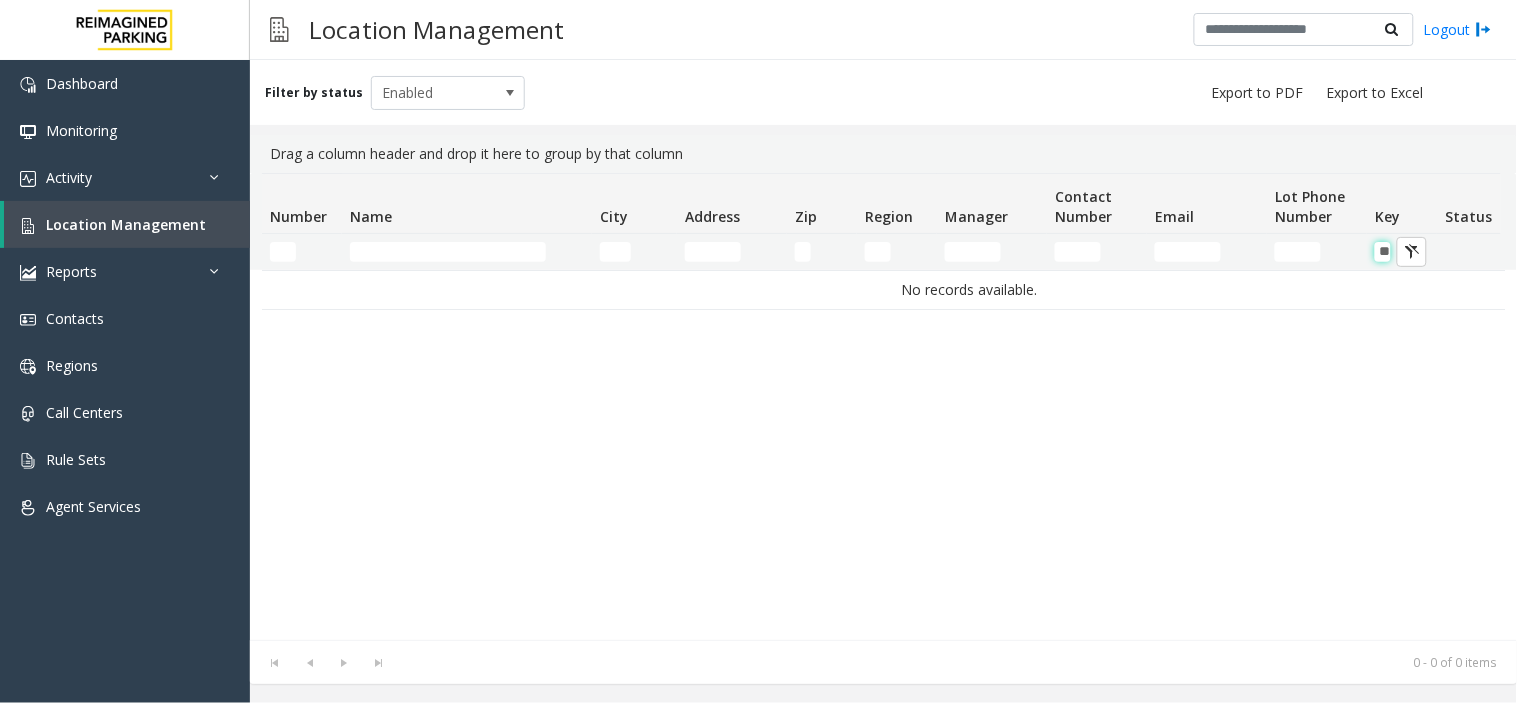 type on "*" 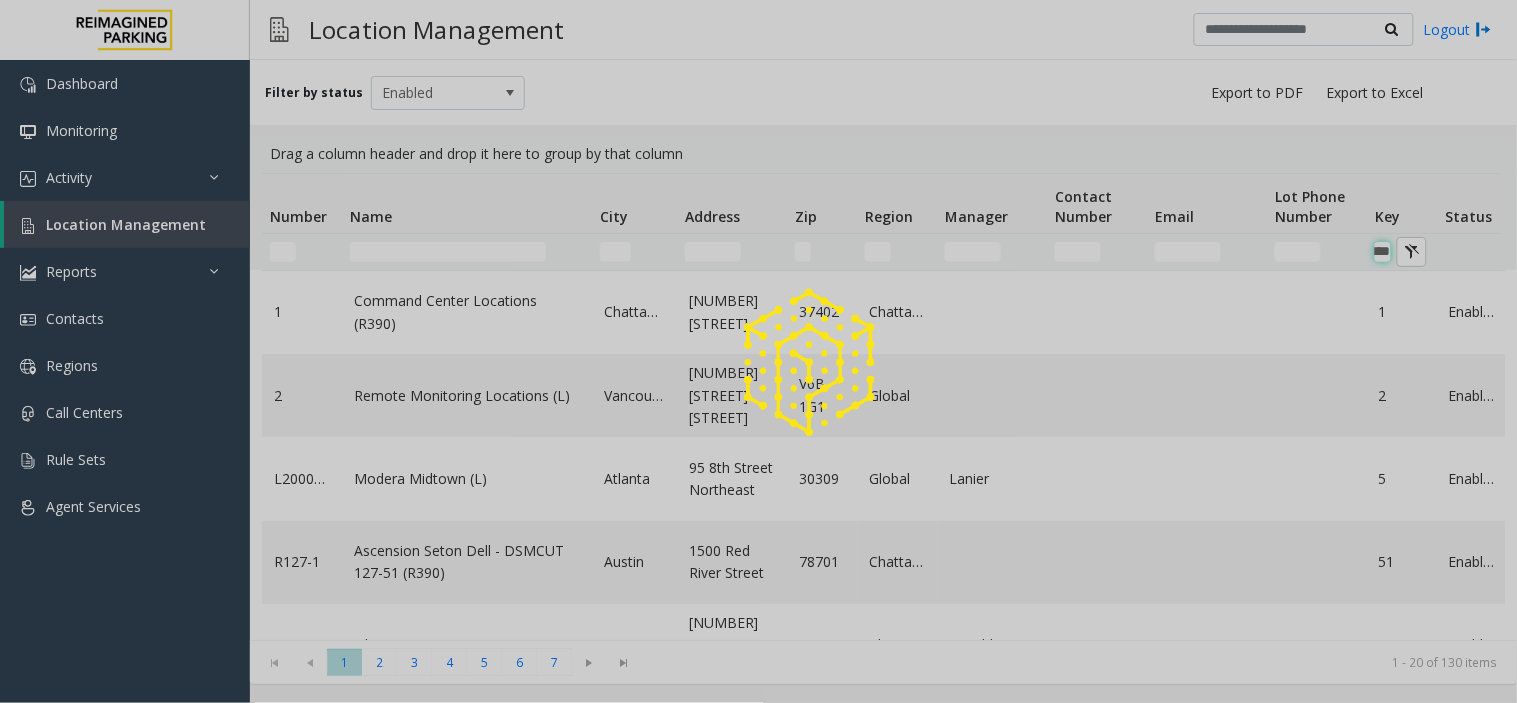 scroll, scrollTop: 0, scrollLeft: 27, axis: horizontal 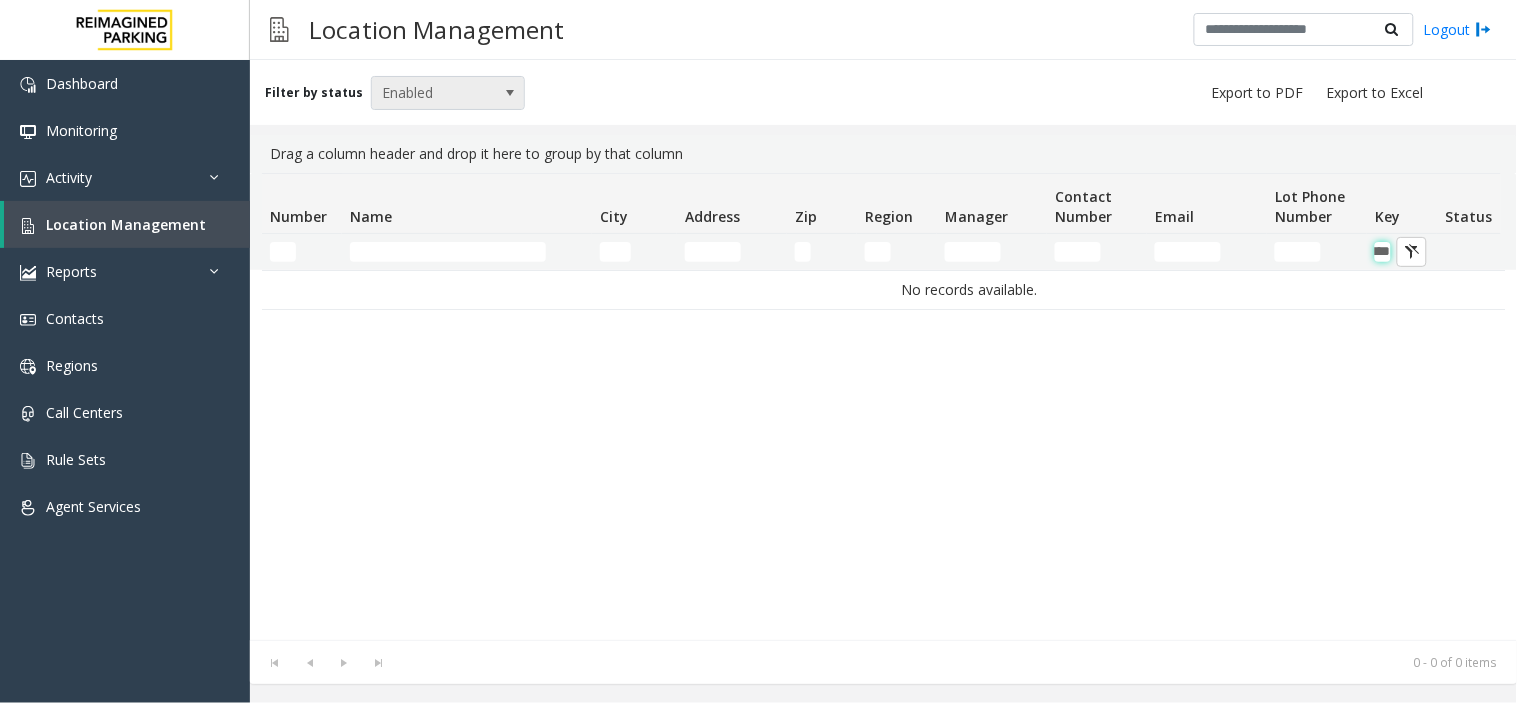 type on "****" 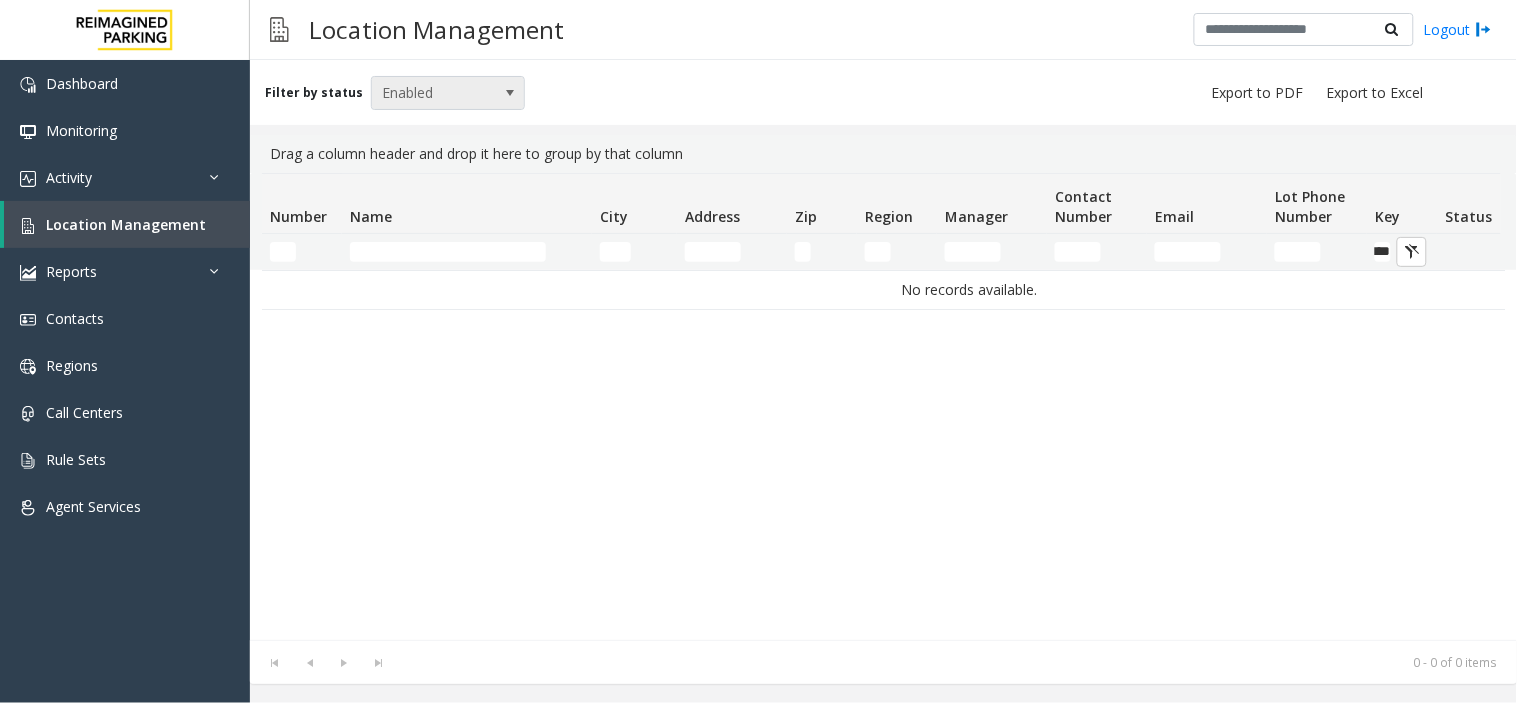 scroll, scrollTop: 0, scrollLeft: 0, axis: both 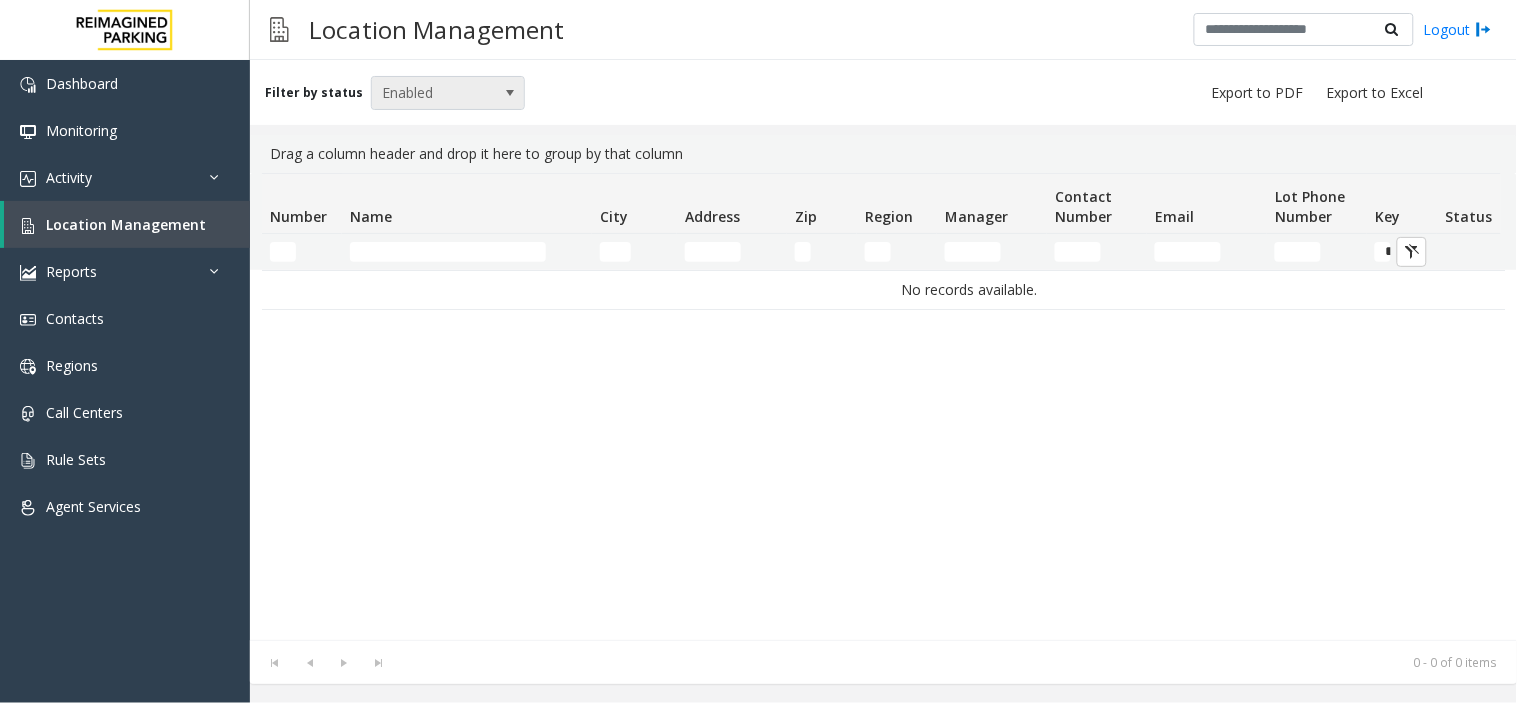 click at bounding box center [510, 93] 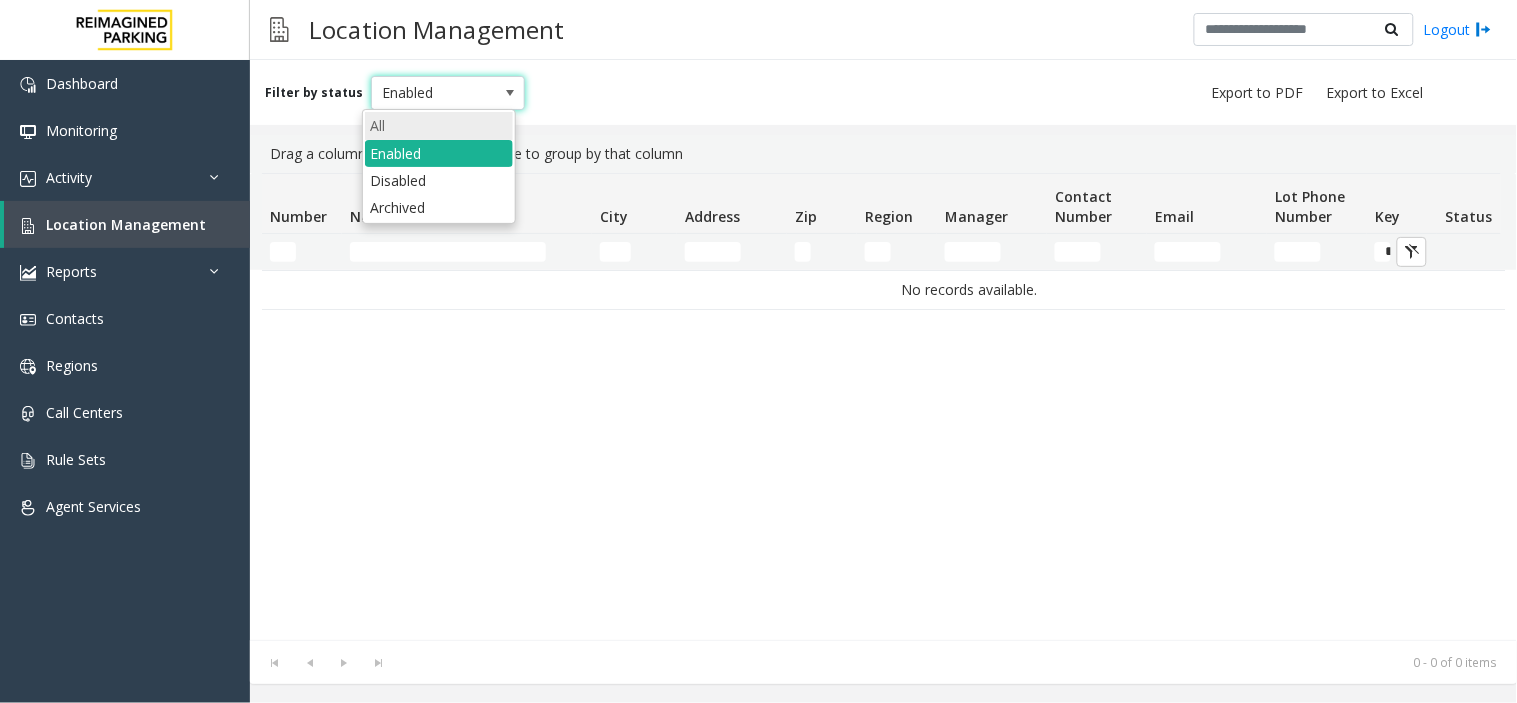 click on "All" at bounding box center [439, 125] 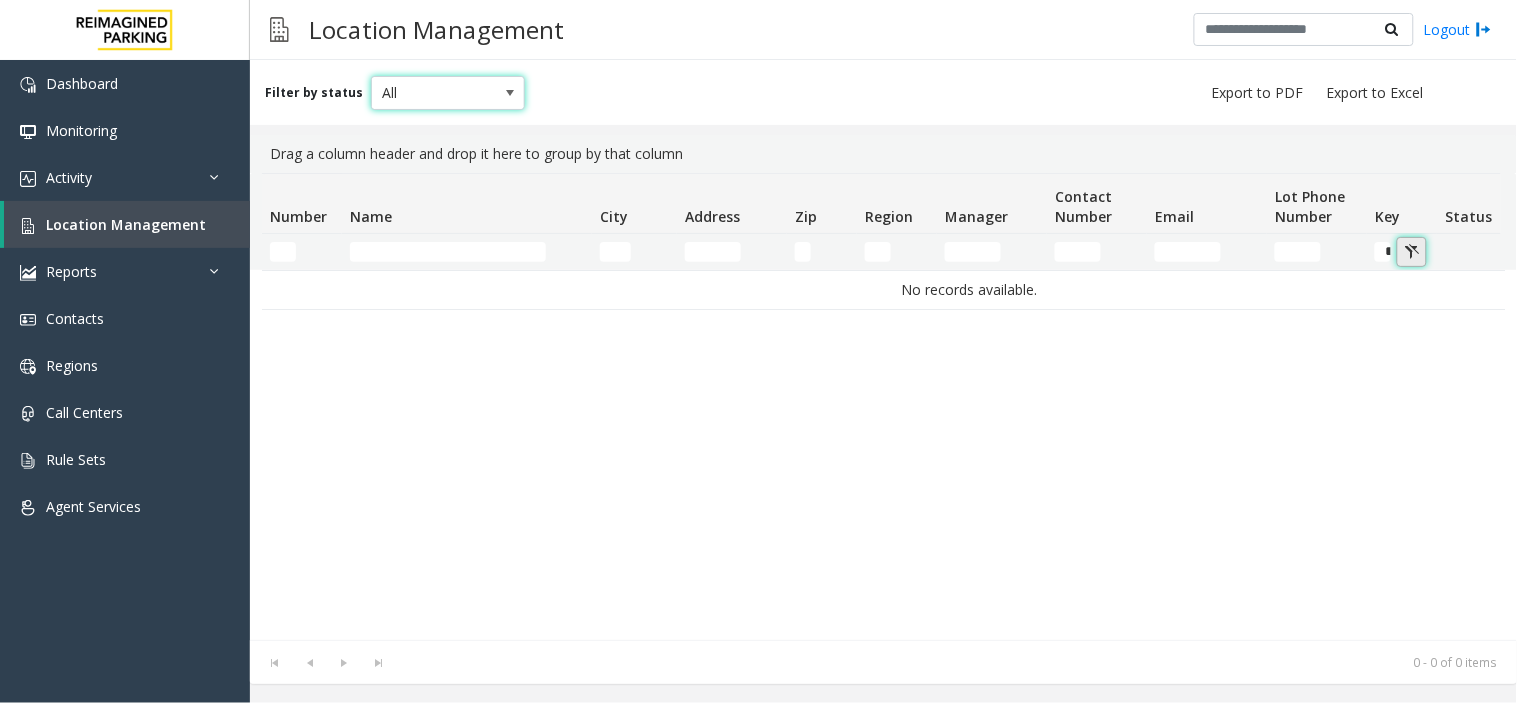 click 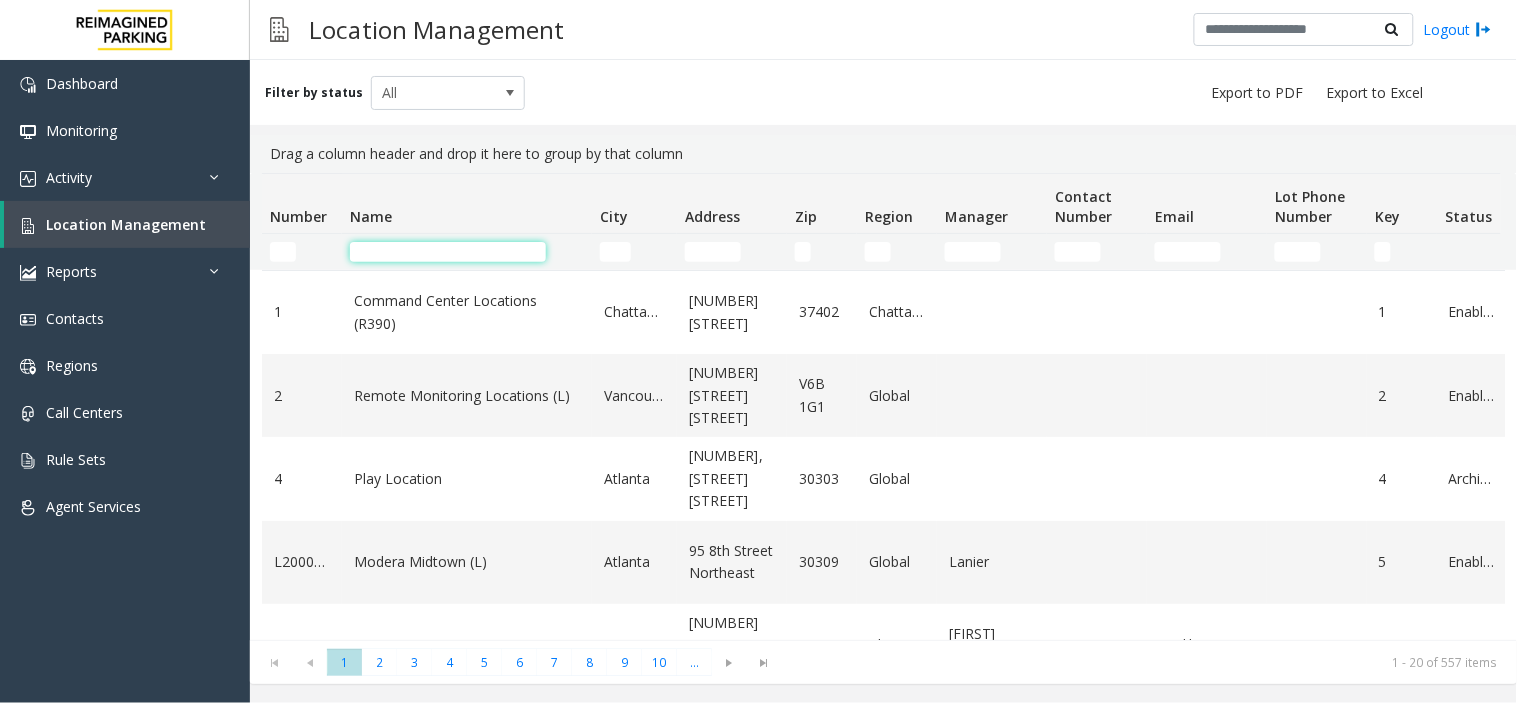 click 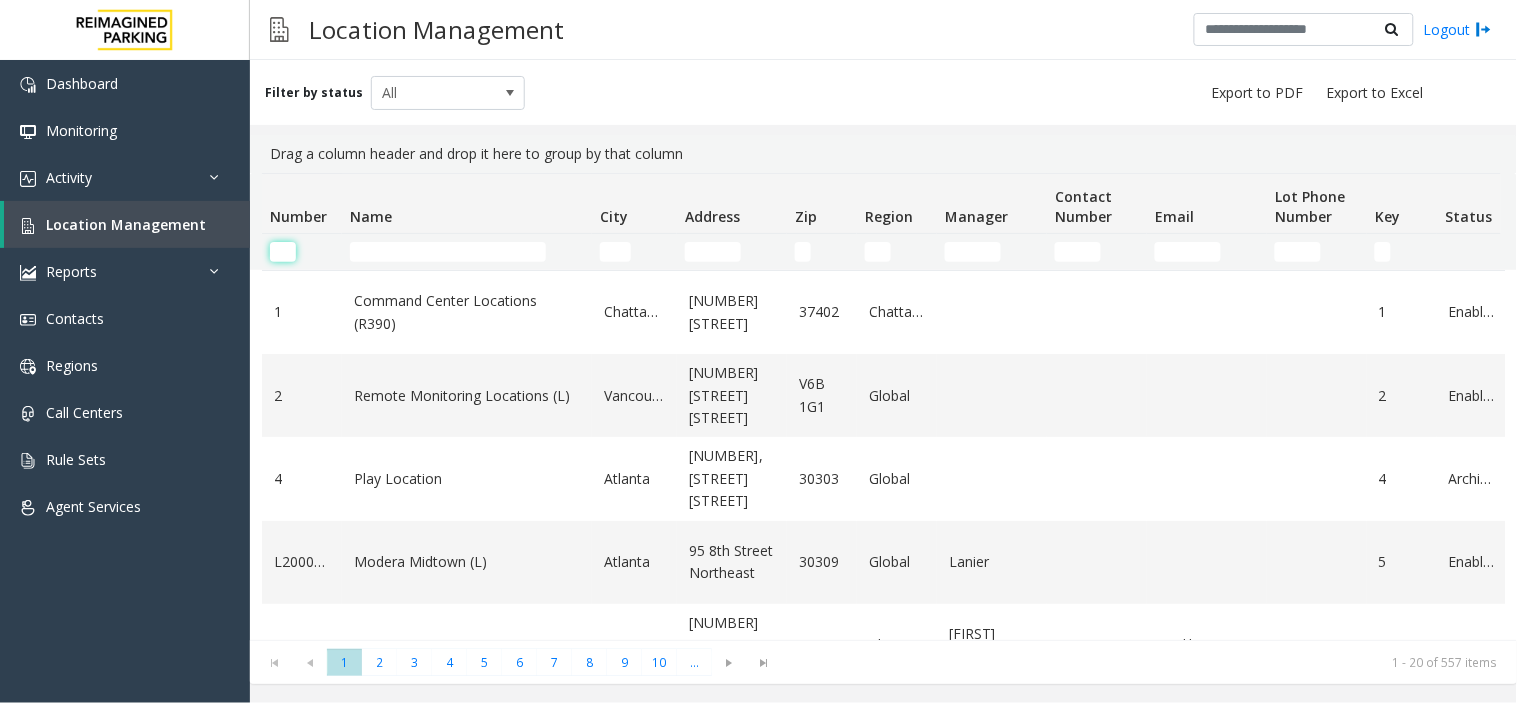 click 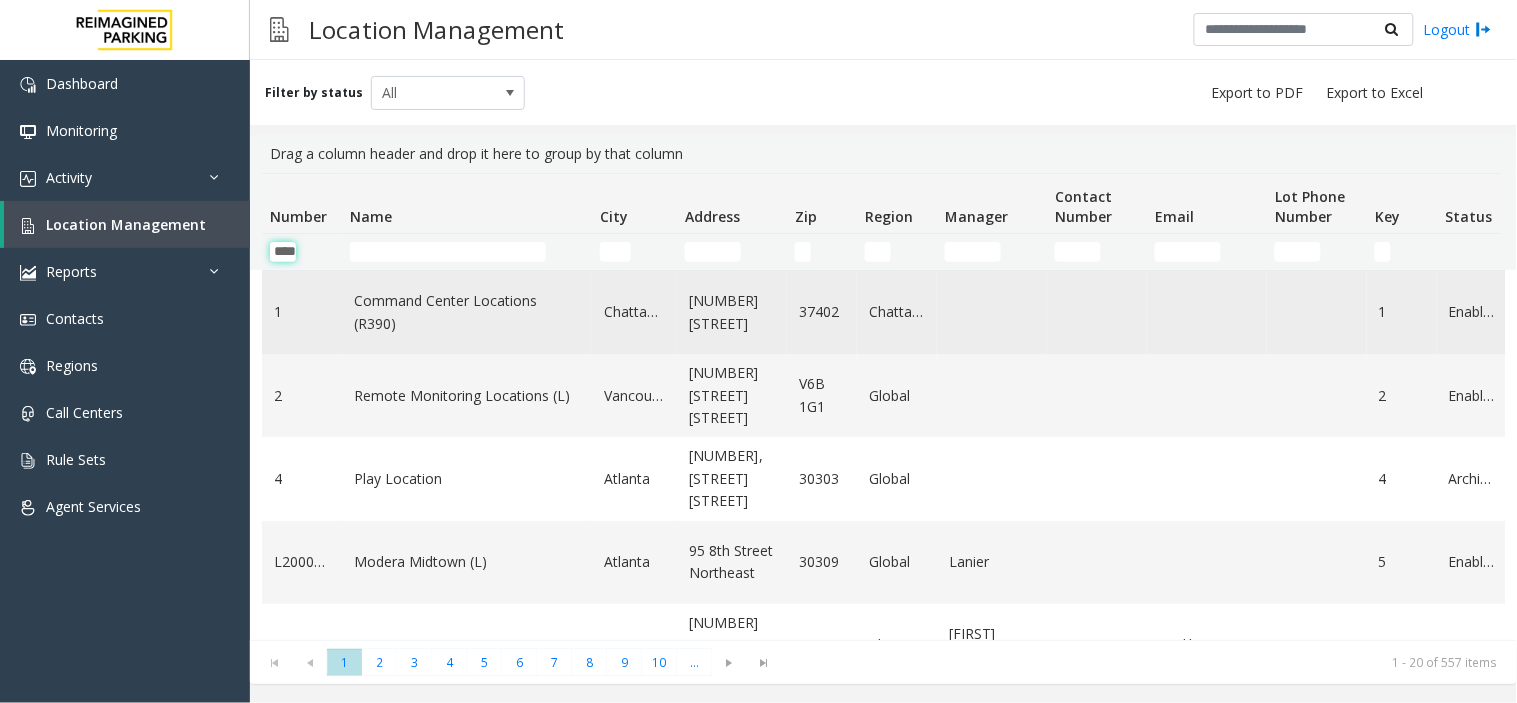 scroll, scrollTop: 0, scrollLeft: 16, axis: horizontal 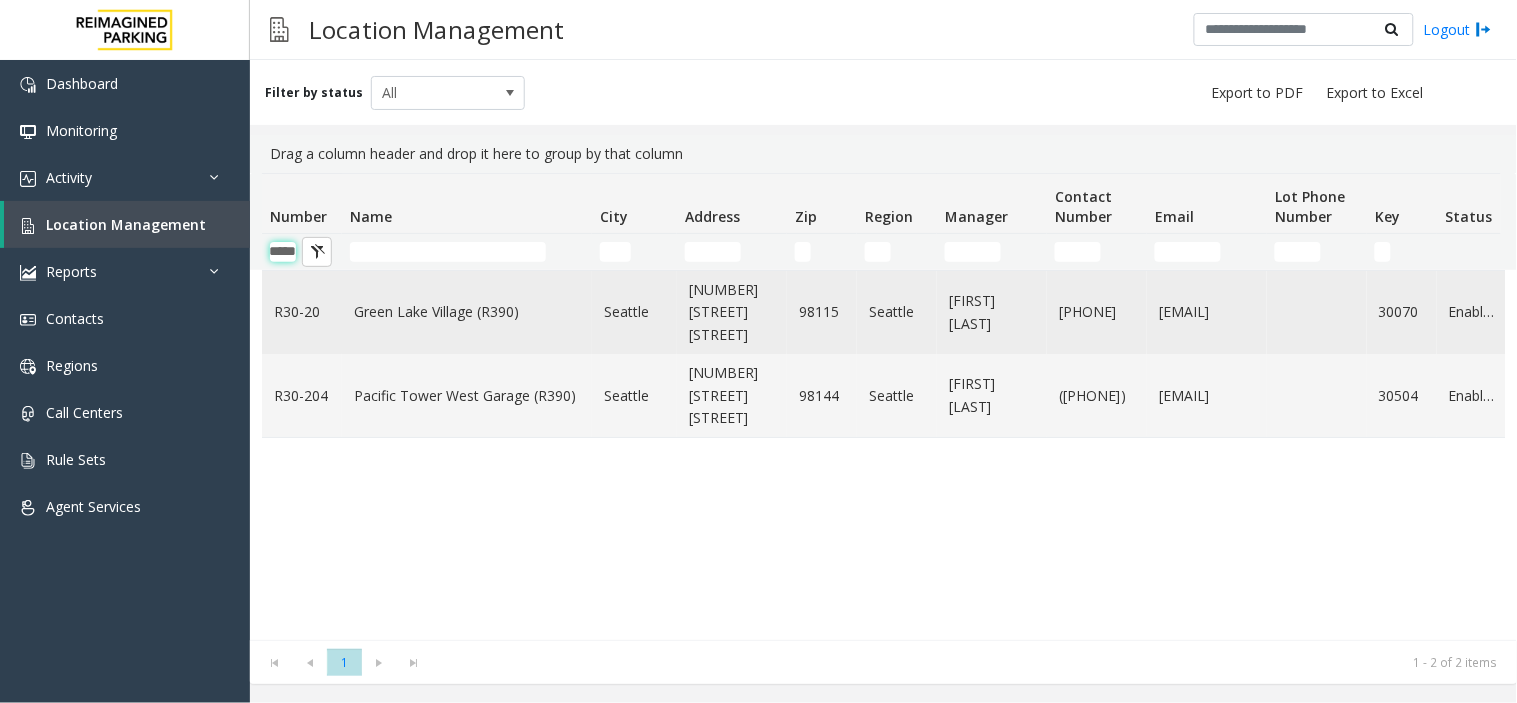 type on "*****" 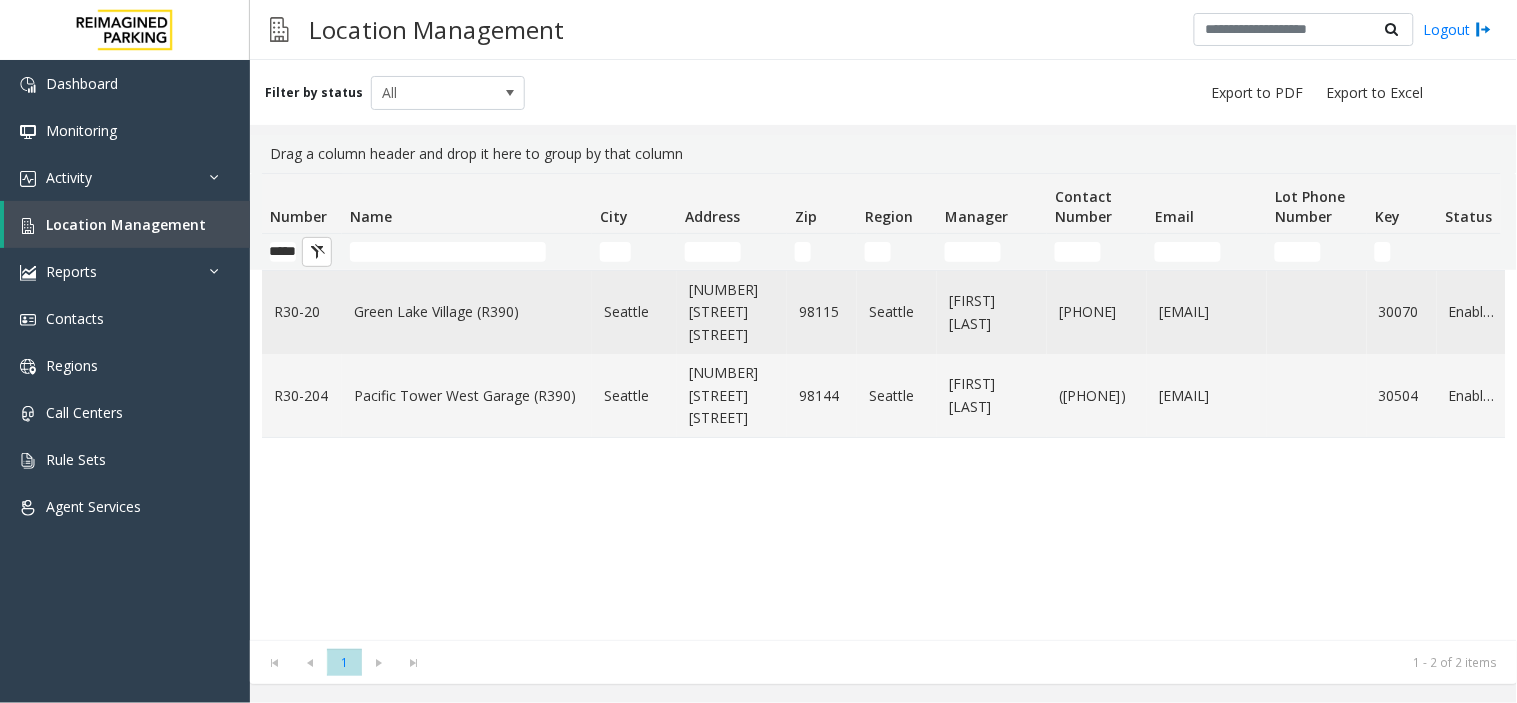 scroll, scrollTop: 0, scrollLeft: 0, axis: both 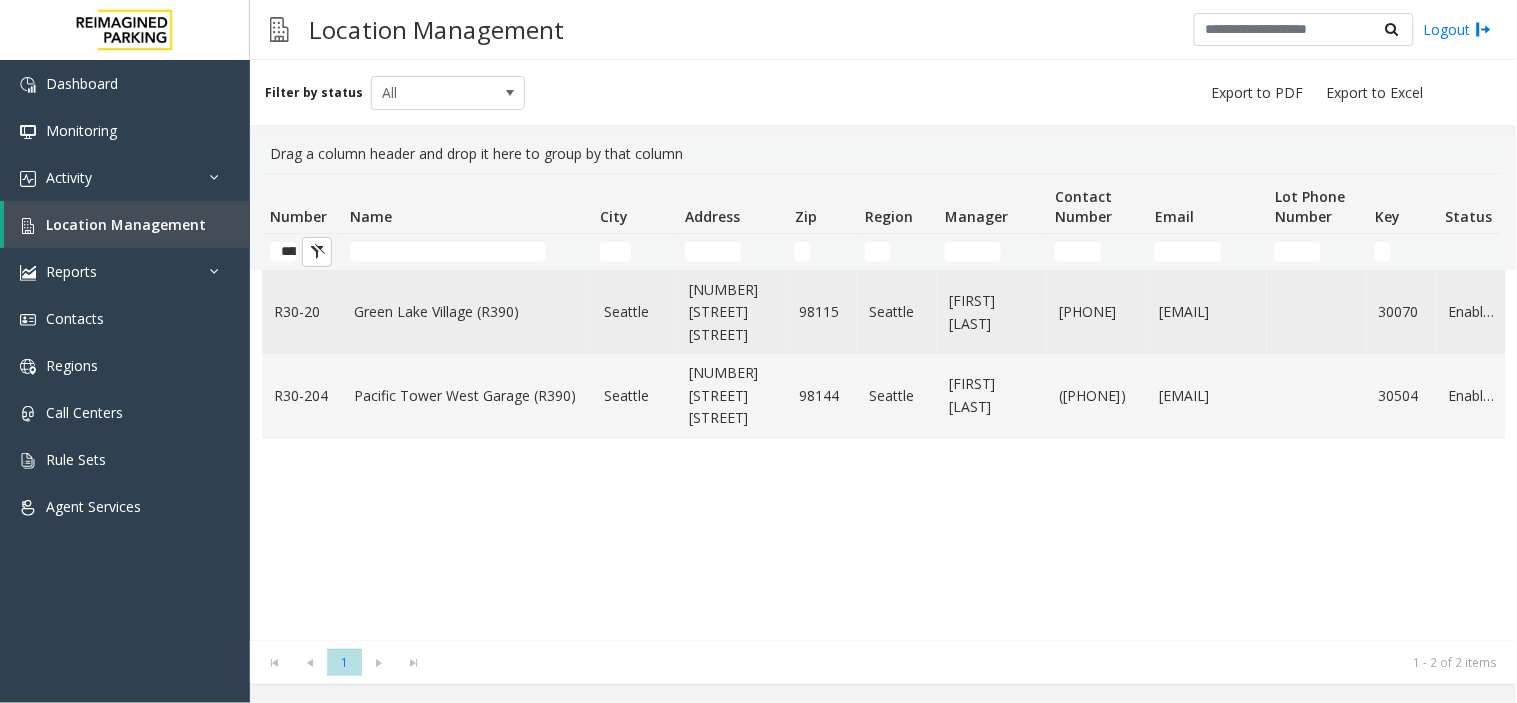 click on "Green Lake Village (R390)" 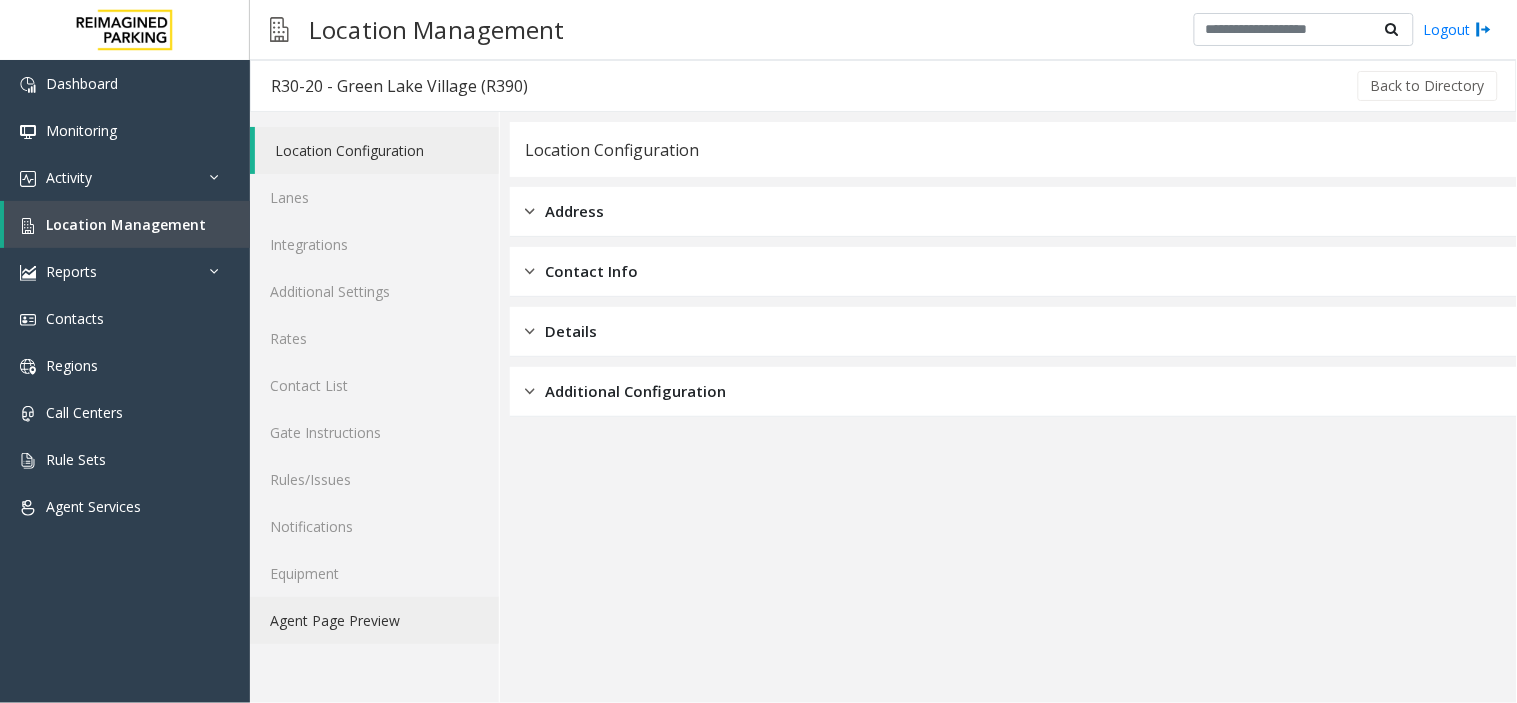 click on "Agent Page Preview" 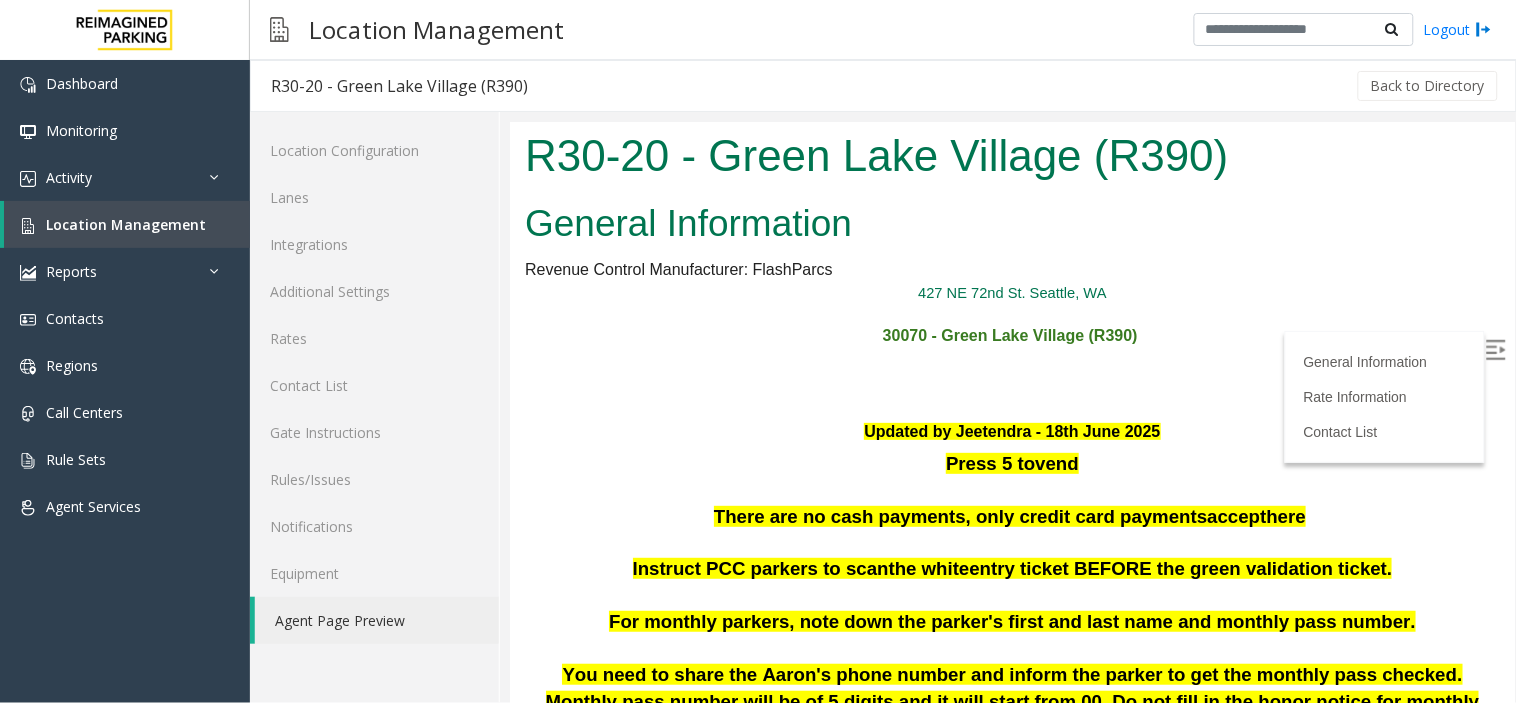 scroll, scrollTop: 0, scrollLeft: 0, axis: both 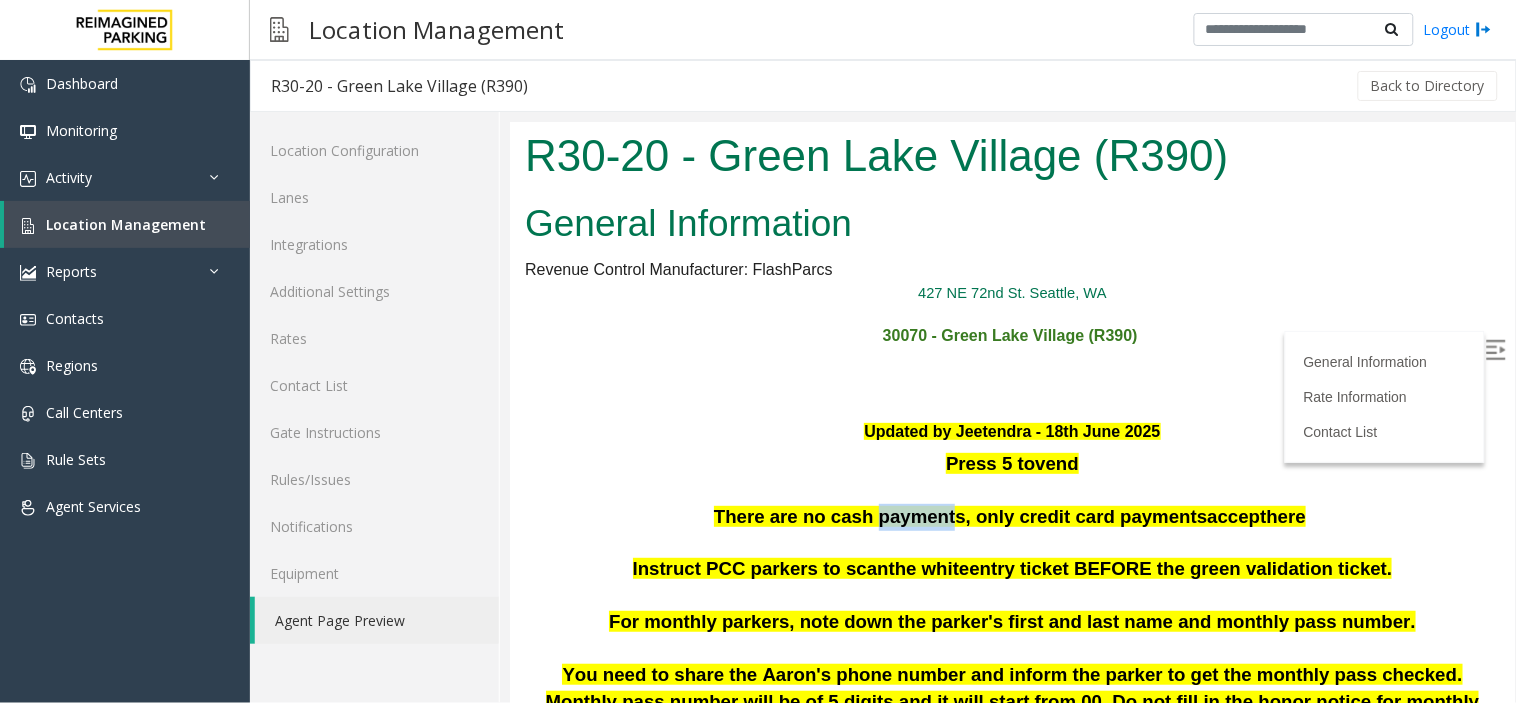 click at bounding box center [1495, 349] 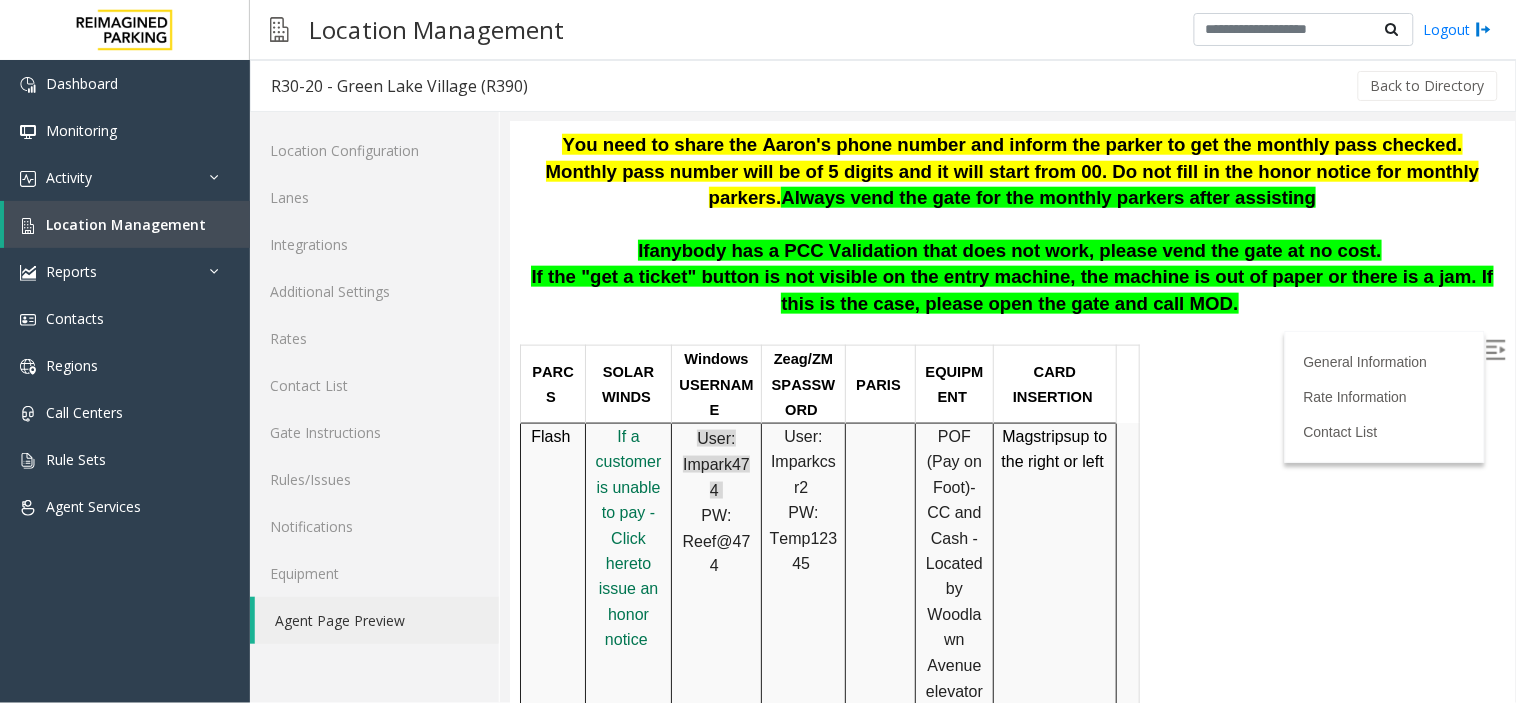 scroll, scrollTop: 494, scrollLeft: 0, axis: vertical 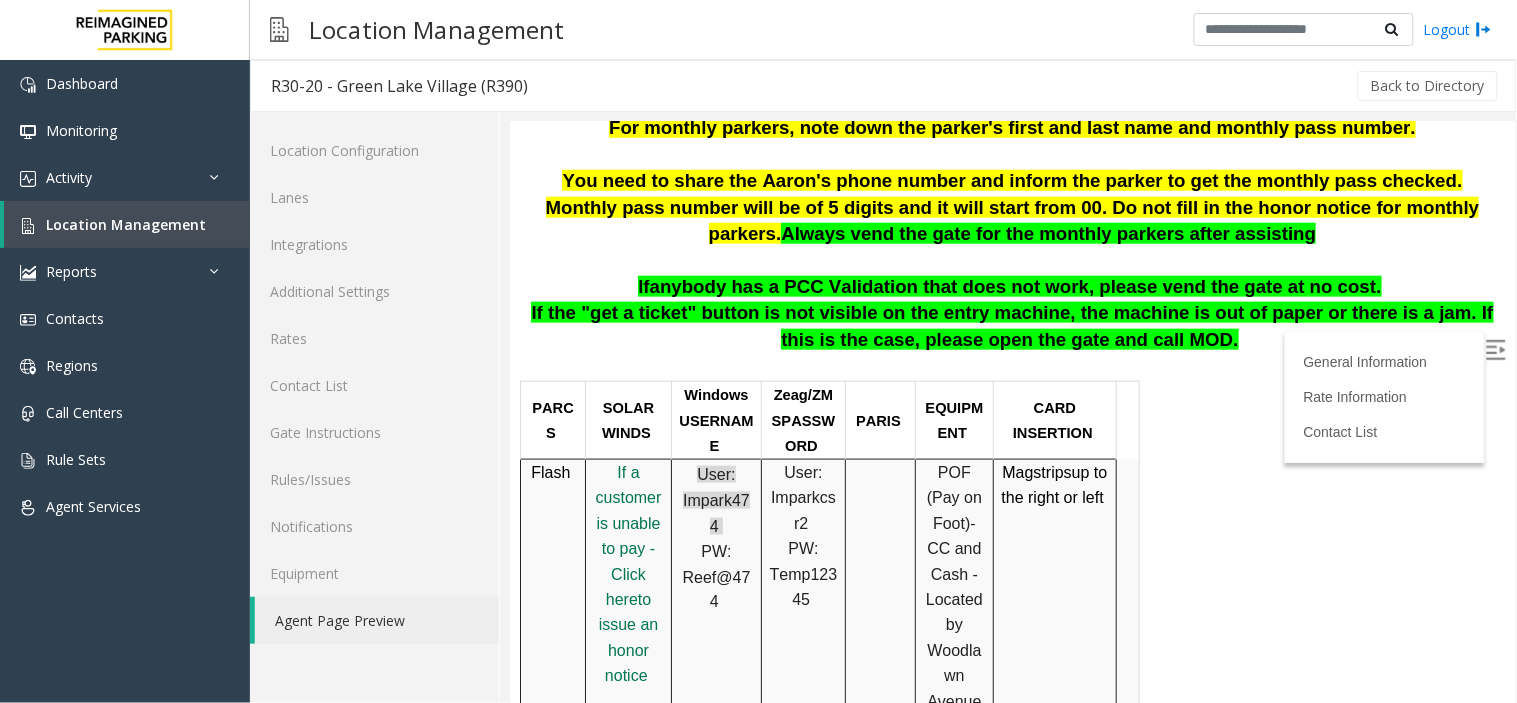 click at bounding box center (1495, 349) 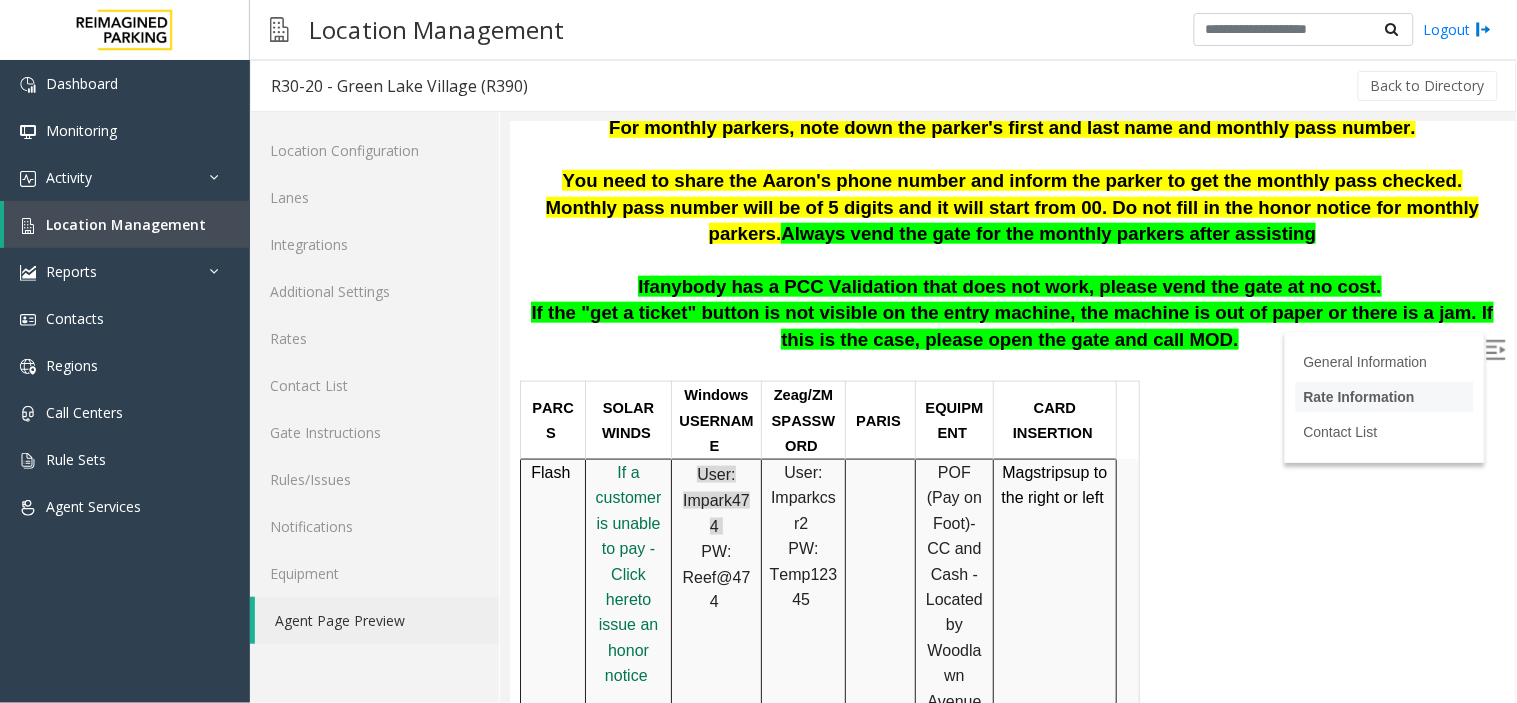 click on "Rate Information" at bounding box center [1358, 396] 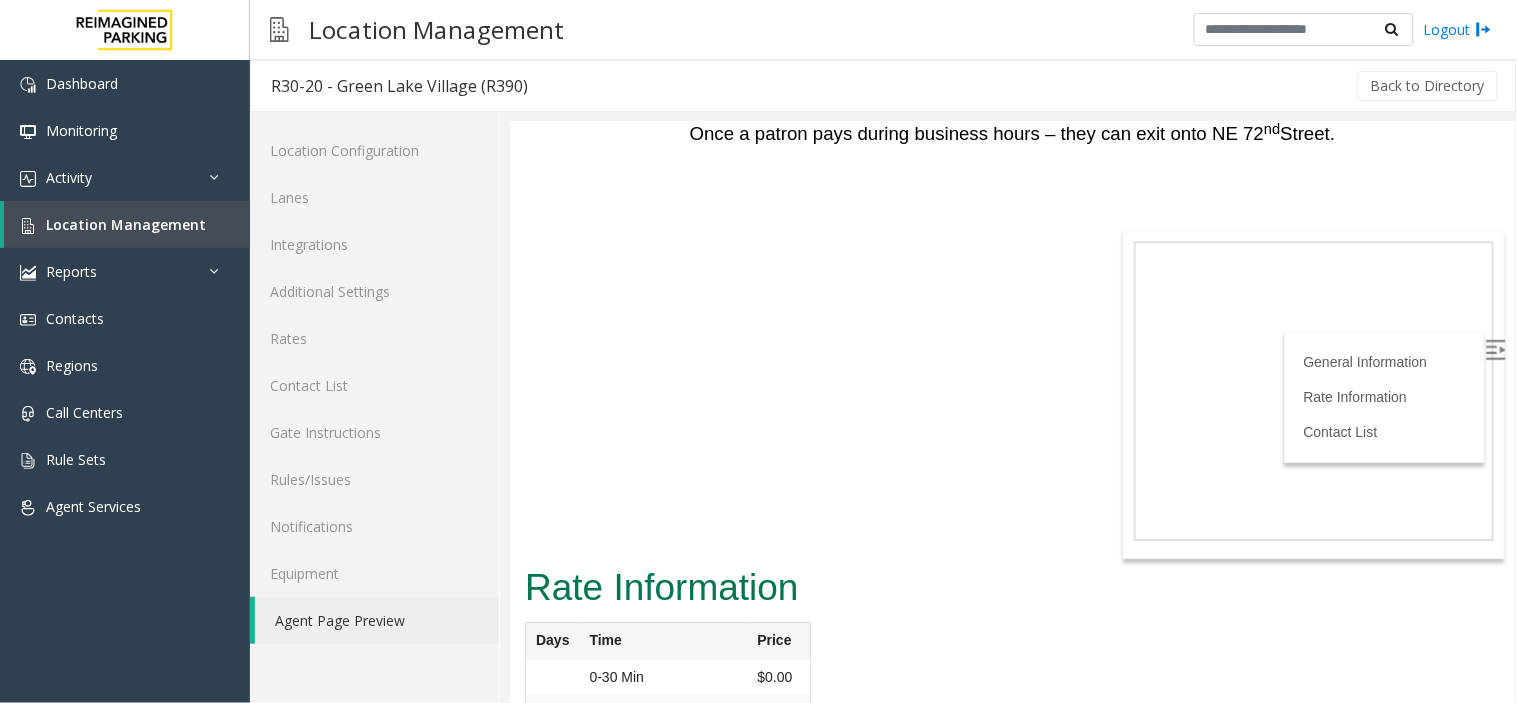 click at bounding box center (1495, 349) 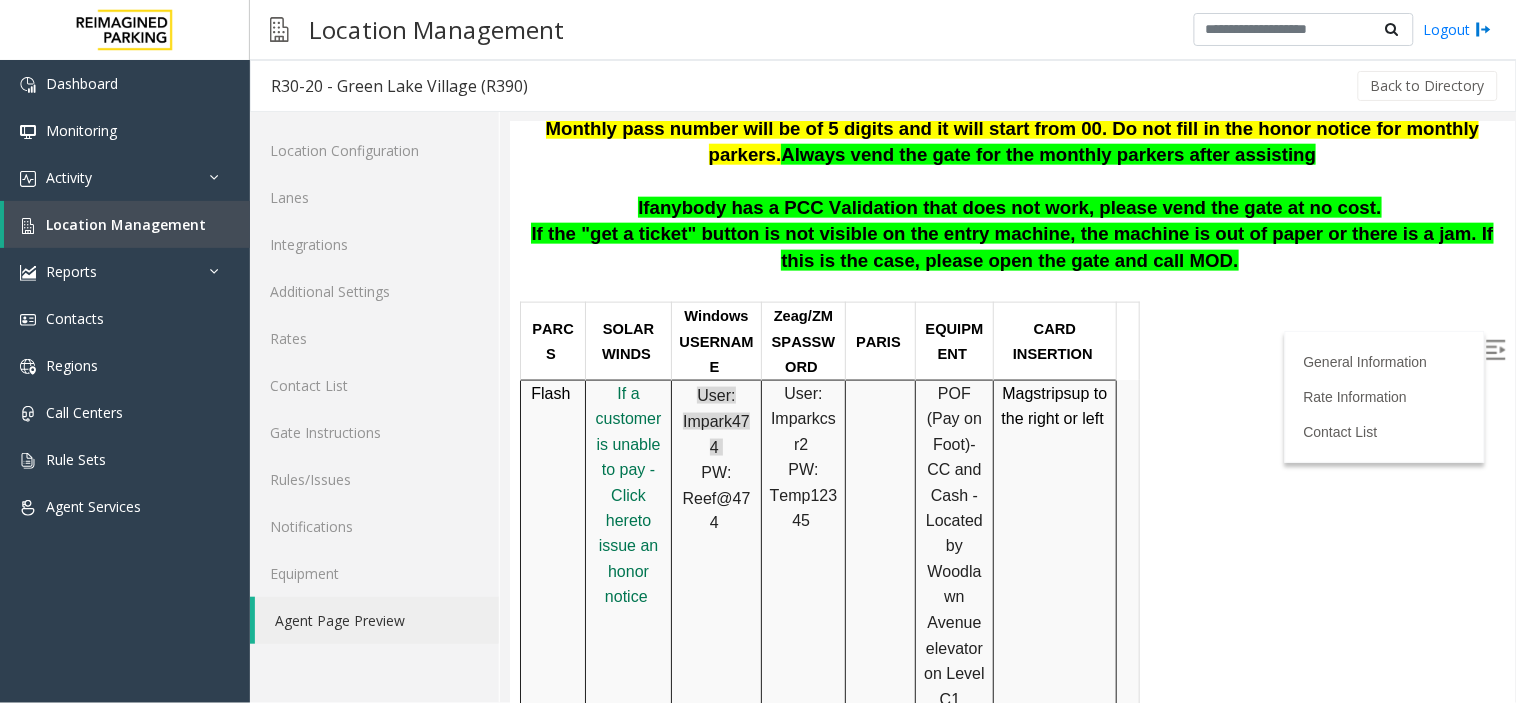 scroll, scrollTop: 496, scrollLeft: 0, axis: vertical 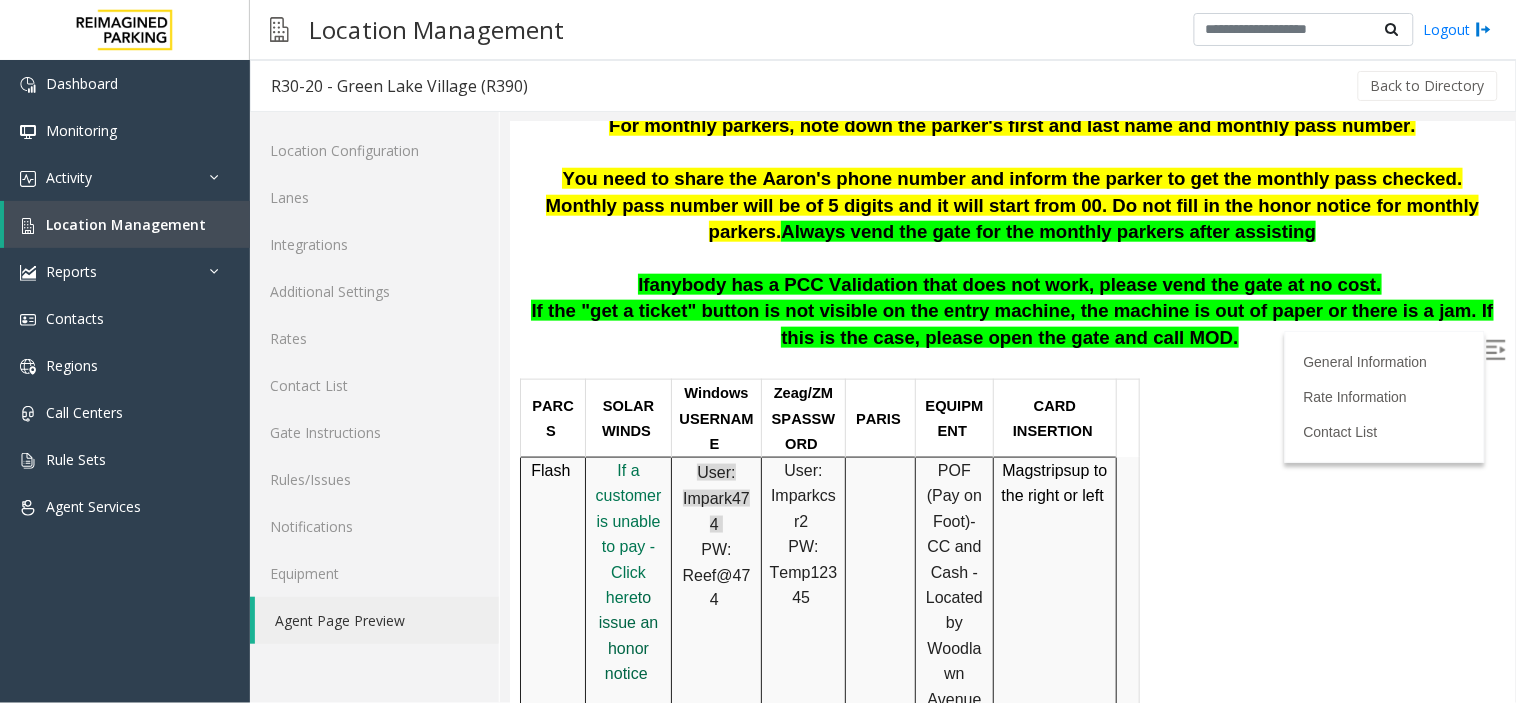 click on "to issue an honor notice" at bounding box center (628, 636) 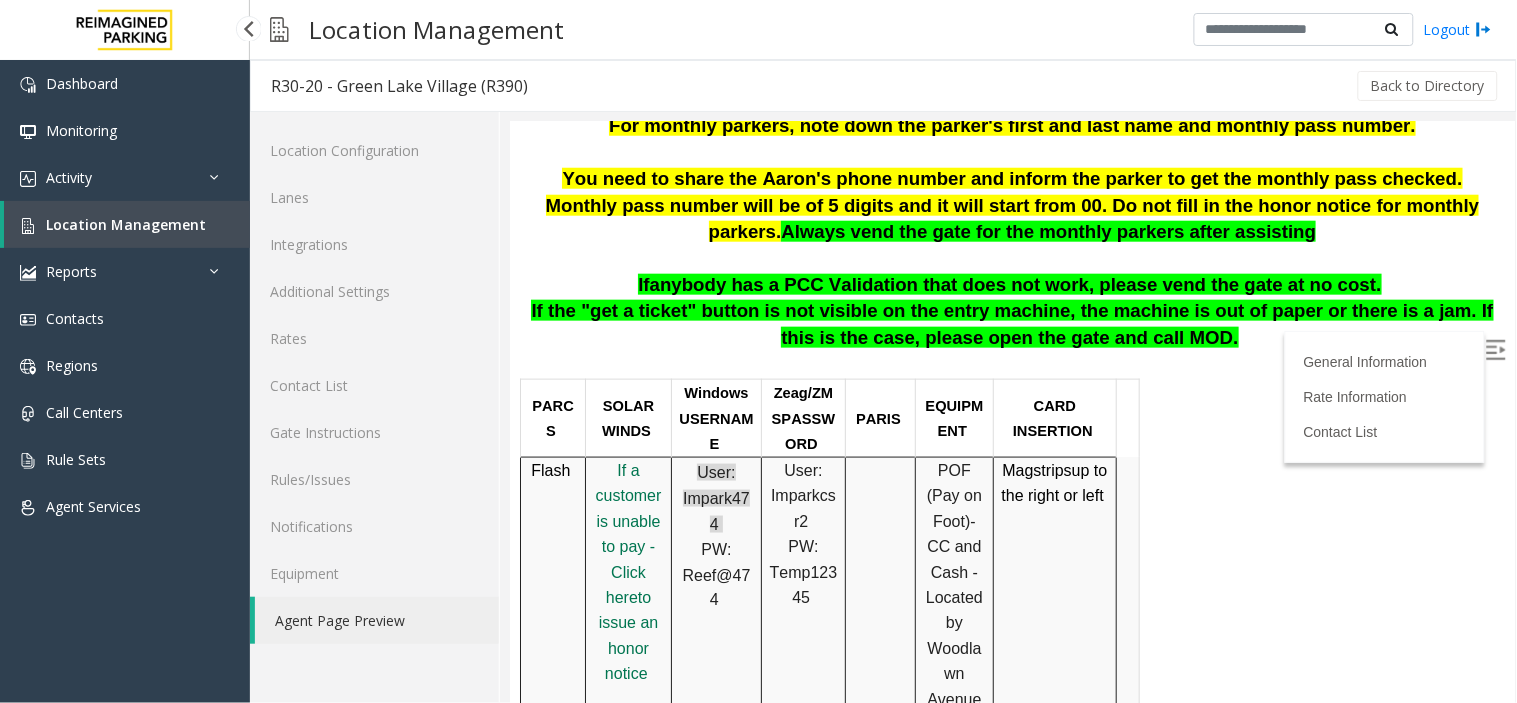 click on "Location Management" at bounding box center [126, 224] 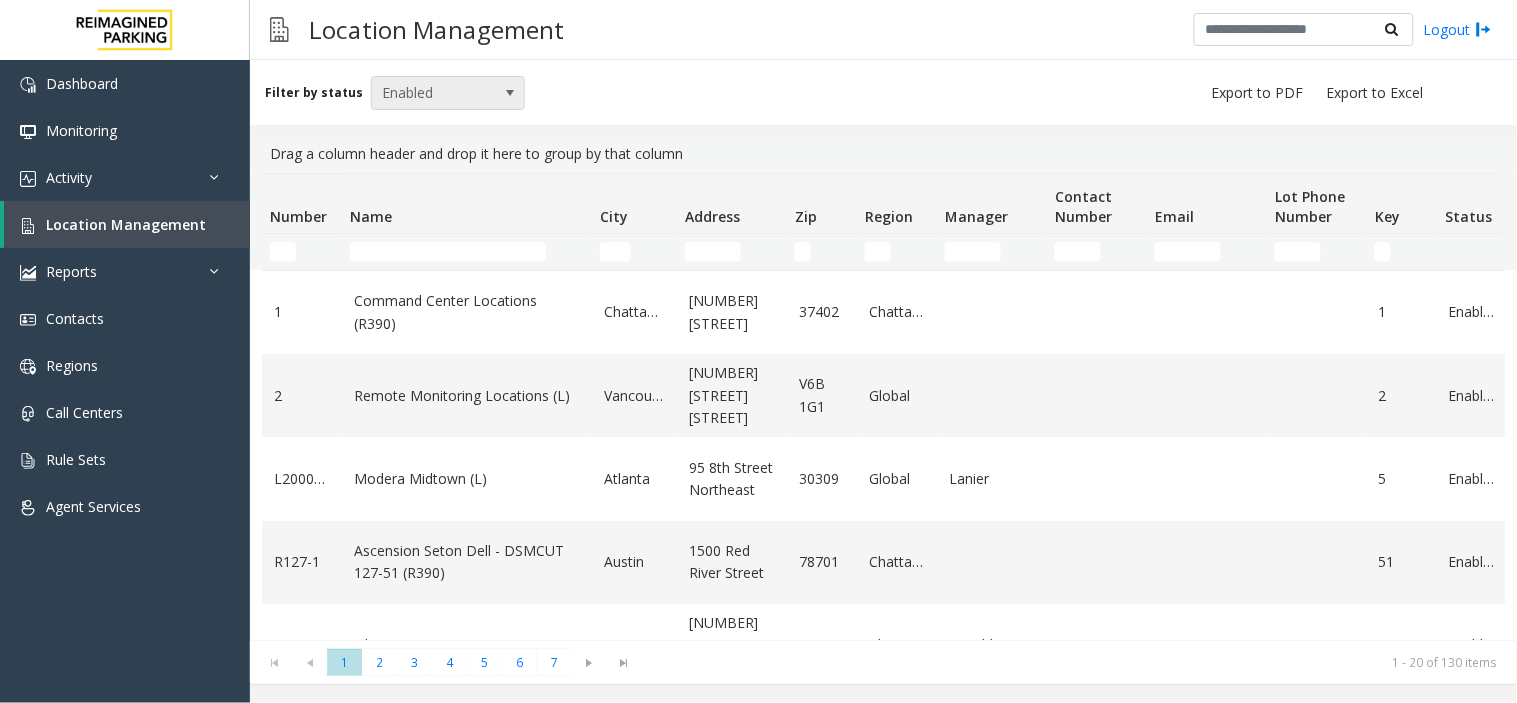 click at bounding box center (510, 93) 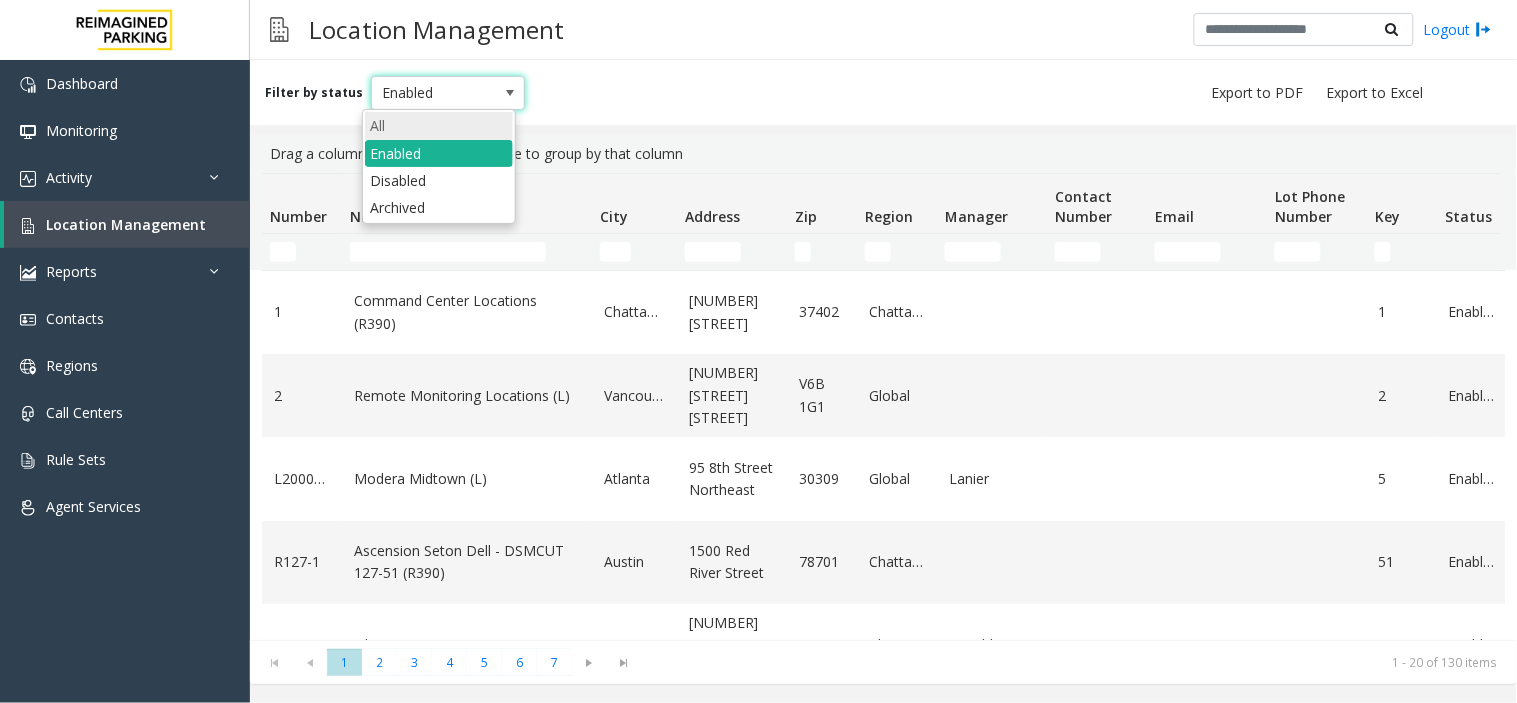 click on "All" at bounding box center [439, 125] 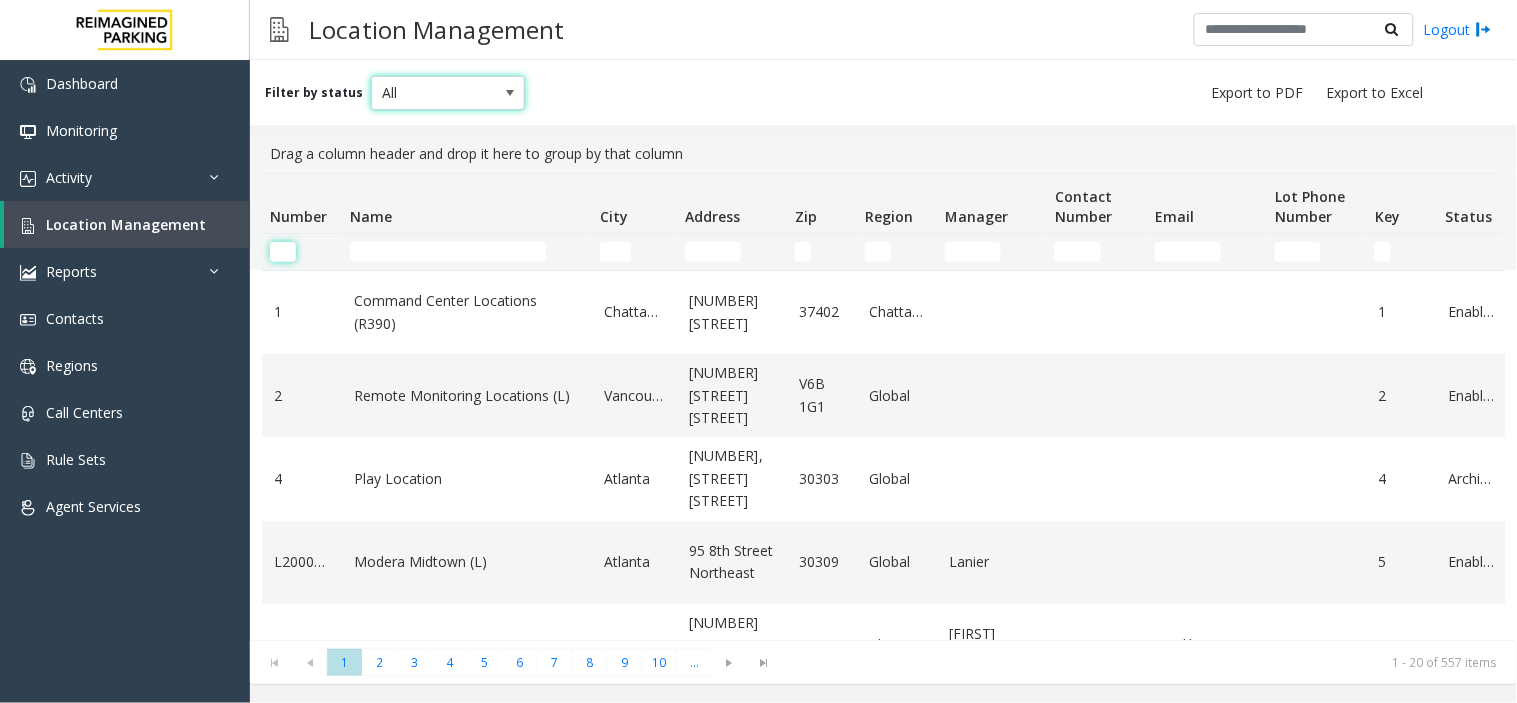 click 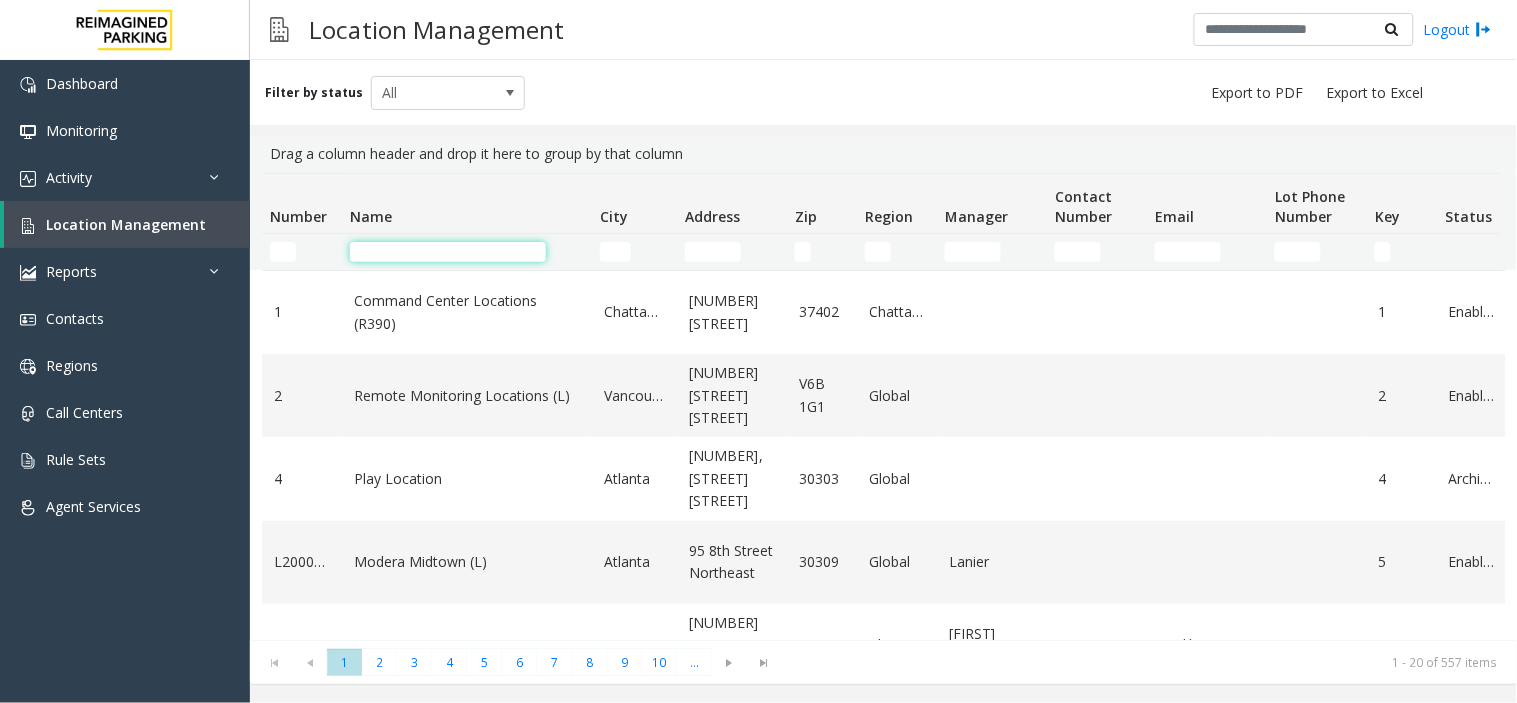 click 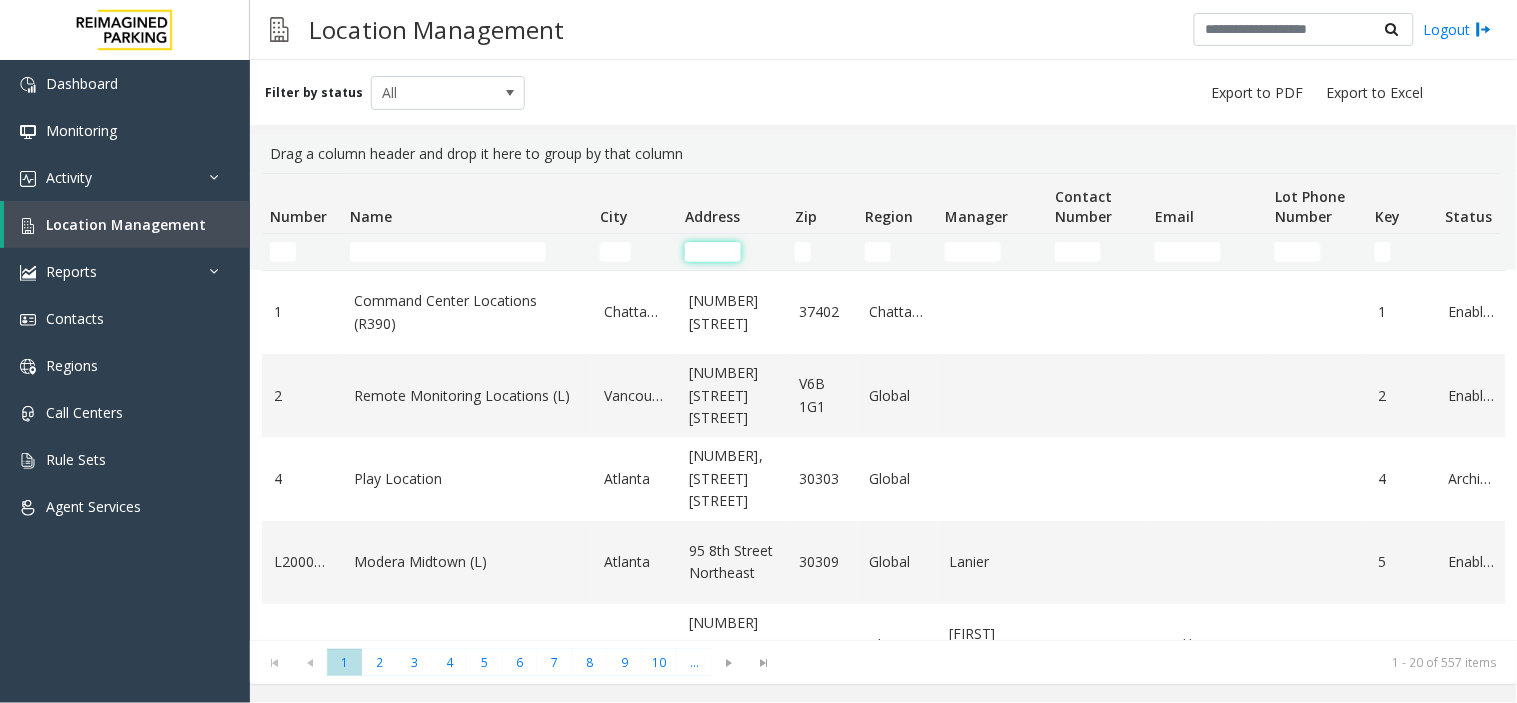 click 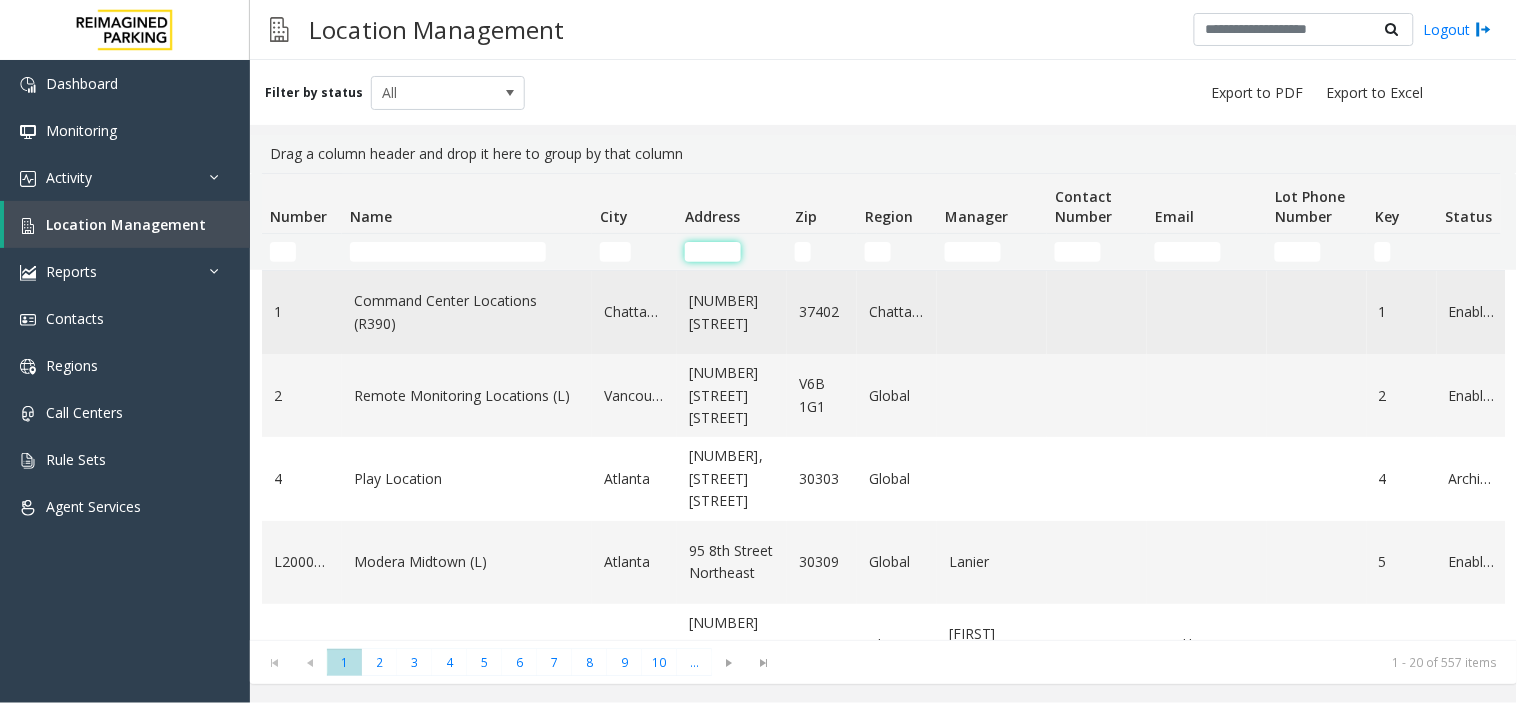 paste on "**********" 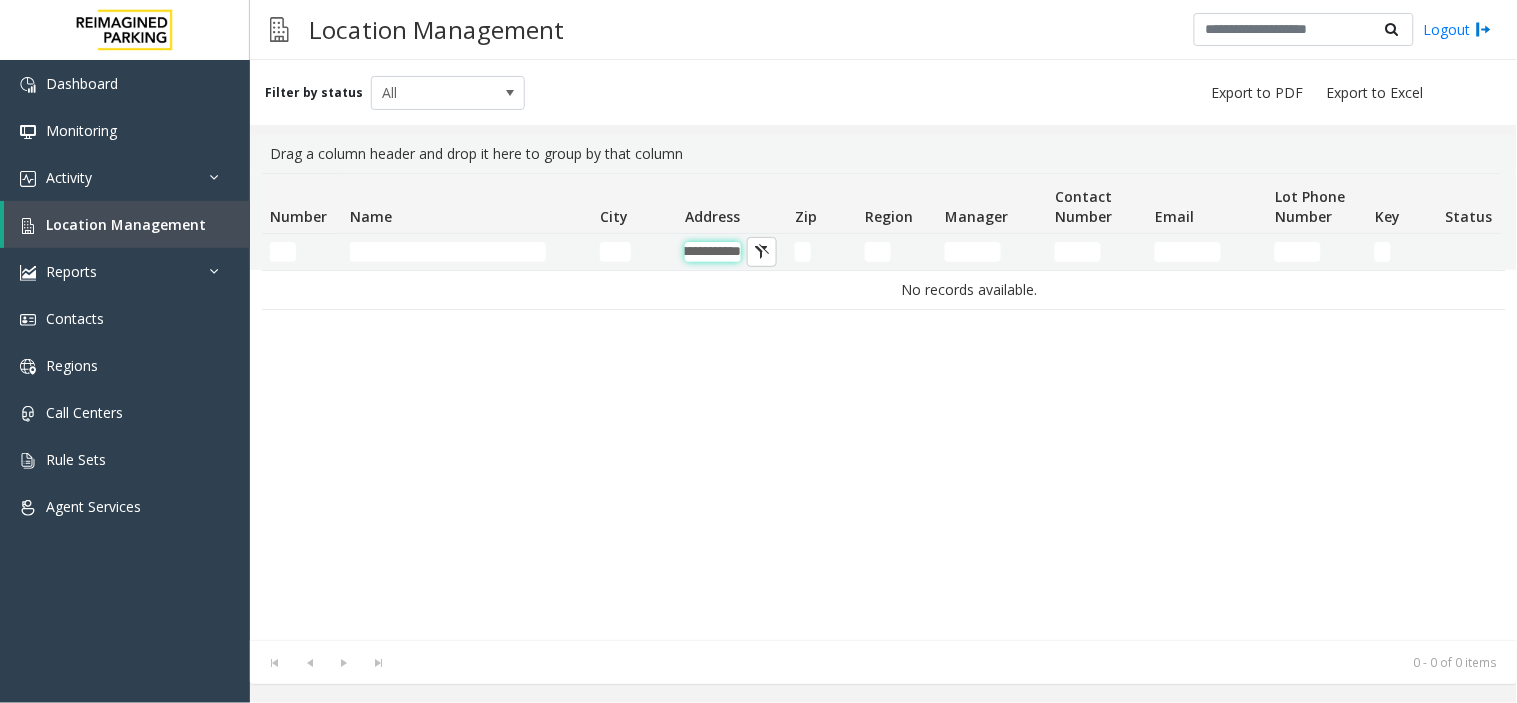 scroll, scrollTop: 0, scrollLeft: 38, axis: horizontal 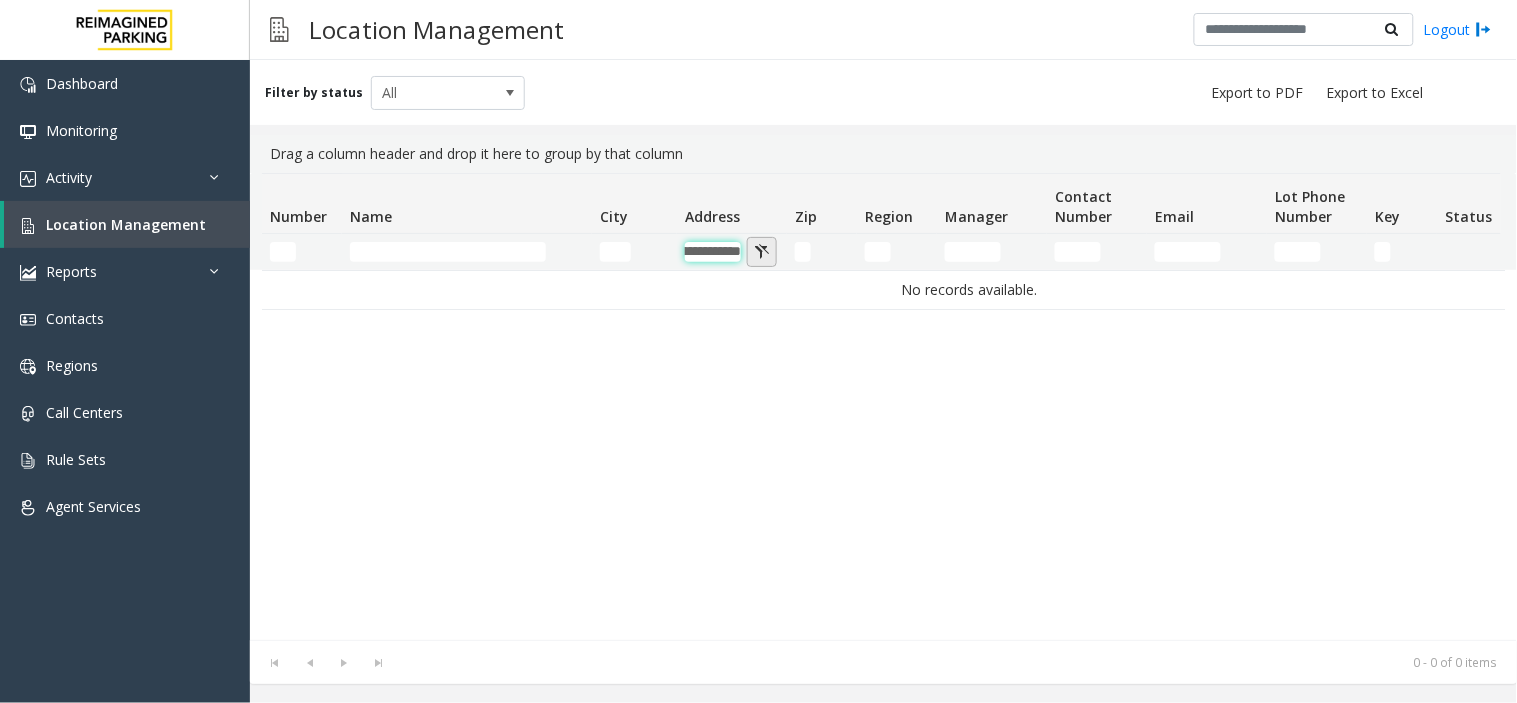type on "**********" 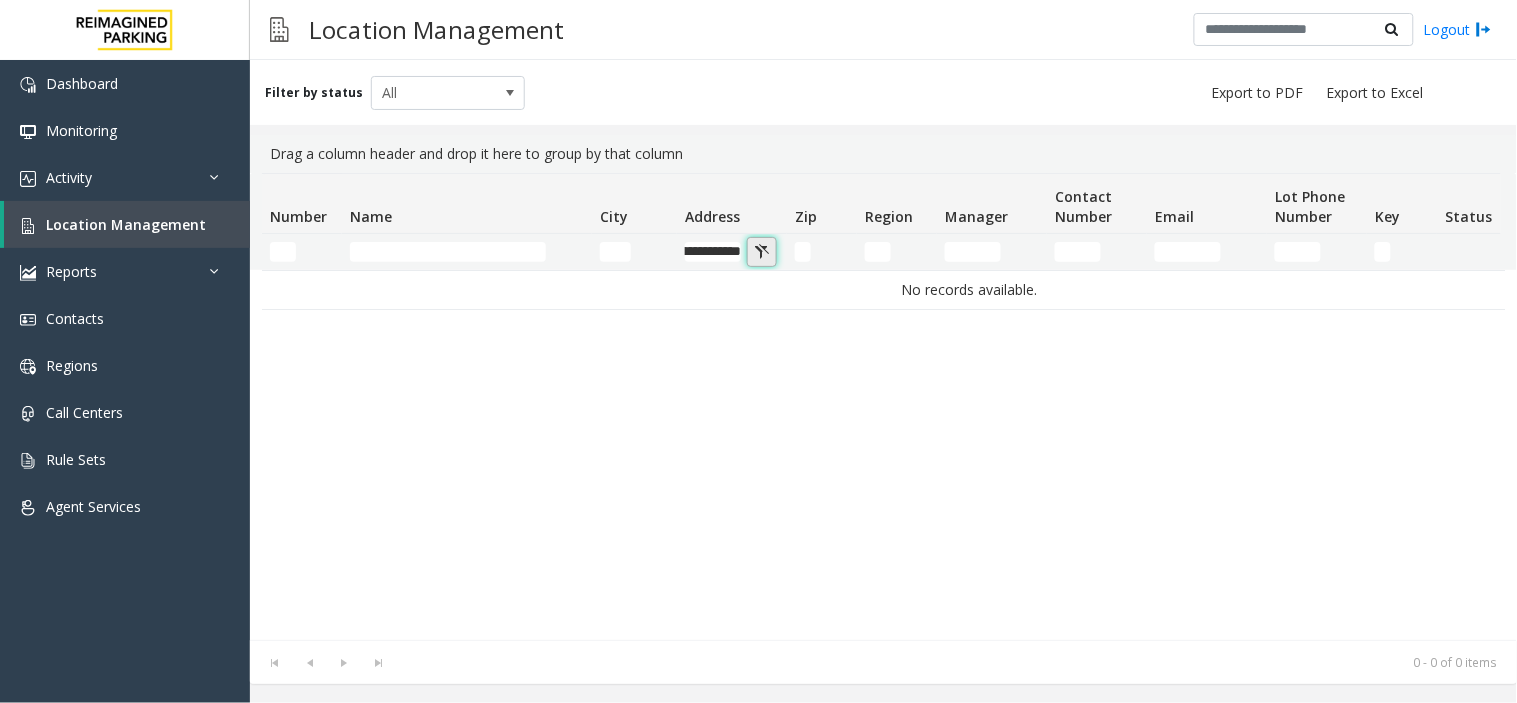scroll, scrollTop: 0, scrollLeft: 0, axis: both 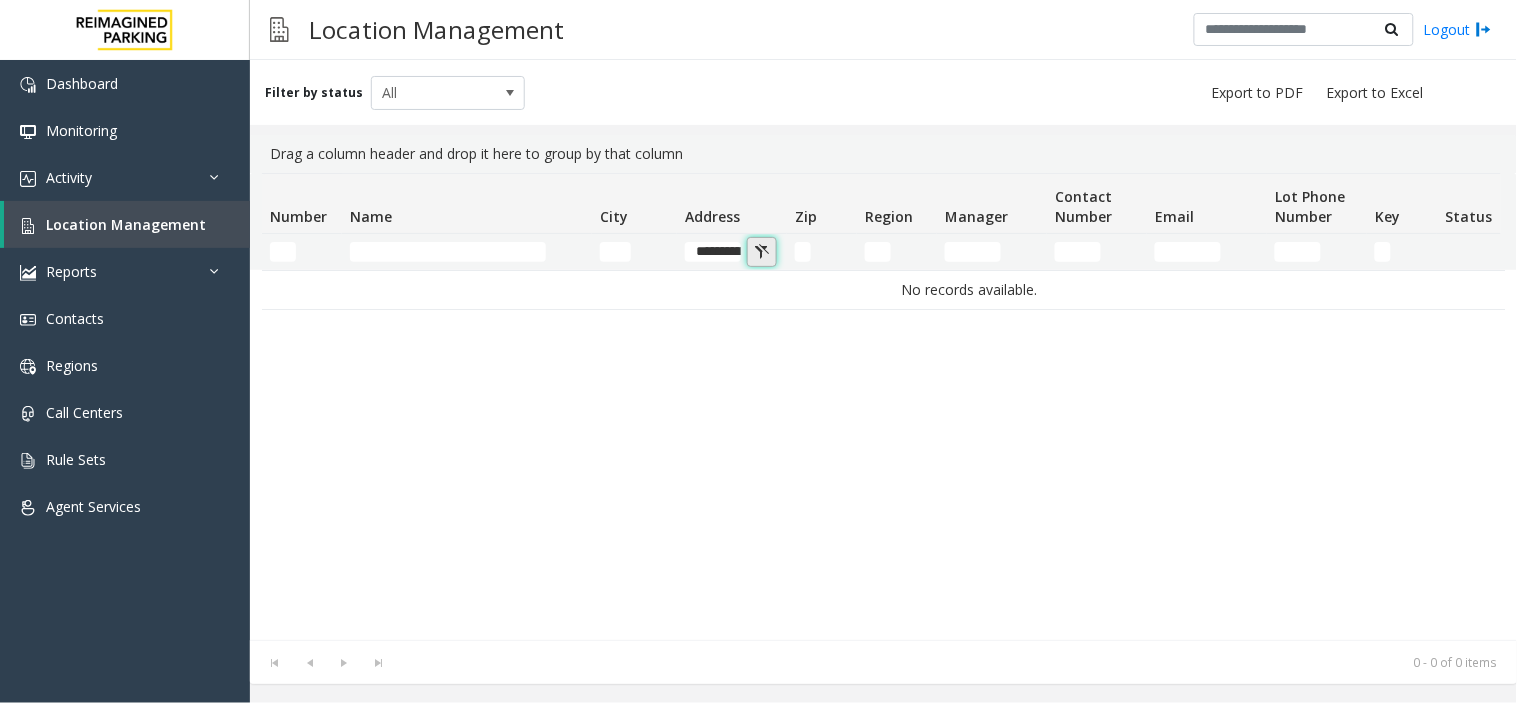 click 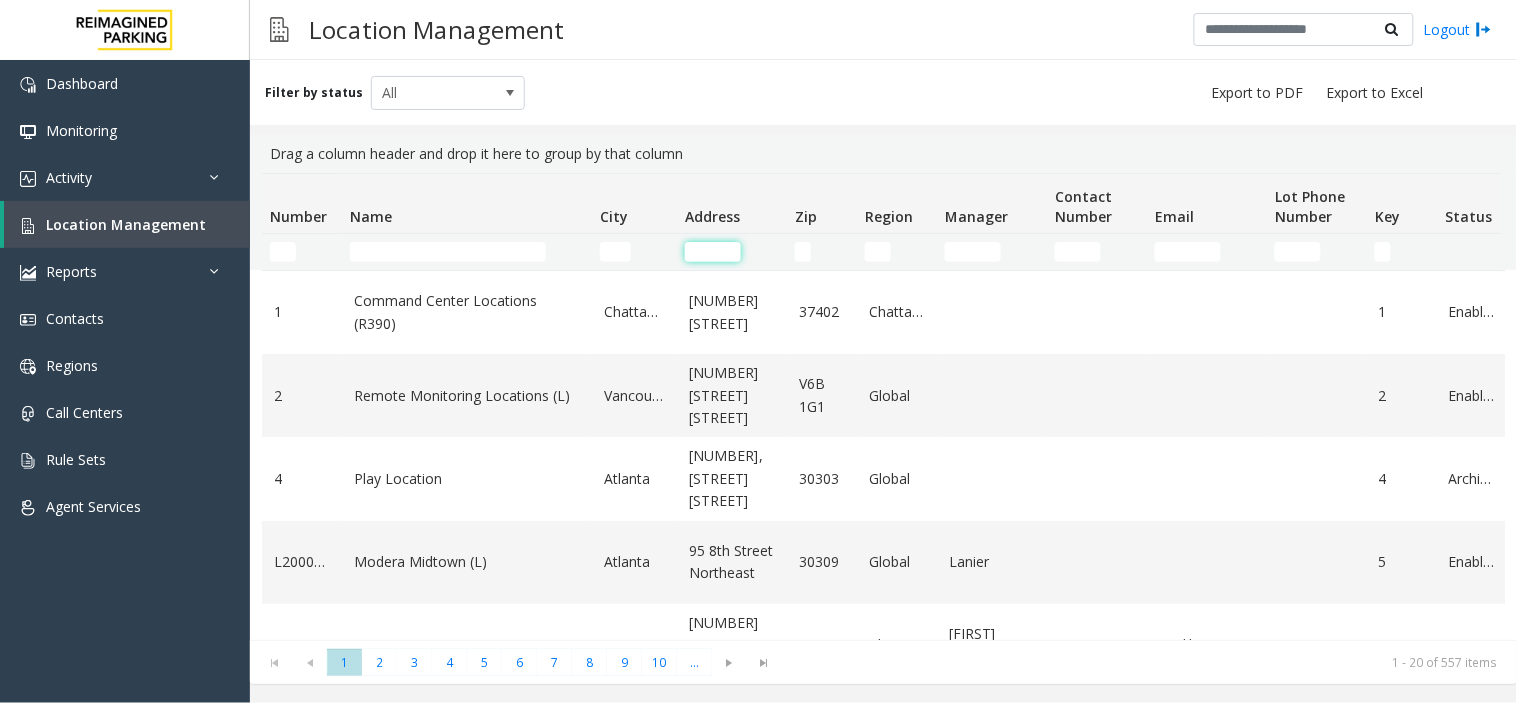 click 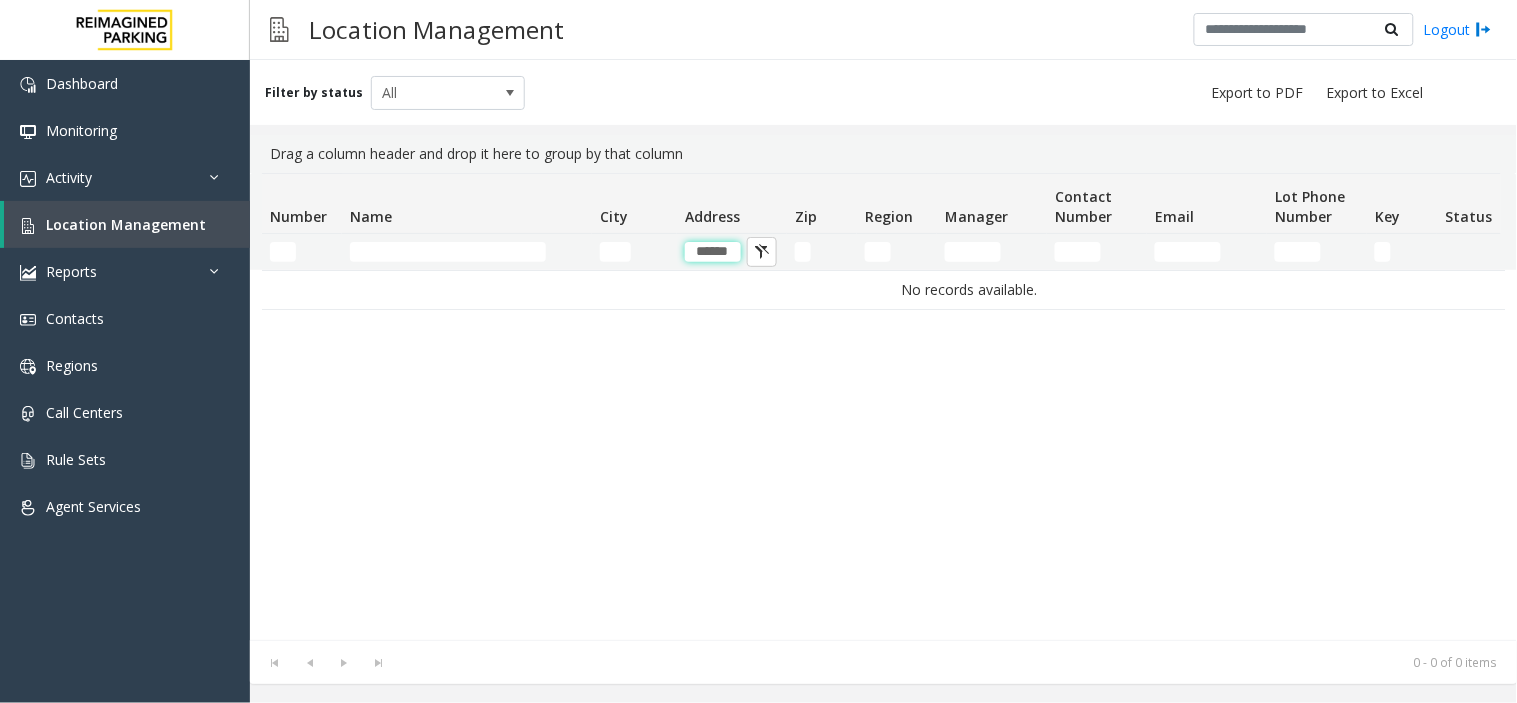 type on "*******" 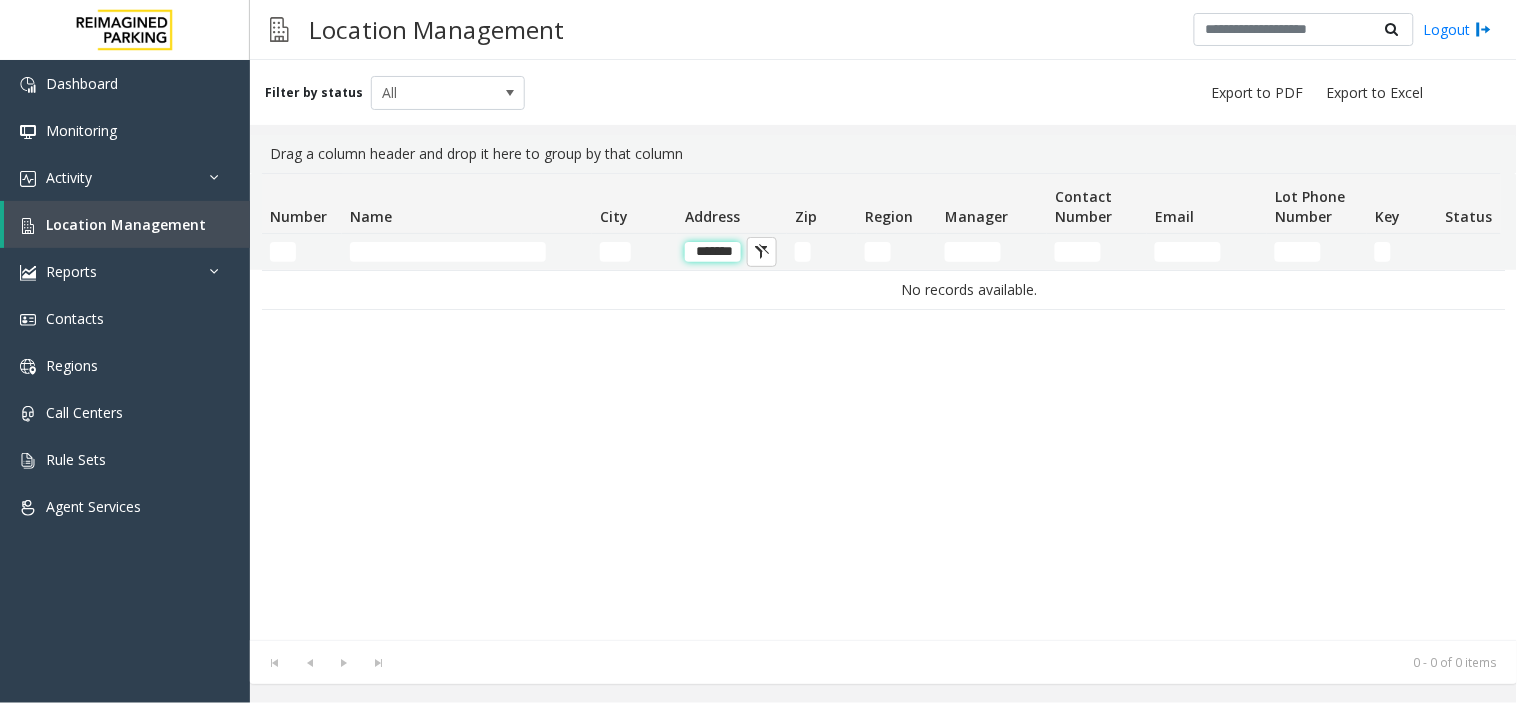 click on "*******" 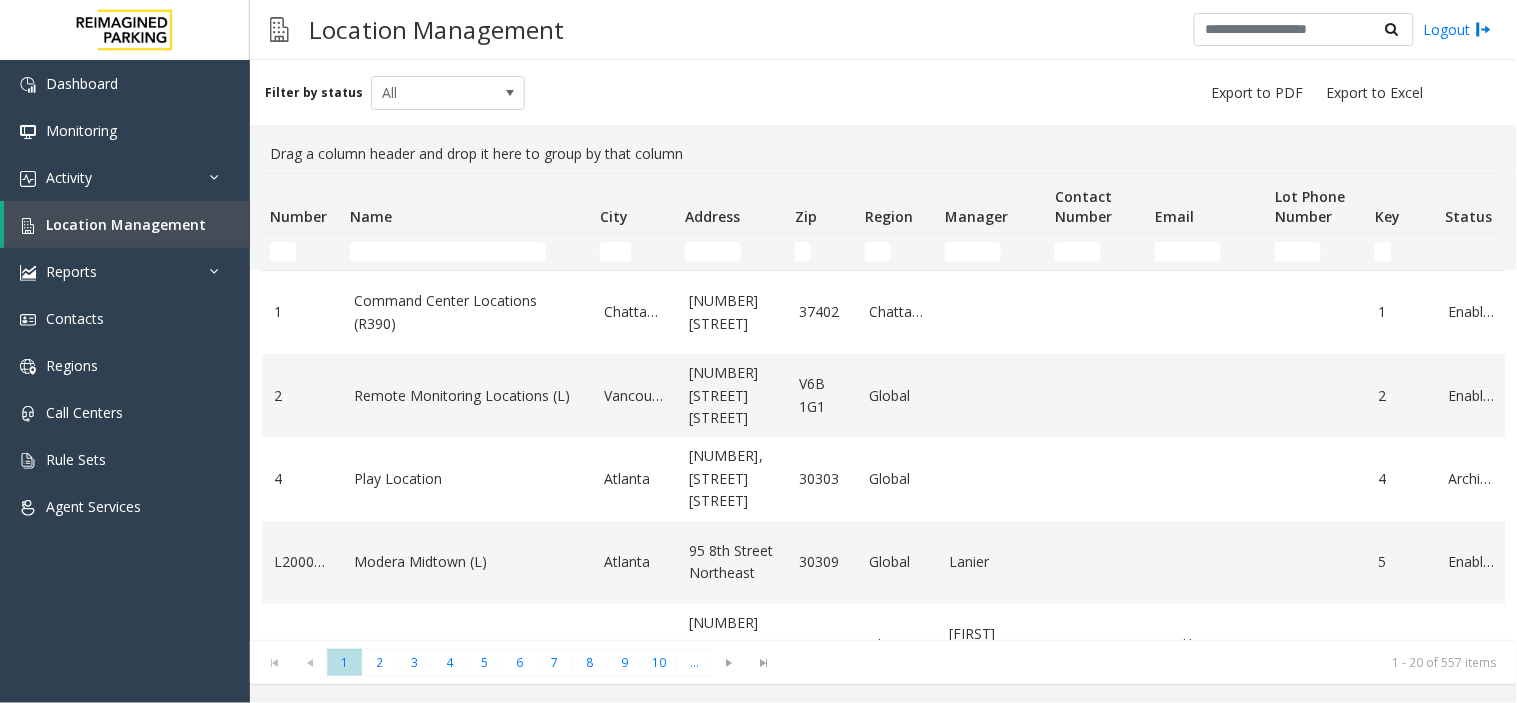 click 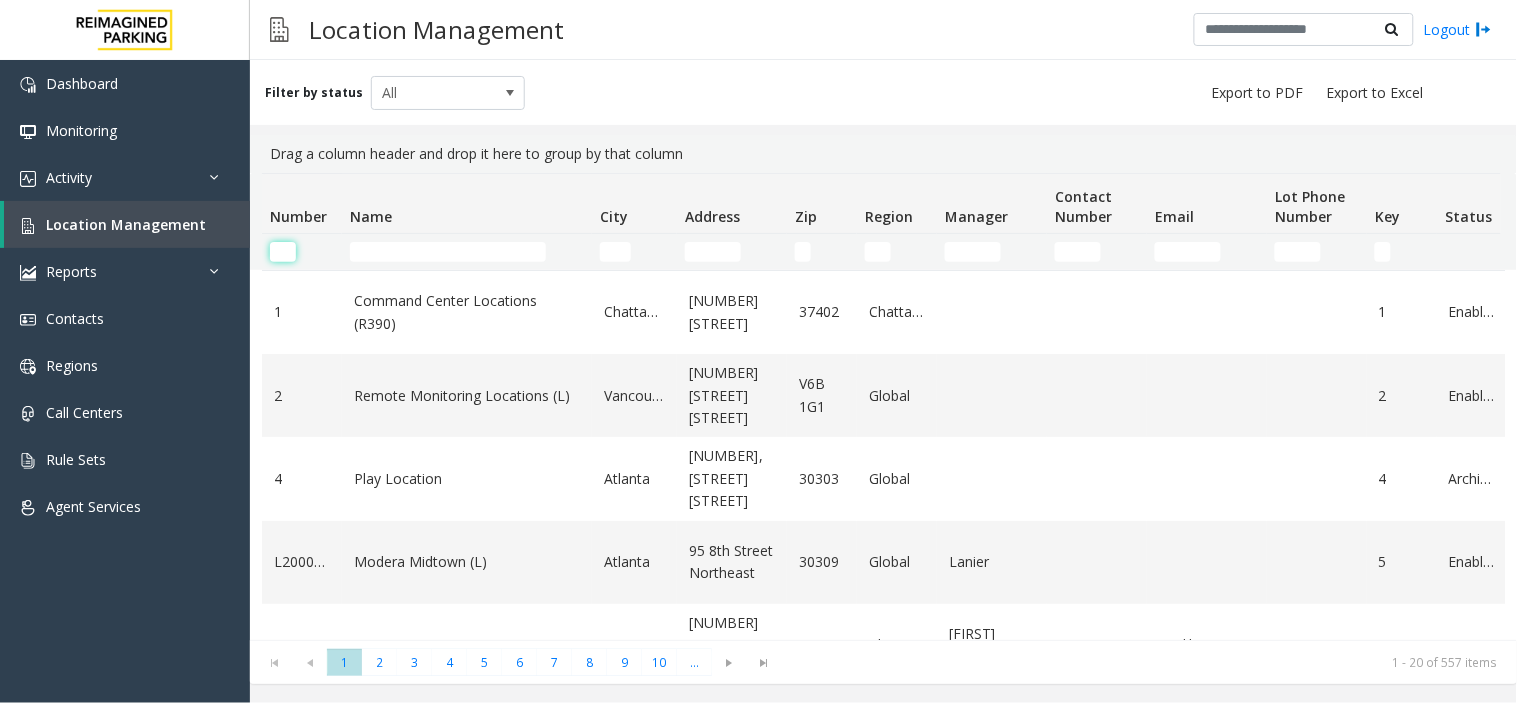 click 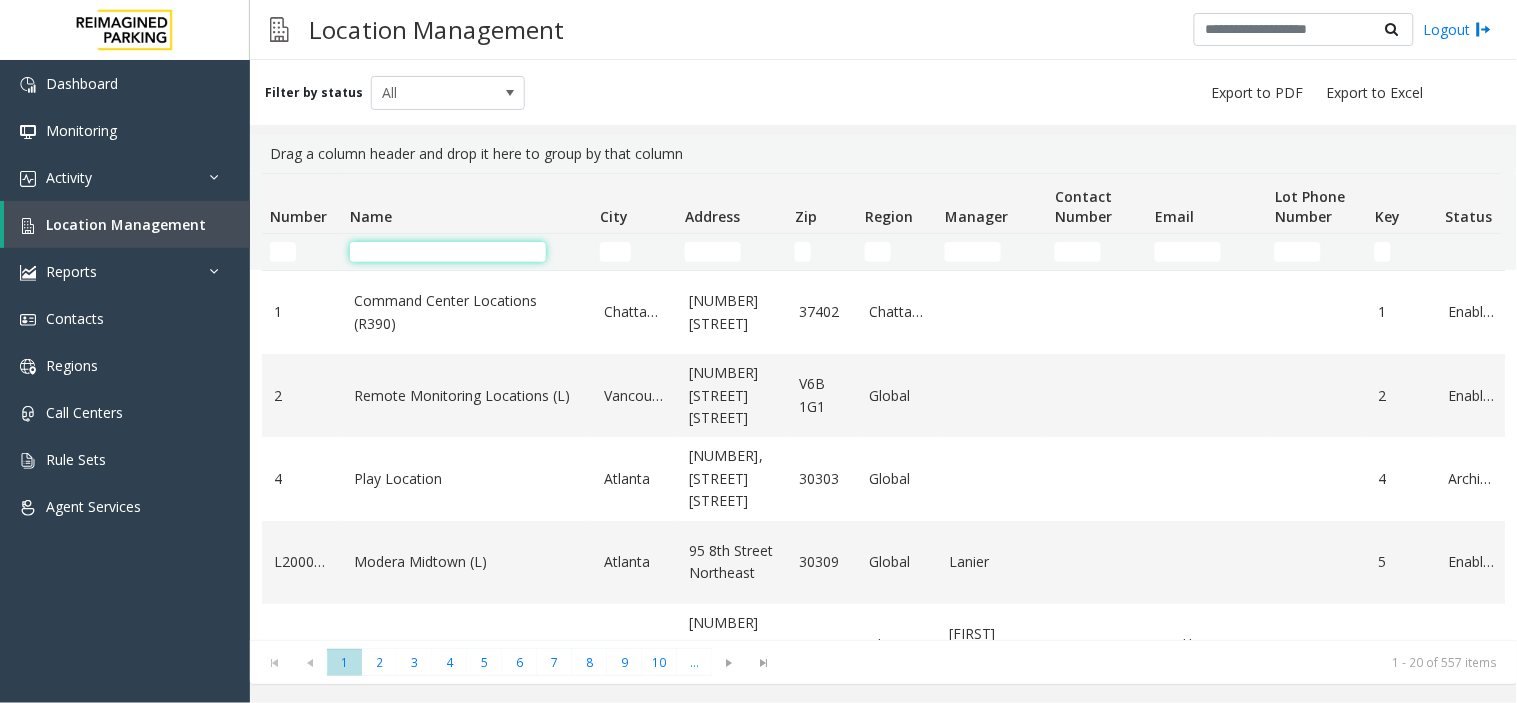 click 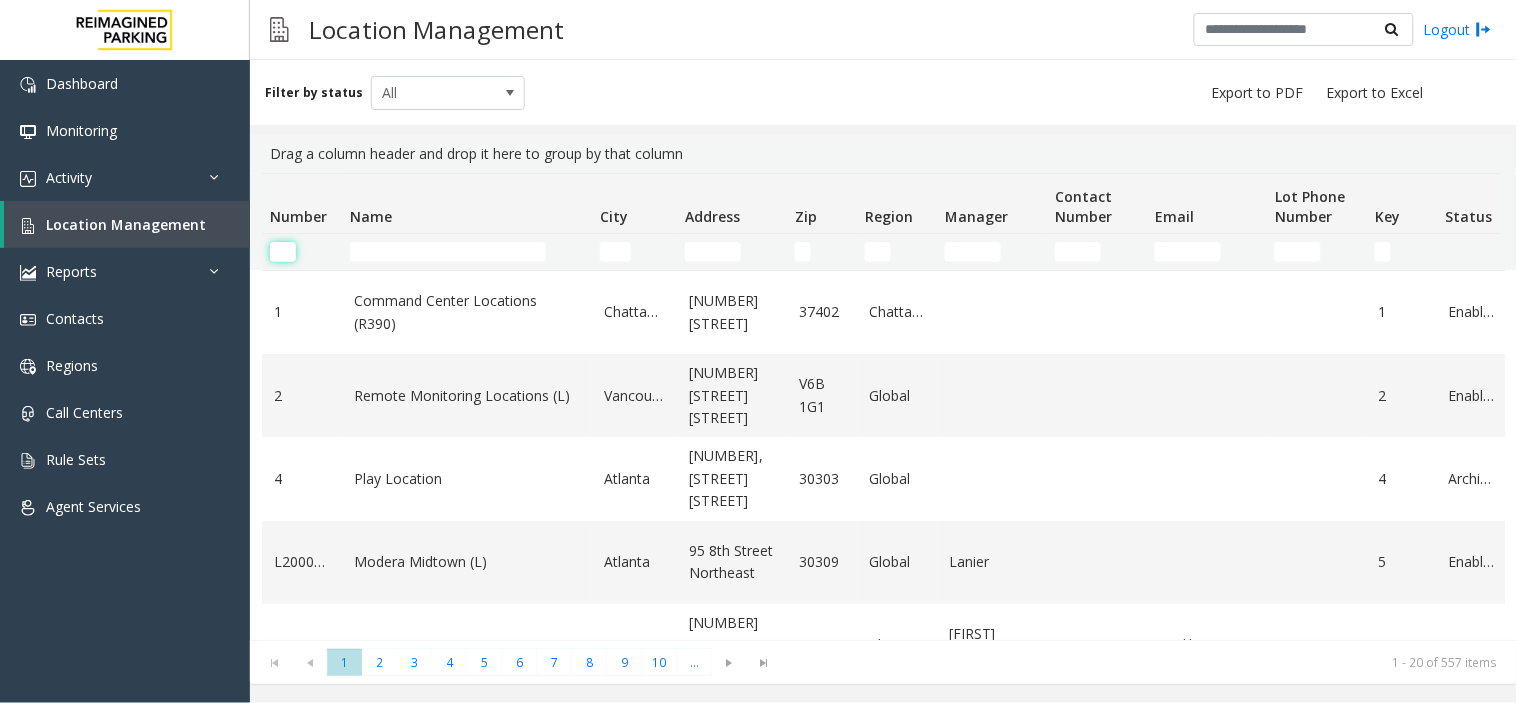 click 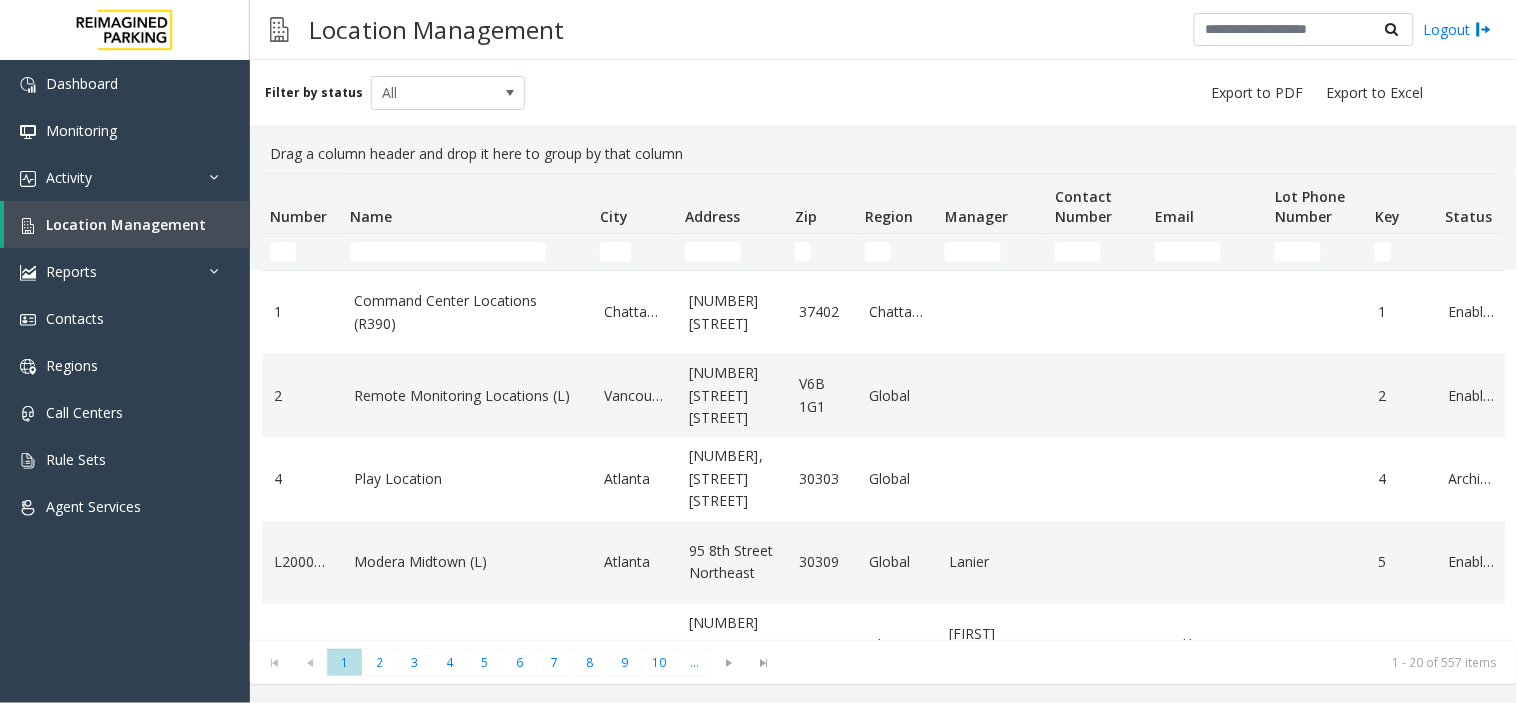 click 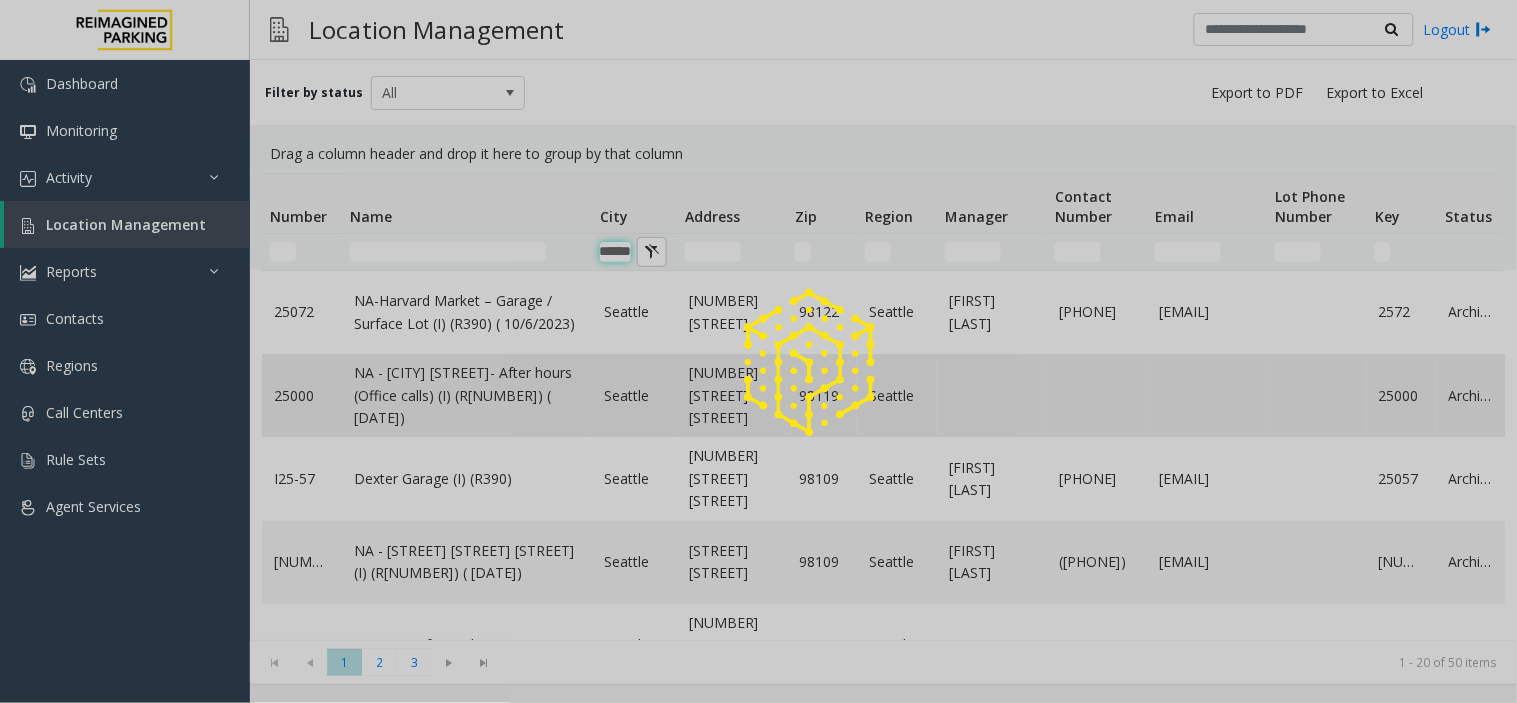 scroll, scrollTop: 0, scrollLeft: 16, axis: horizontal 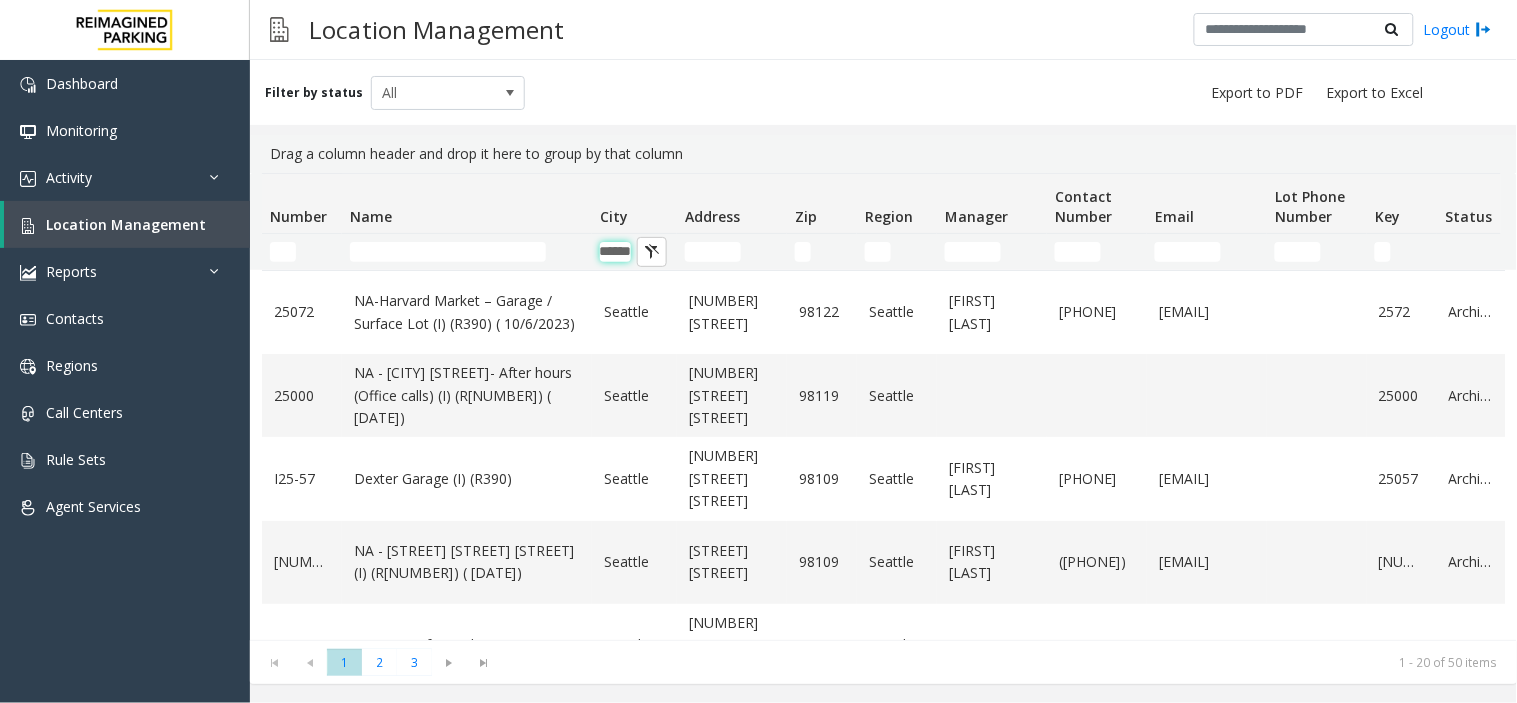 type on "******" 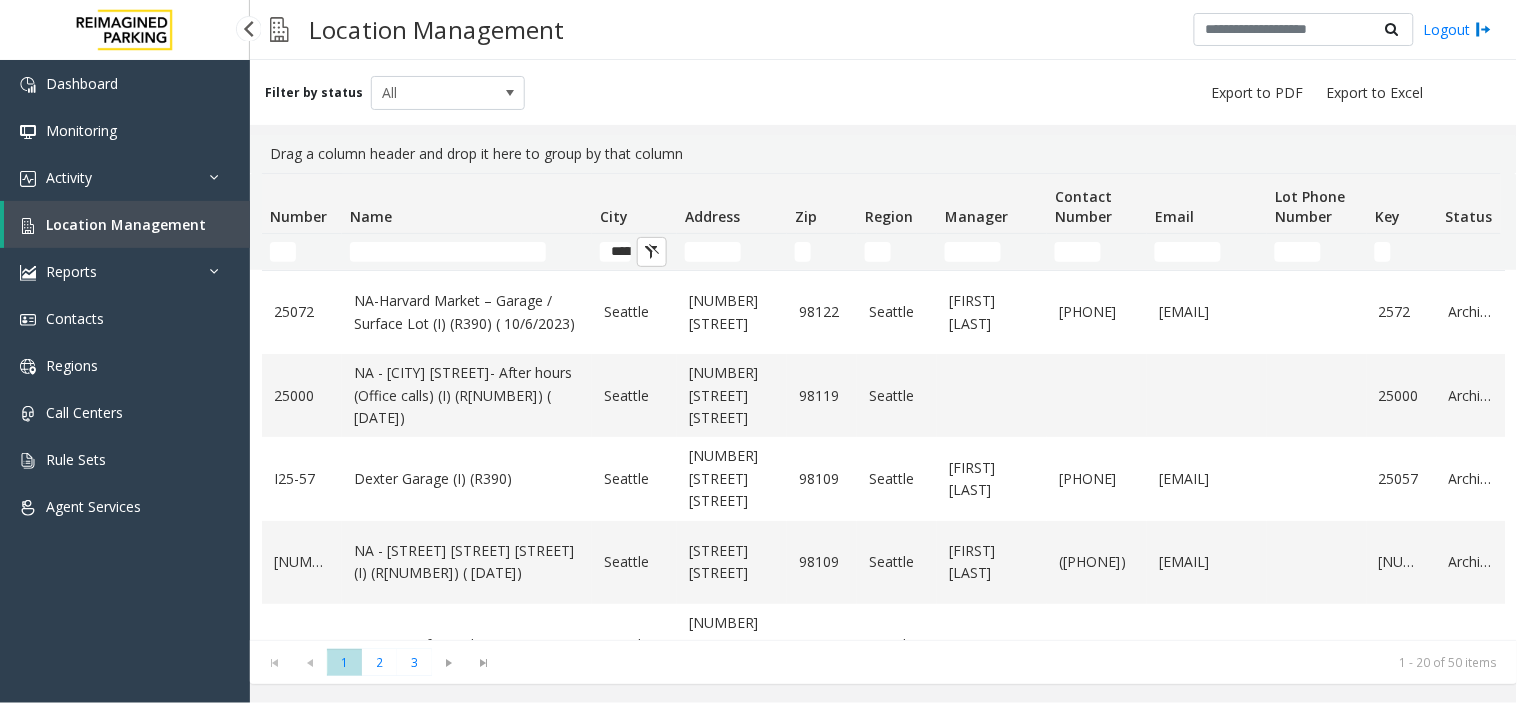 click on "Location Management" at bounding box center (126, 224) 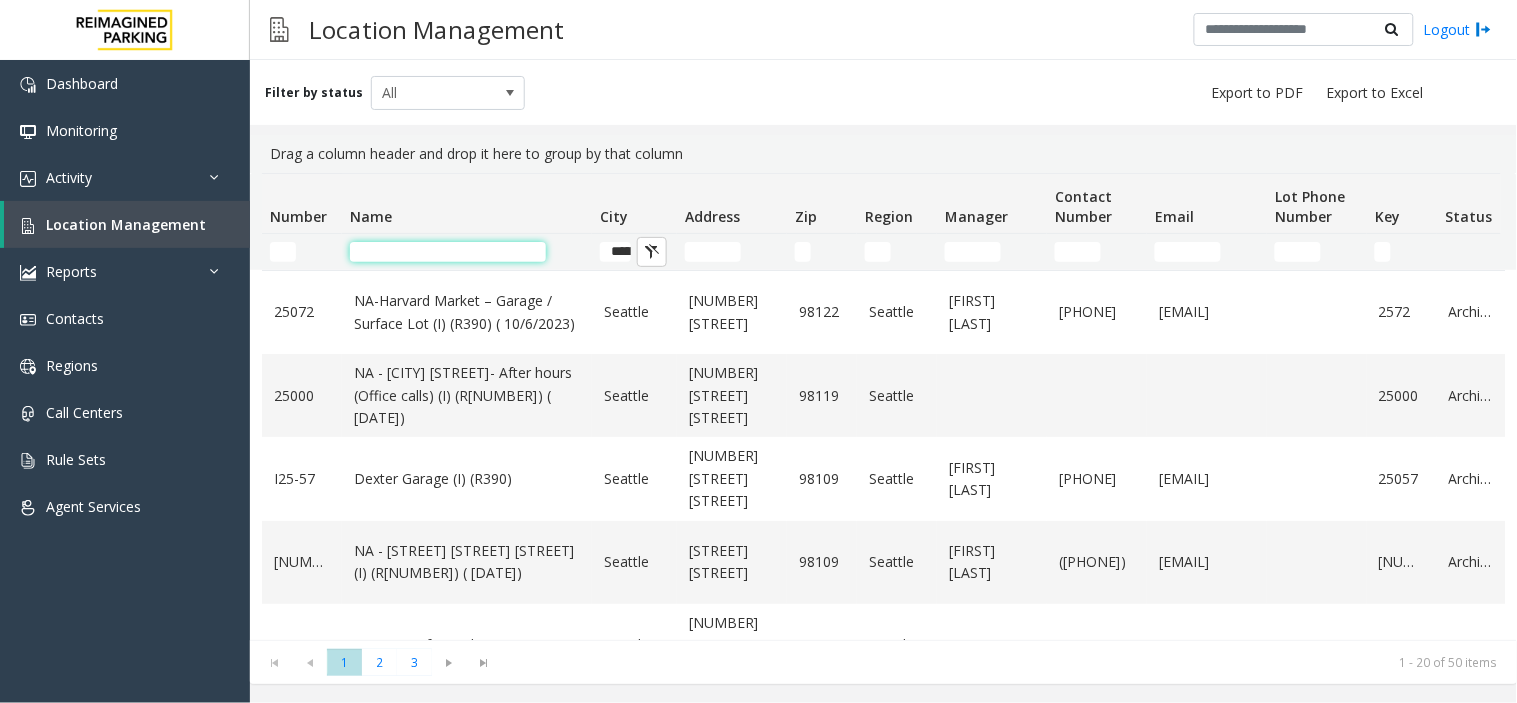 click 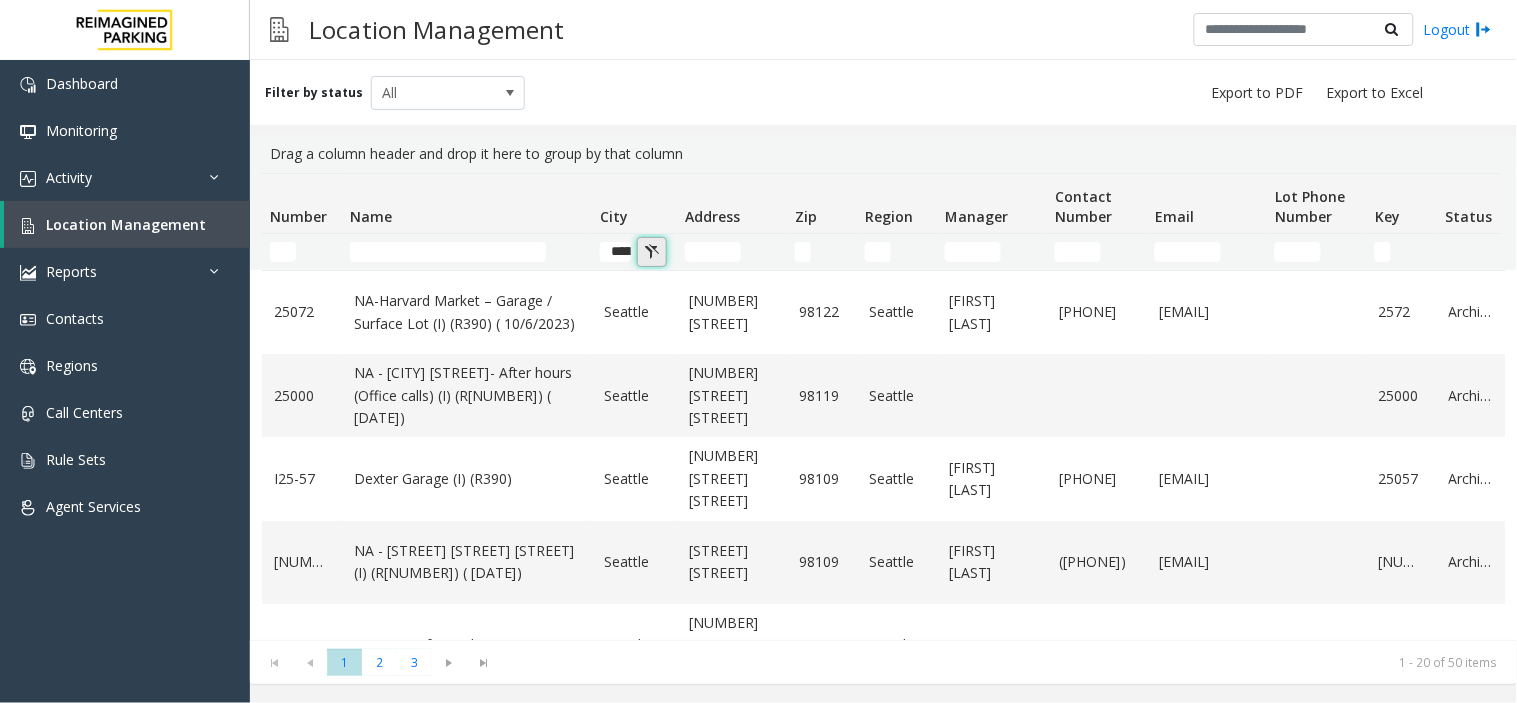 click 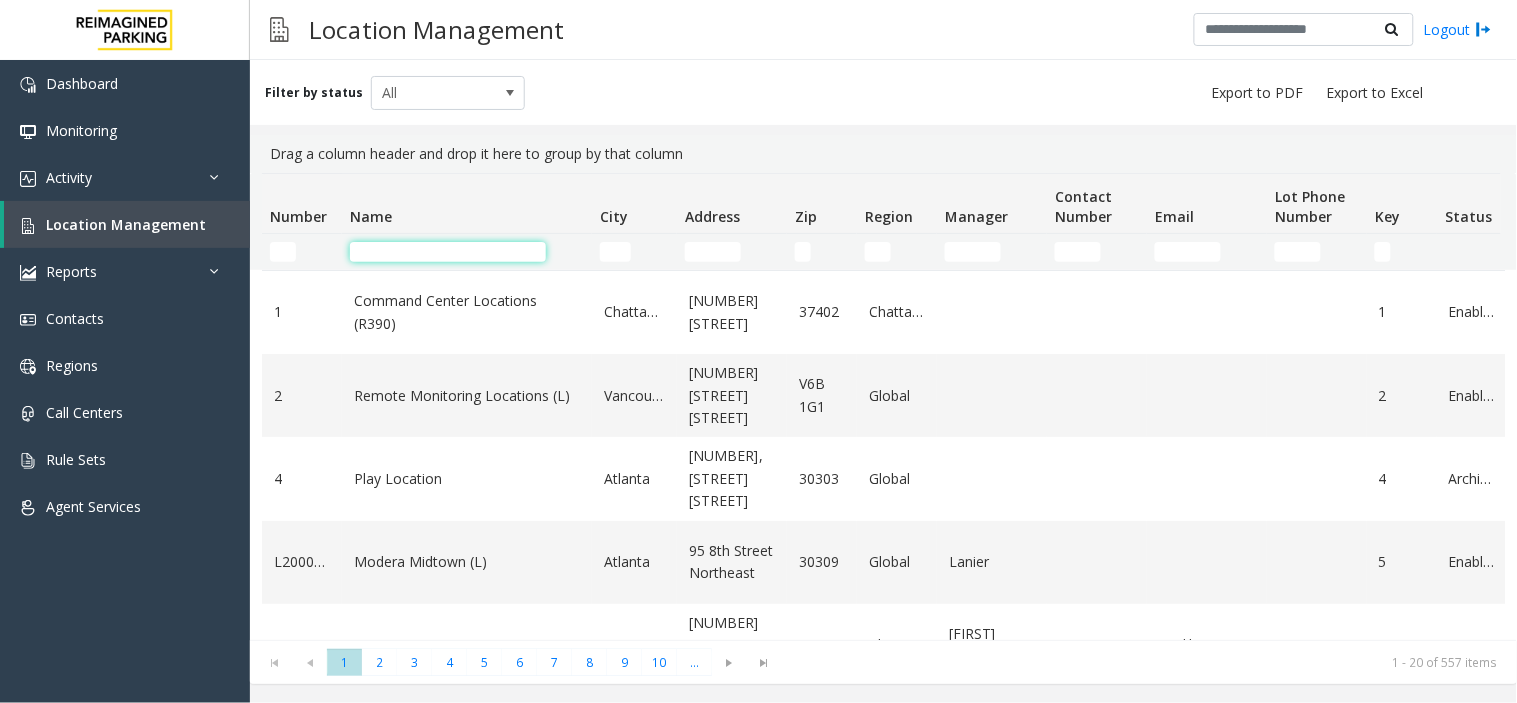click 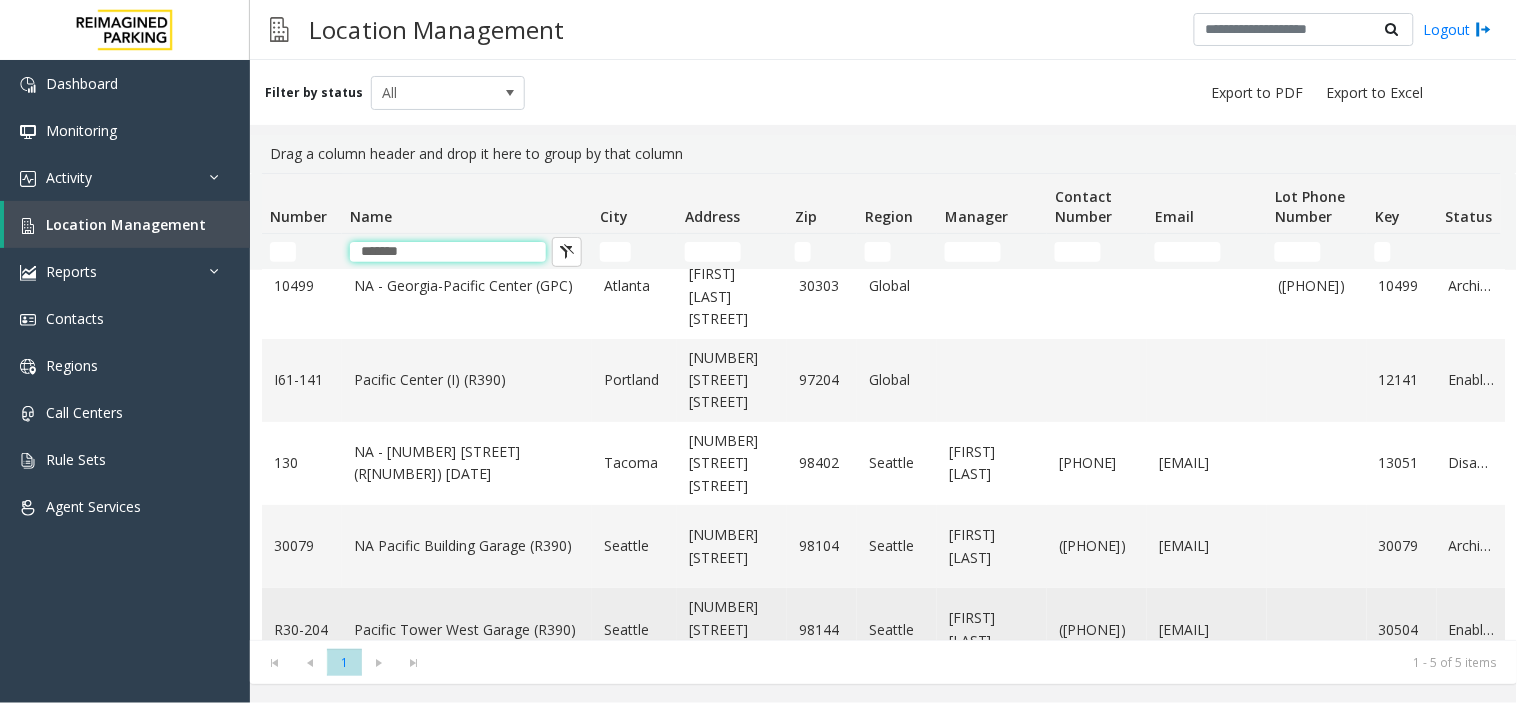 scroll, scrollTop: 0, scrollLeft: 0, axis: both 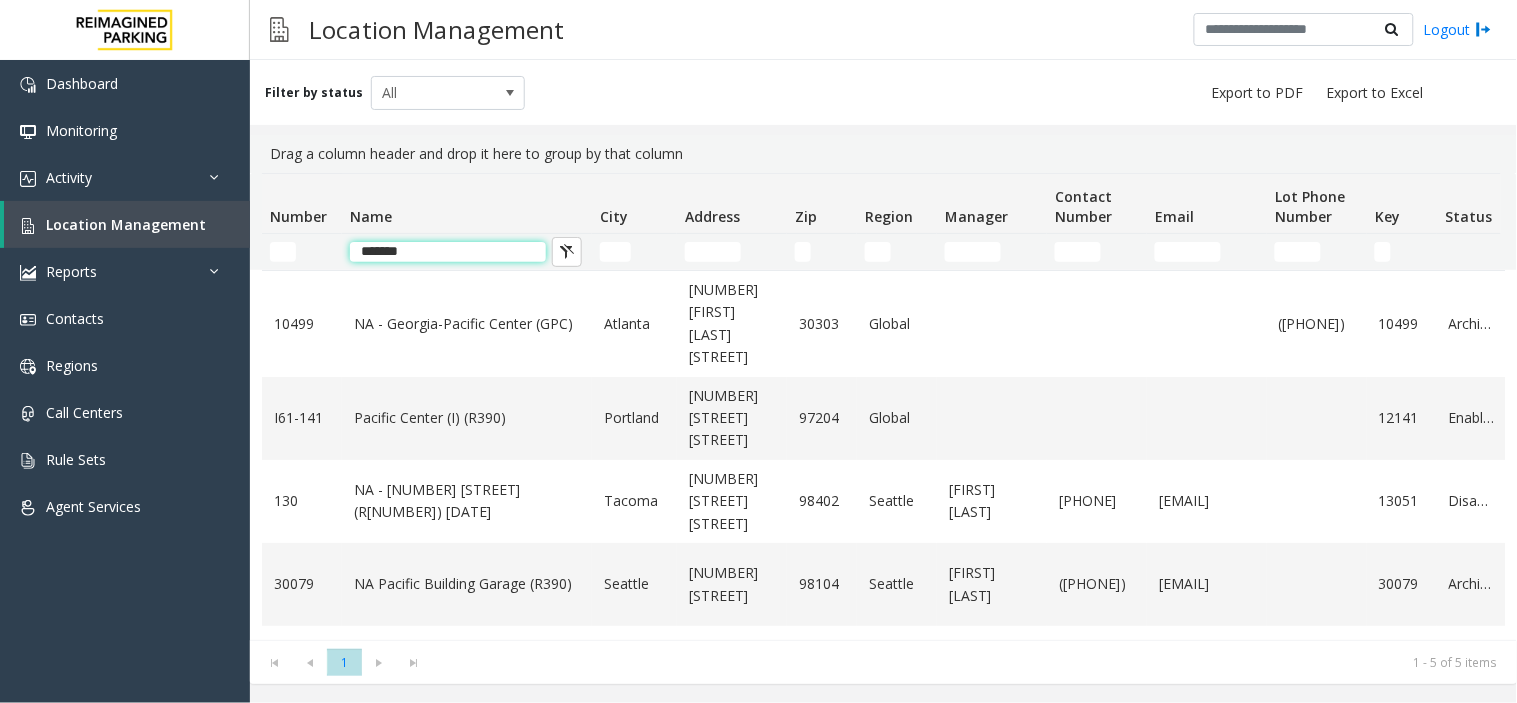click on "*******" 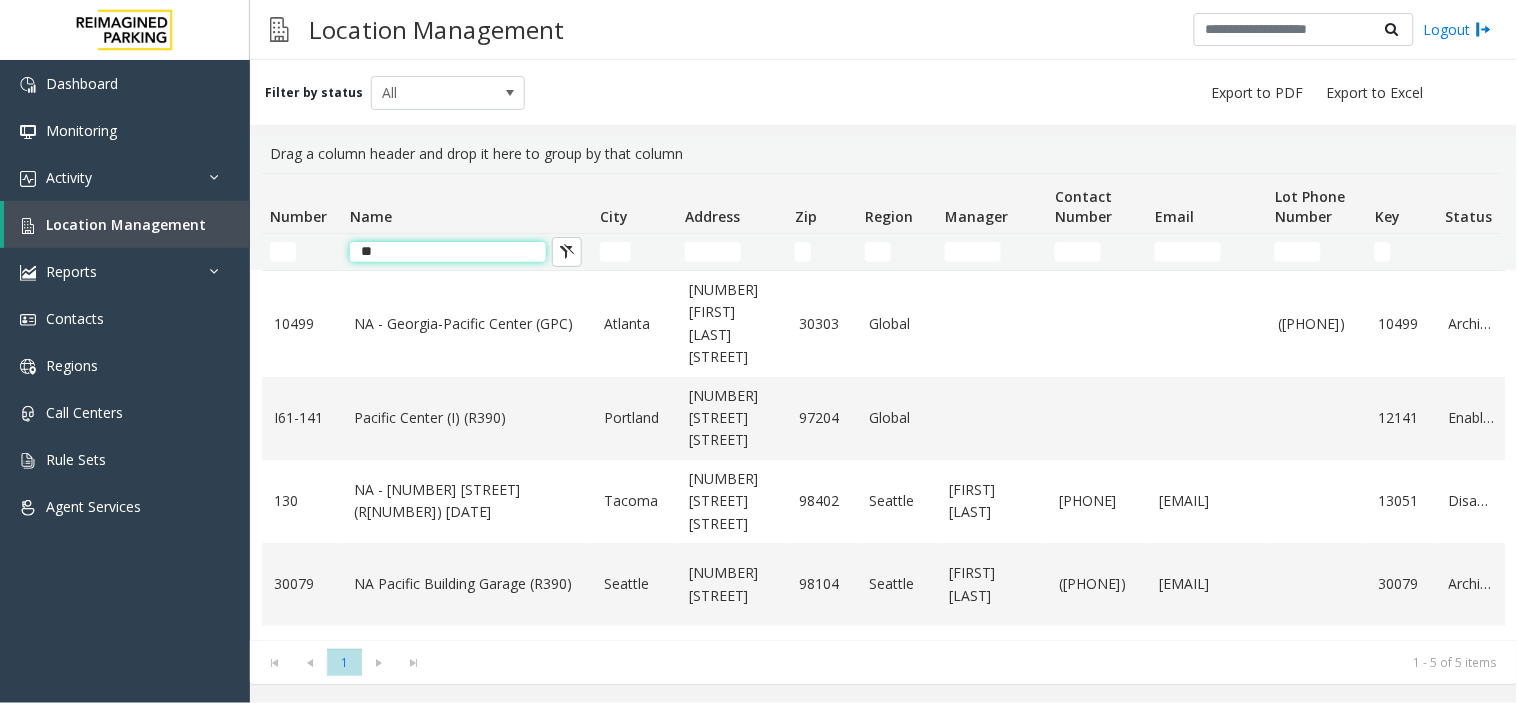 type on "***" 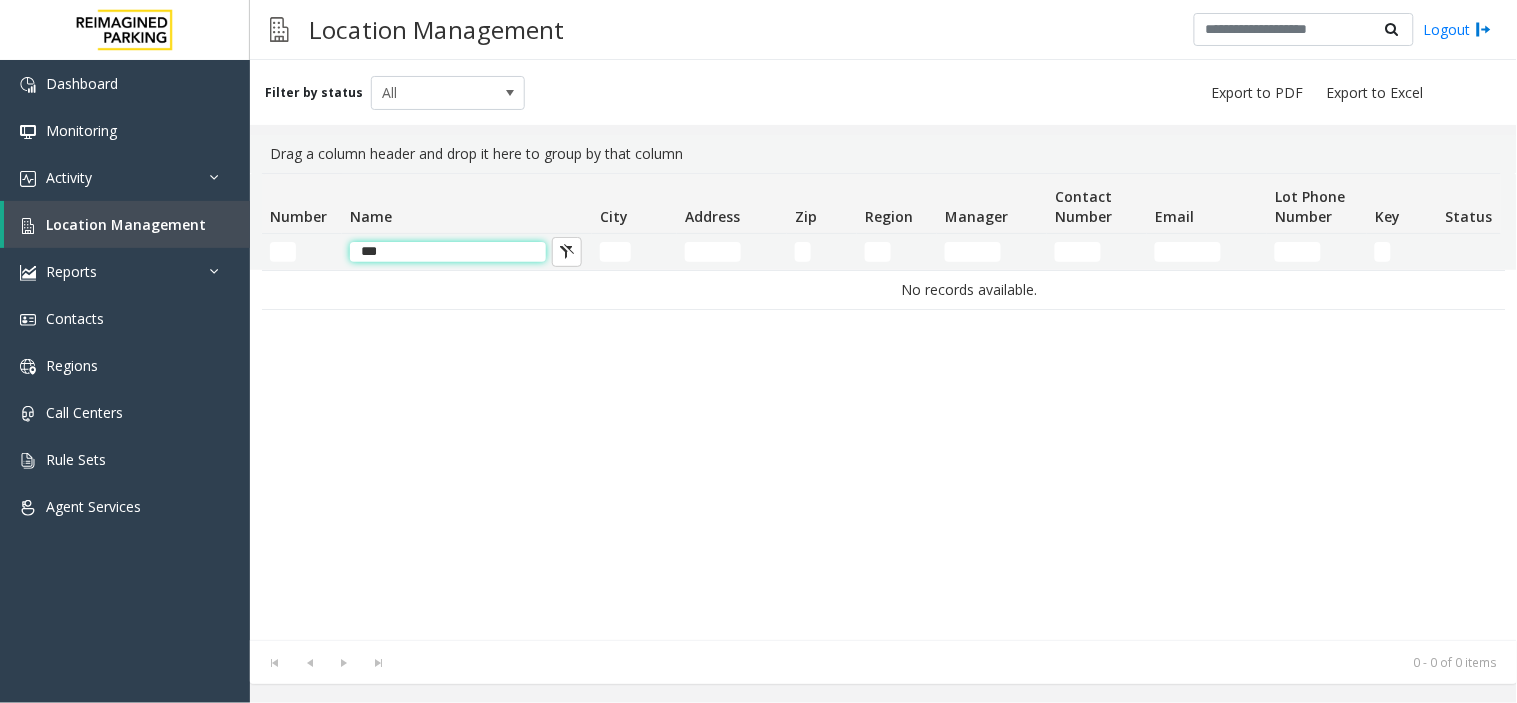click on "***" 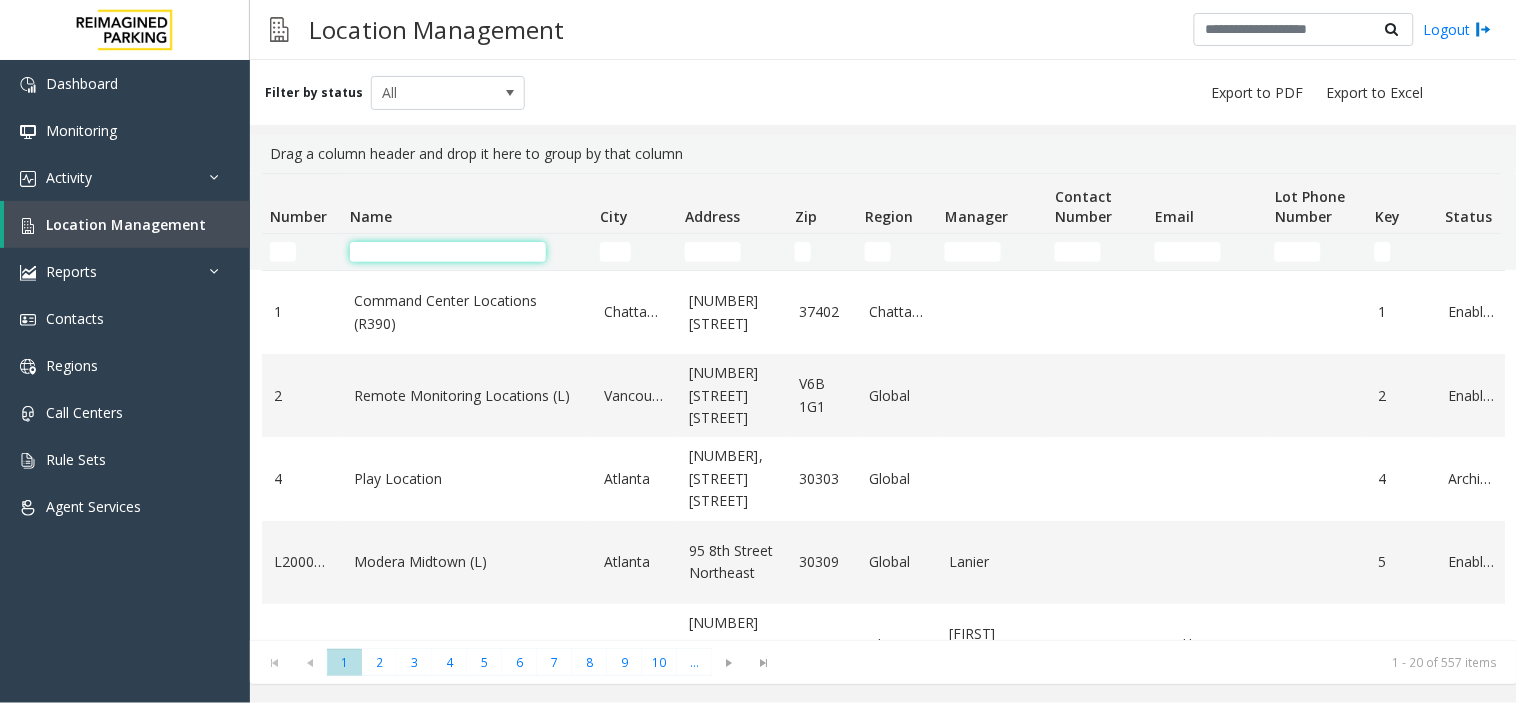 click 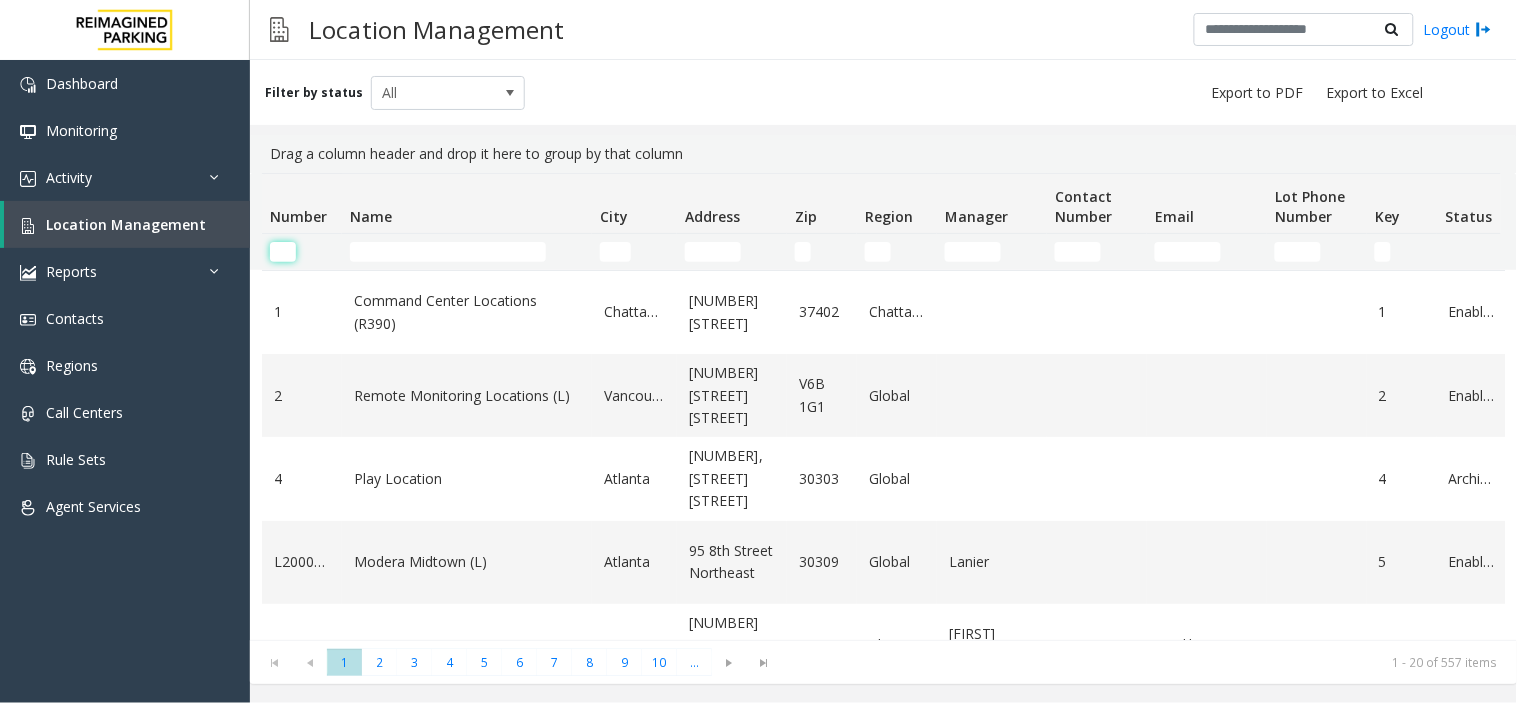 click 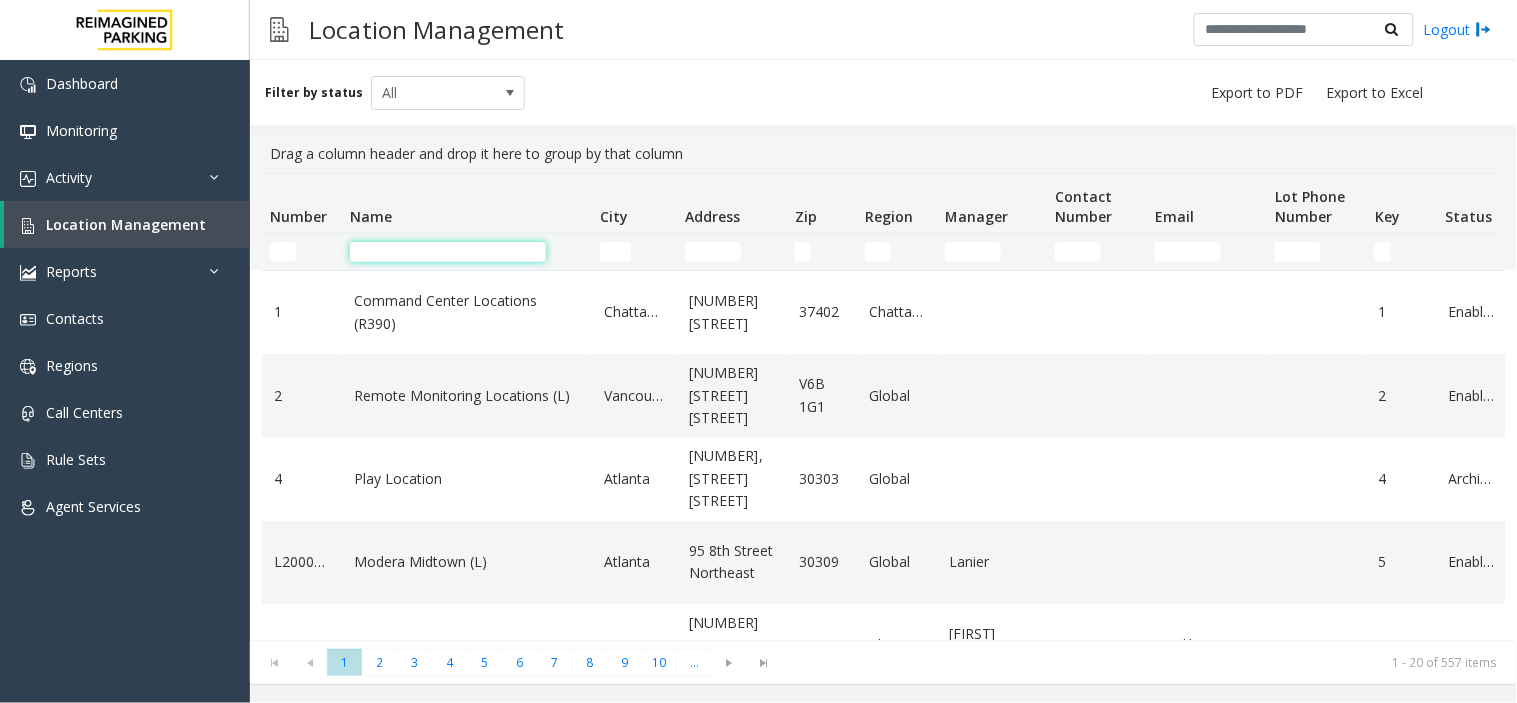 click 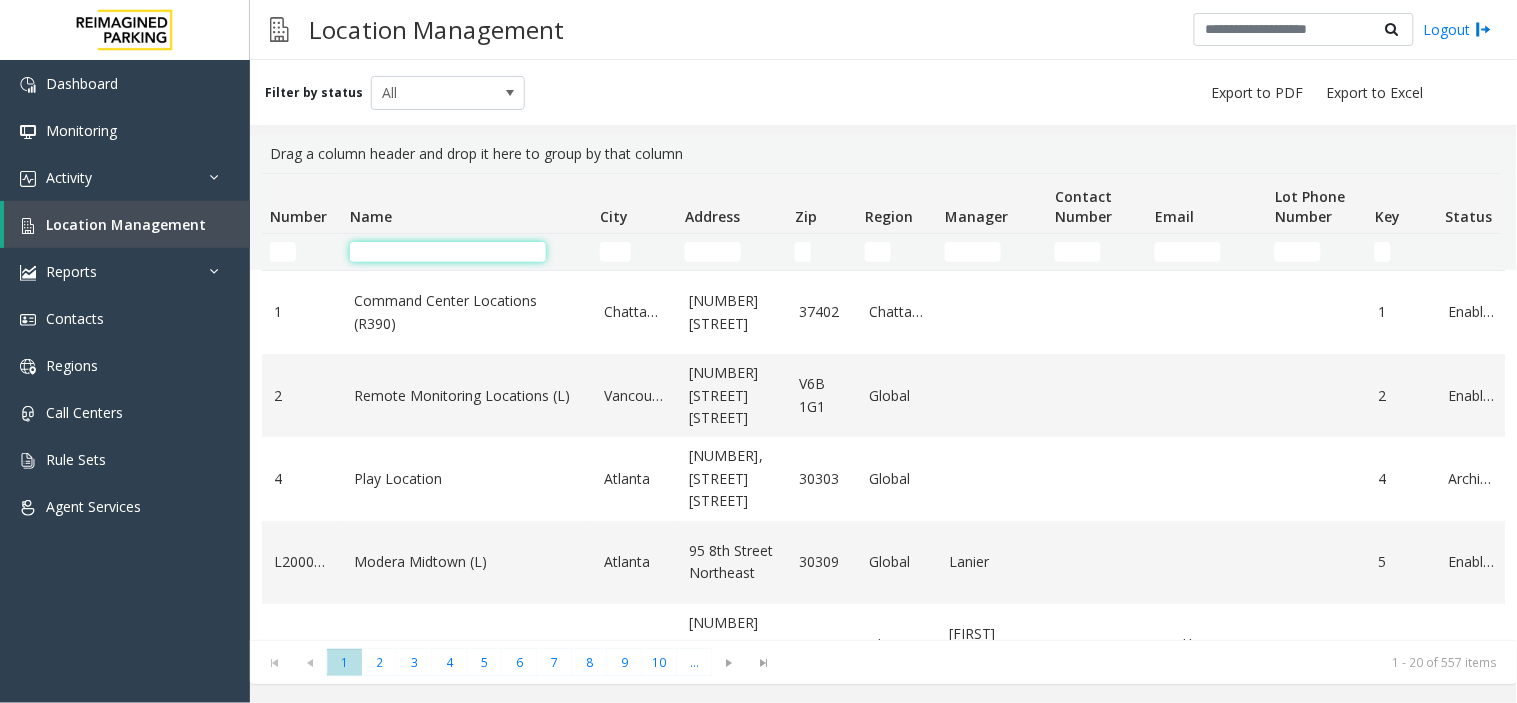 click 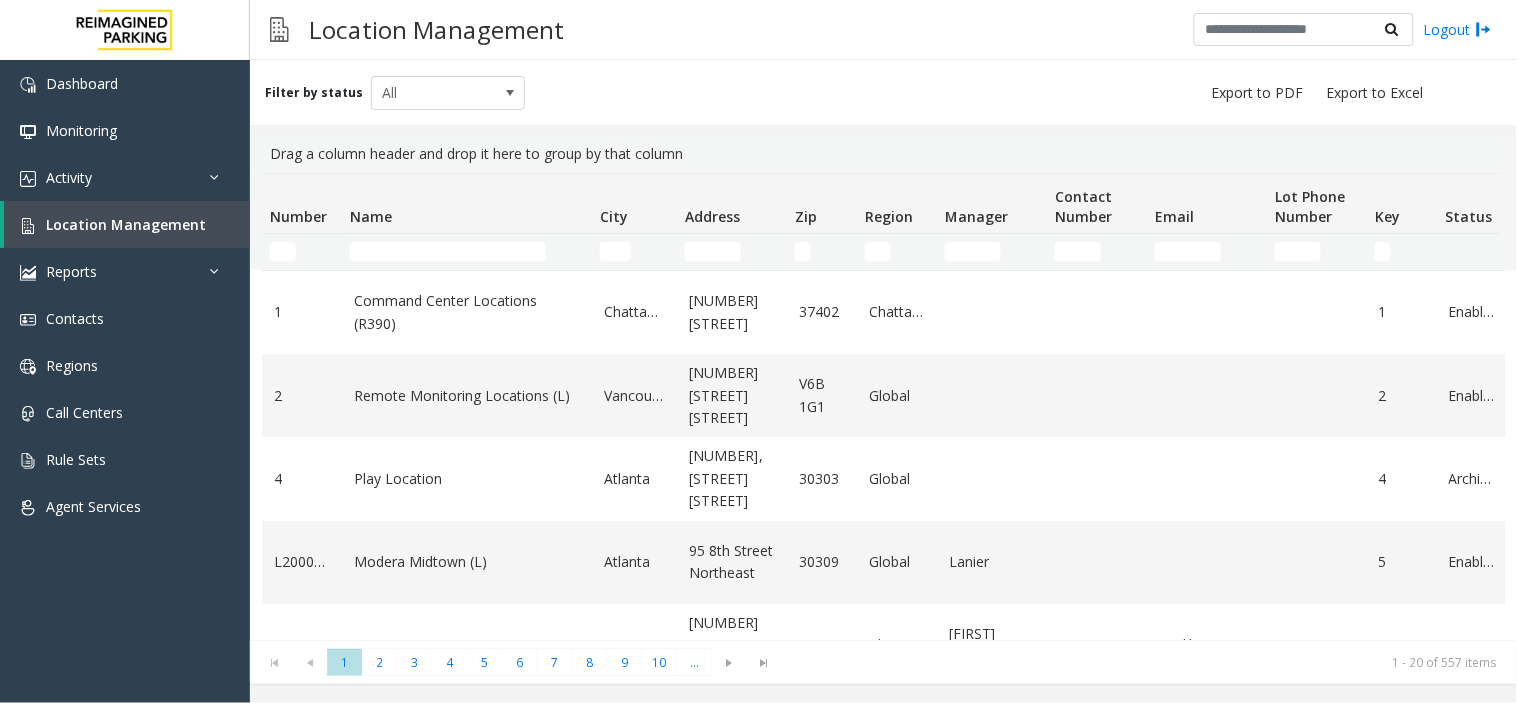 click 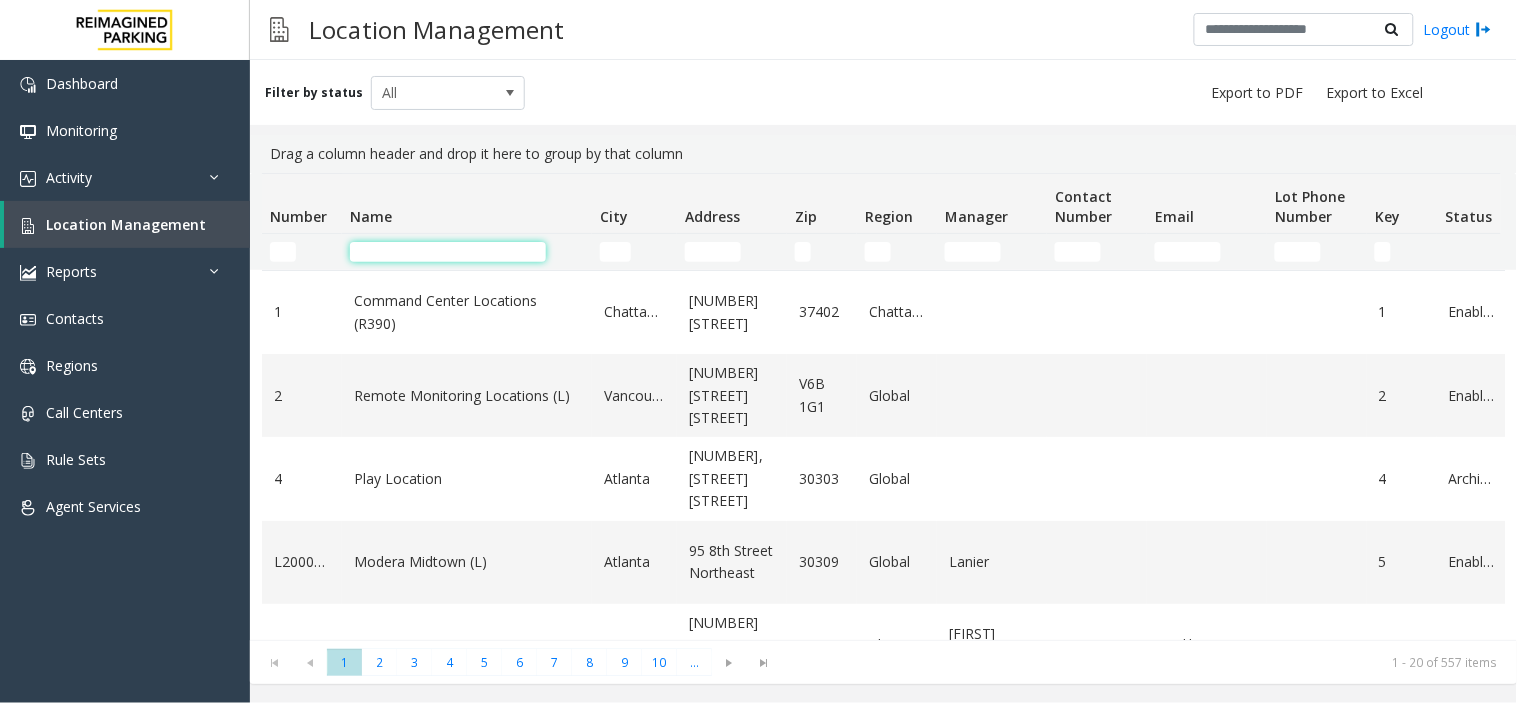 click 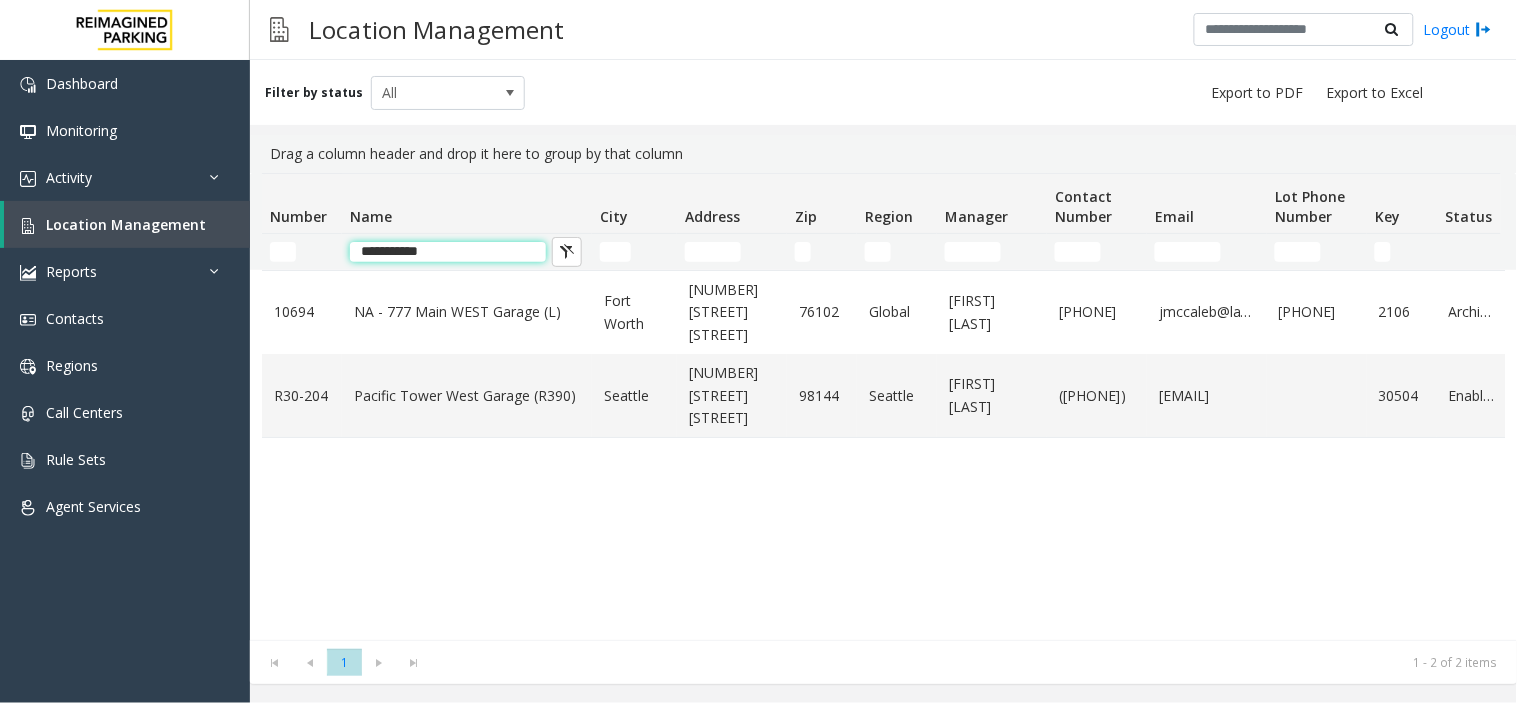 click on "**********" 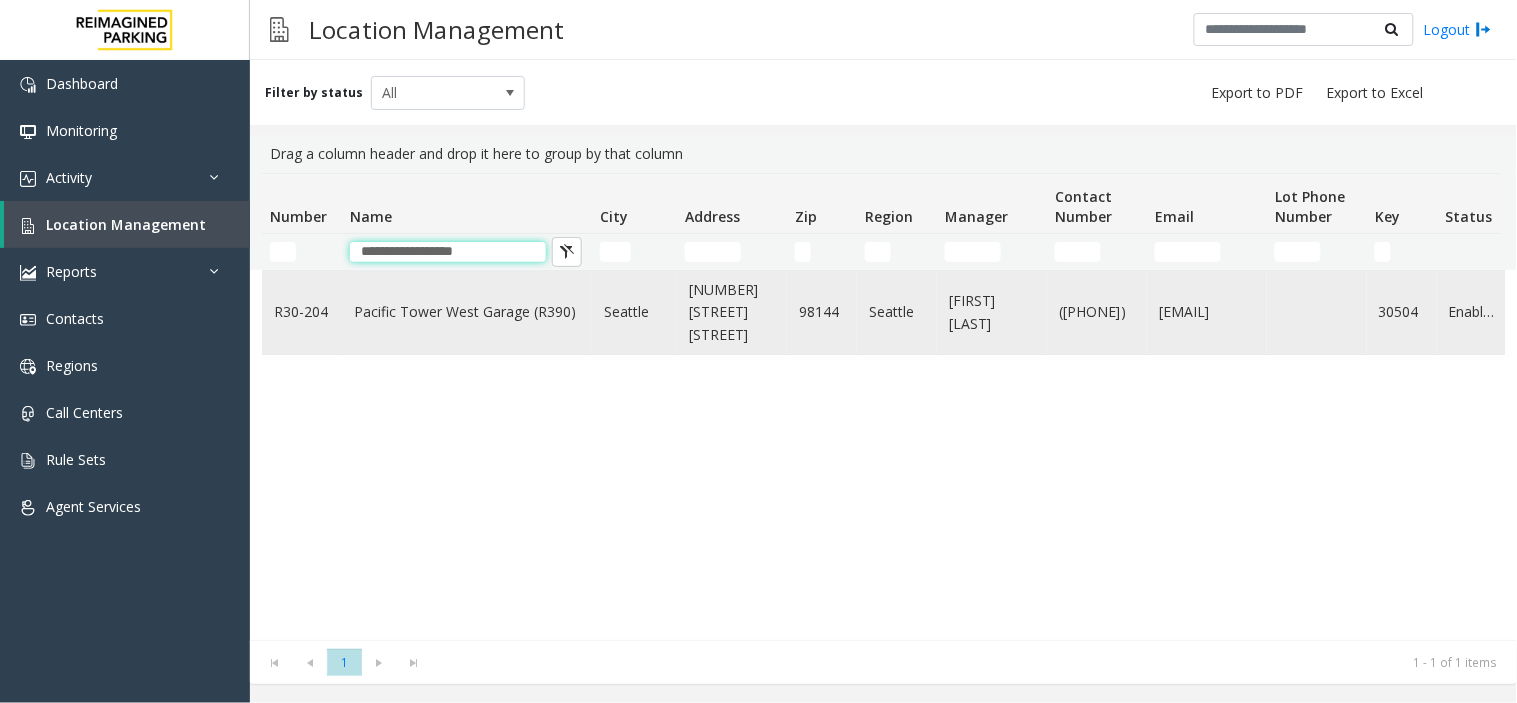 type on "**********" 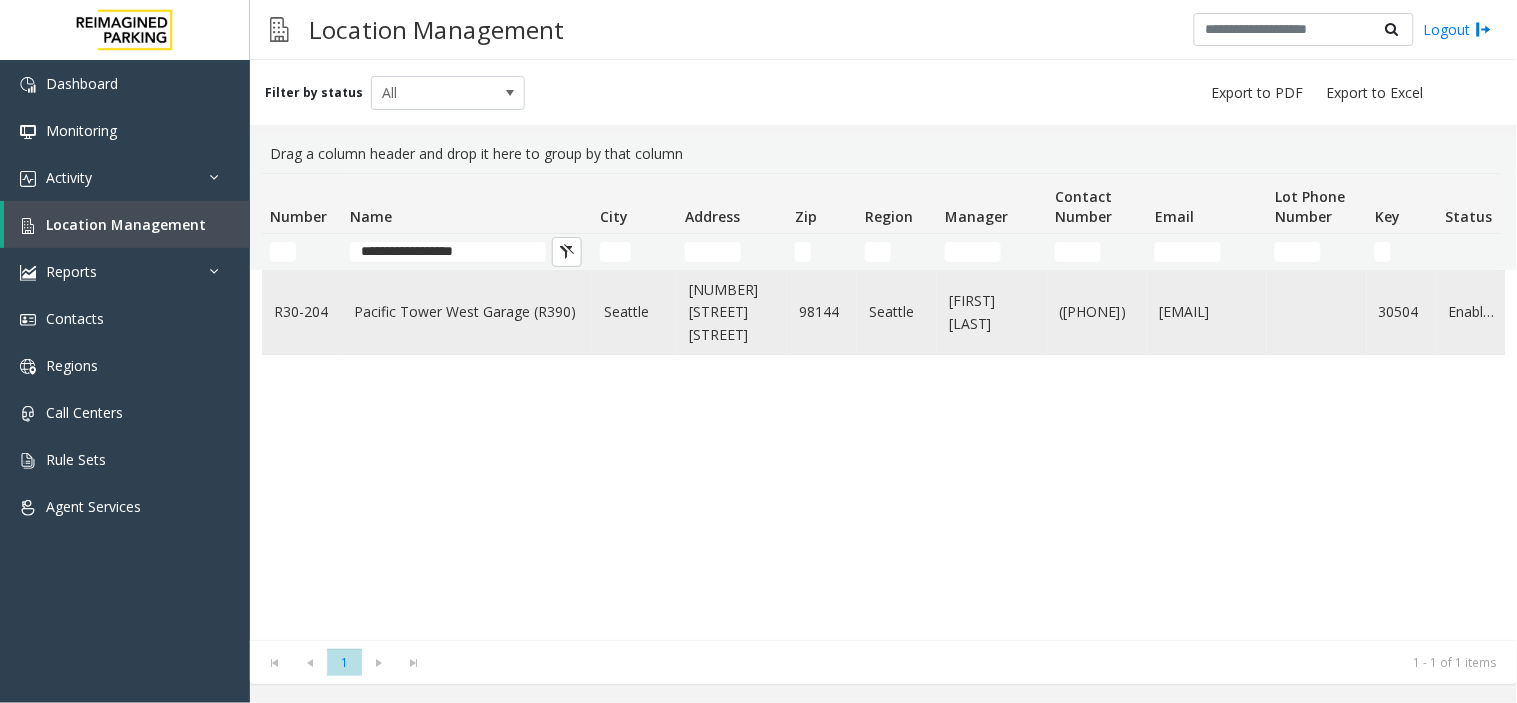 click on "Pacific Tower West Garage (R390)" 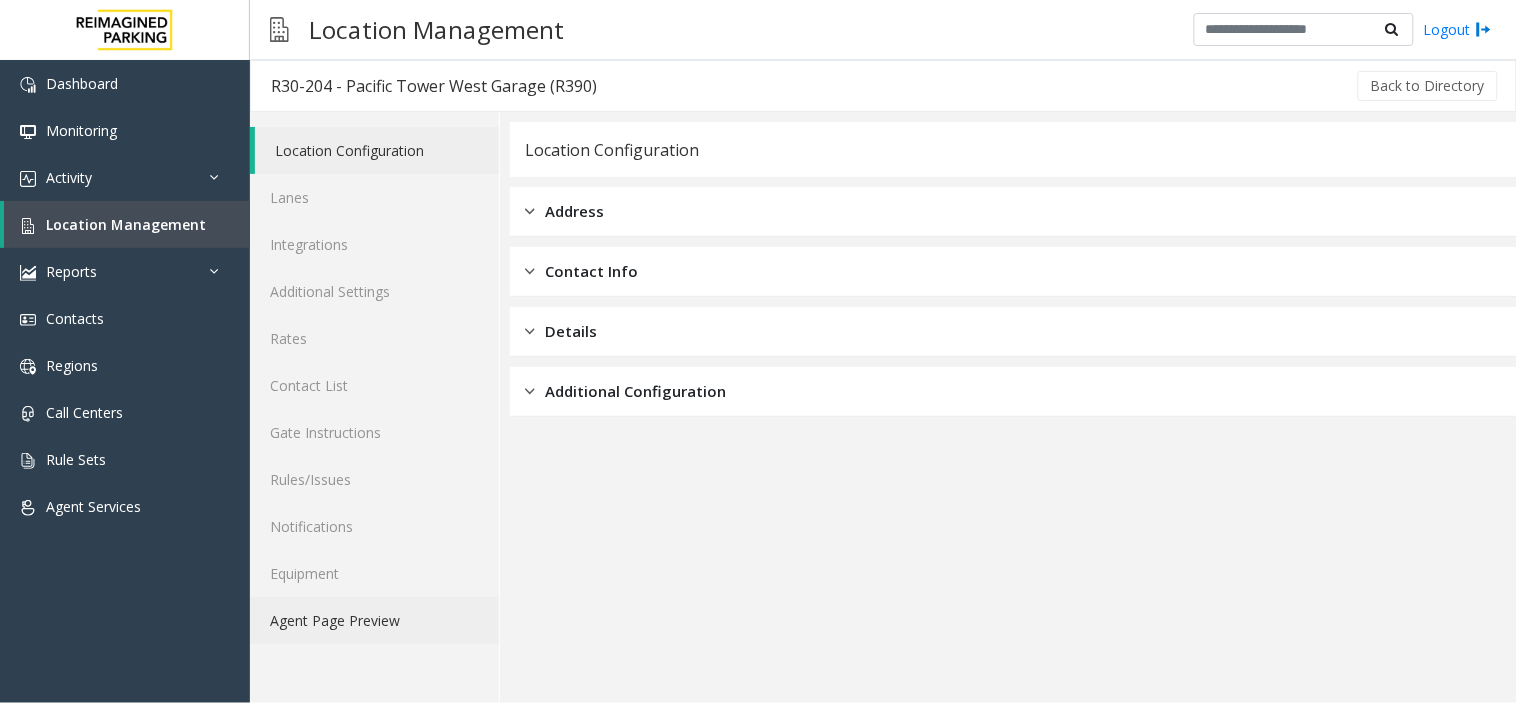 click on "Agent Page Preview" 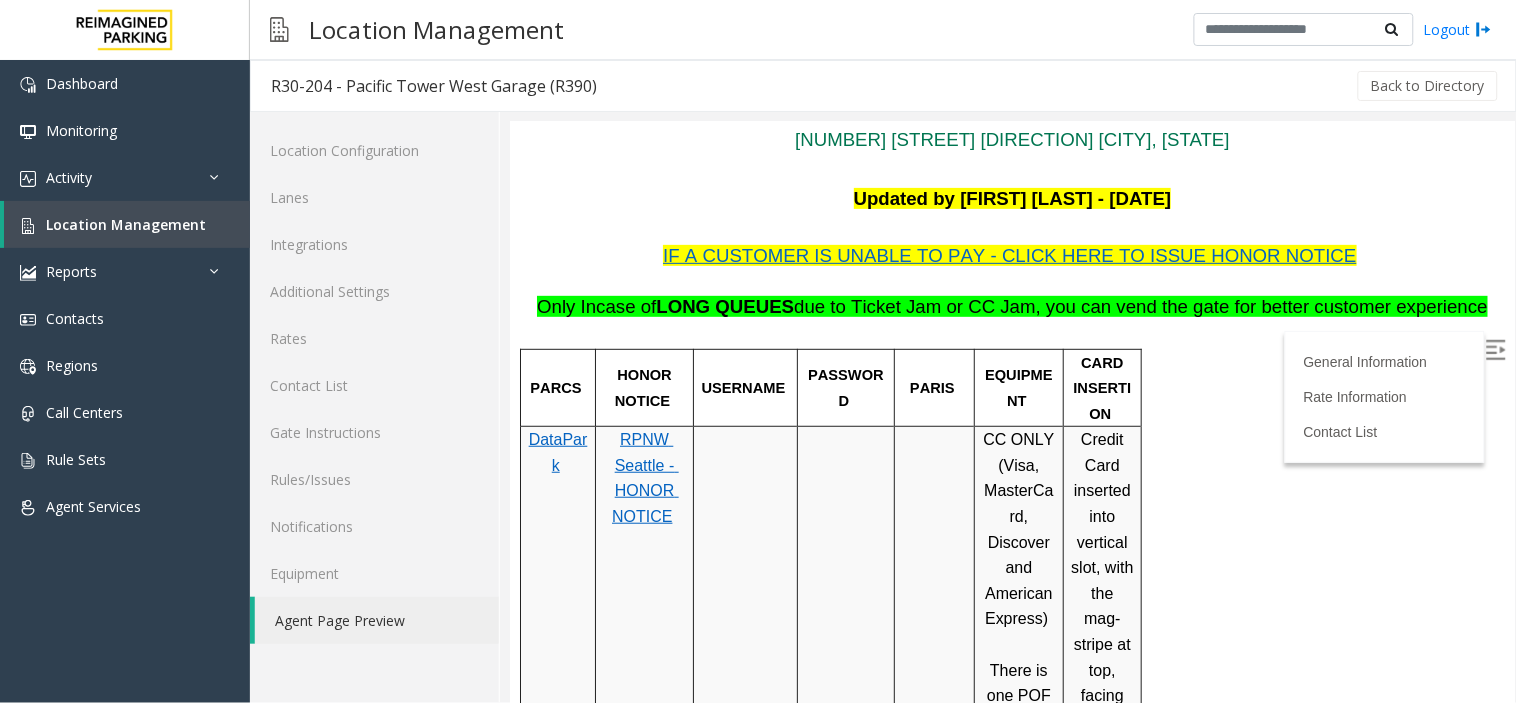 scroll, scrollTop: 222, scrollLeft: 0, axis: vertical 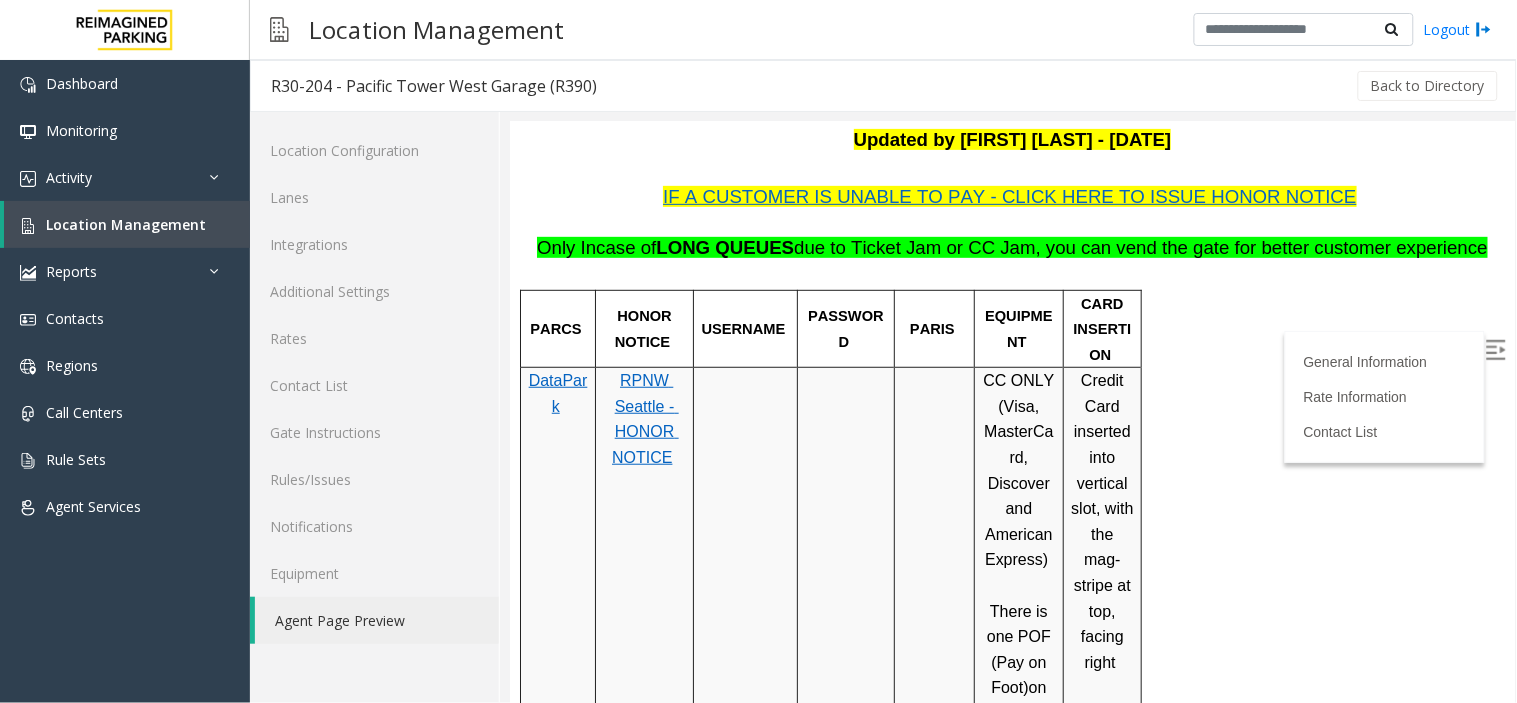 click at bounding box center [1495, 349] 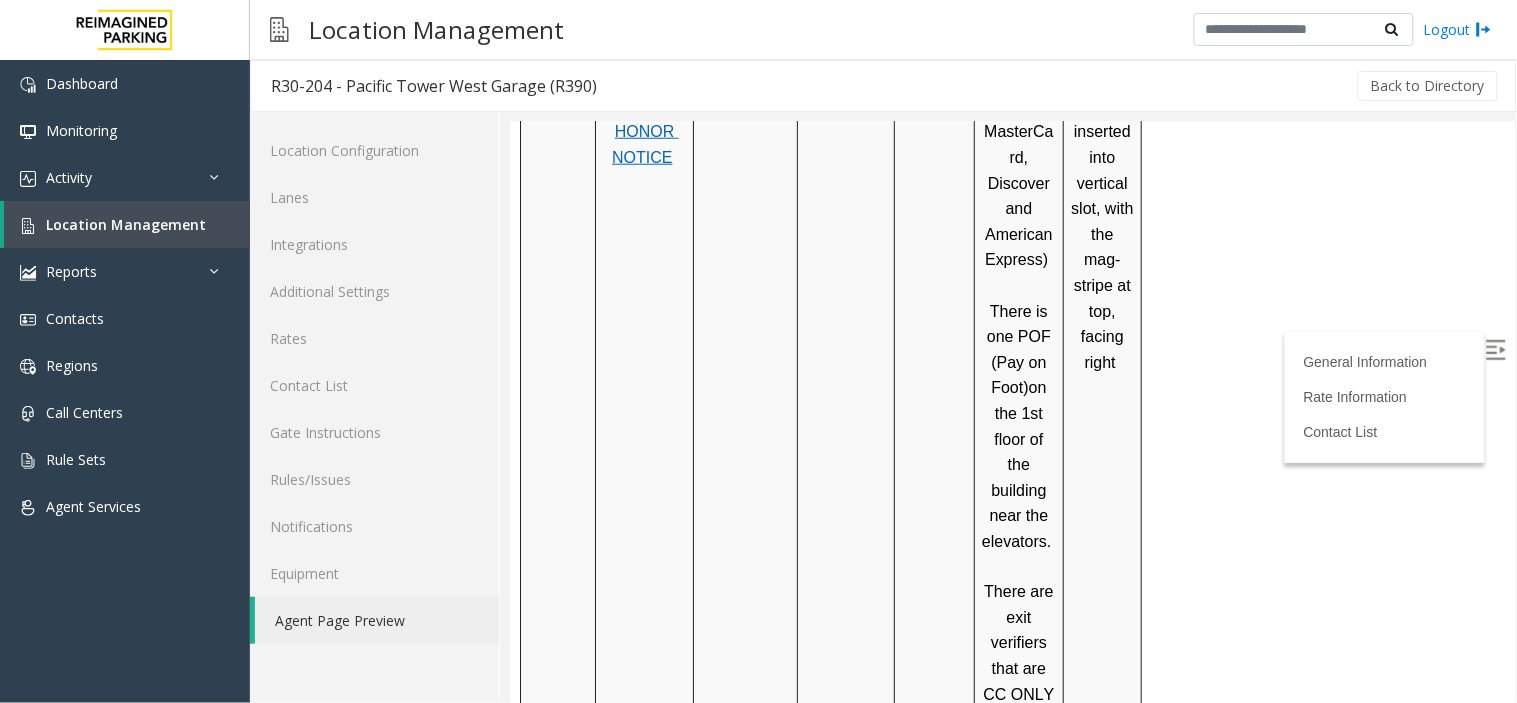 scroll, scrollTop: 555, scrollLeft: 0, axis: vertical 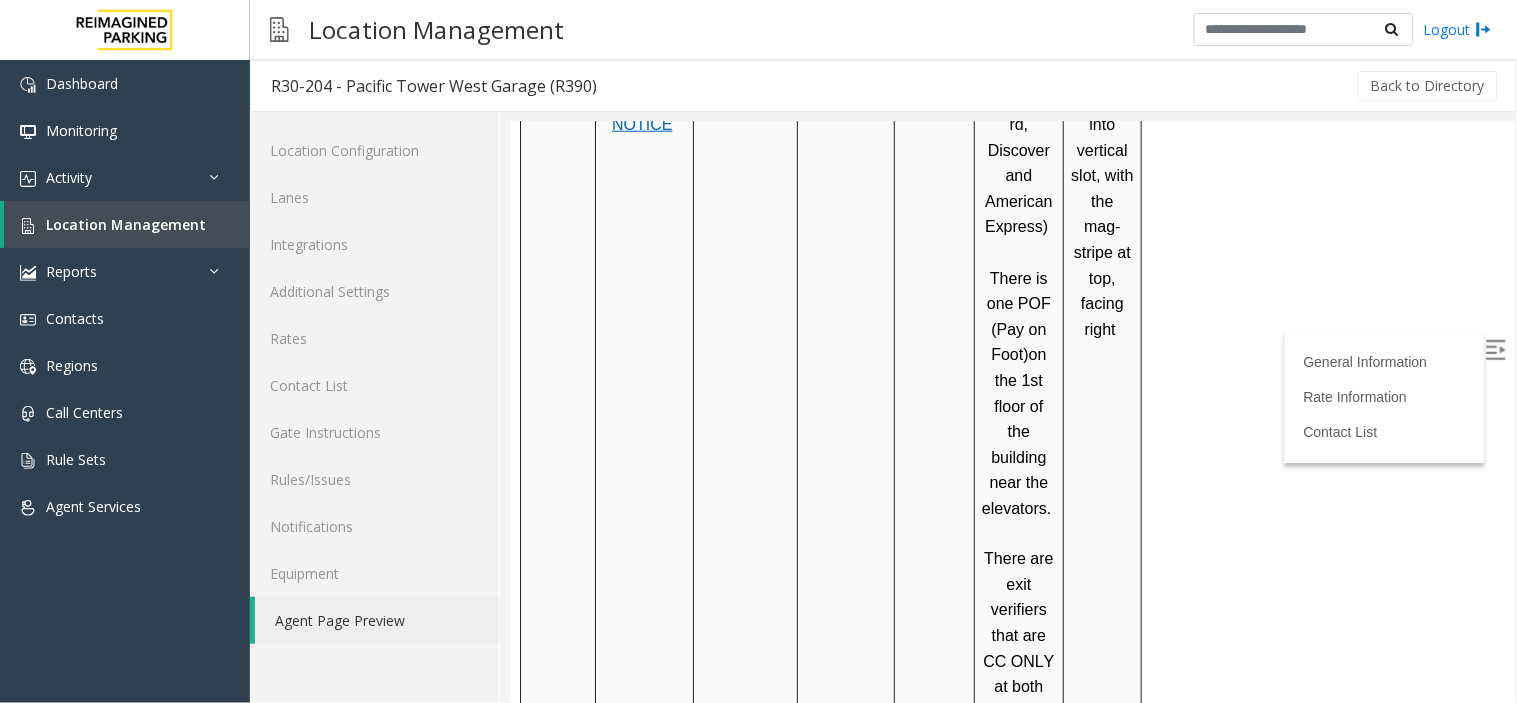 click at bounding box center (1495, 349) 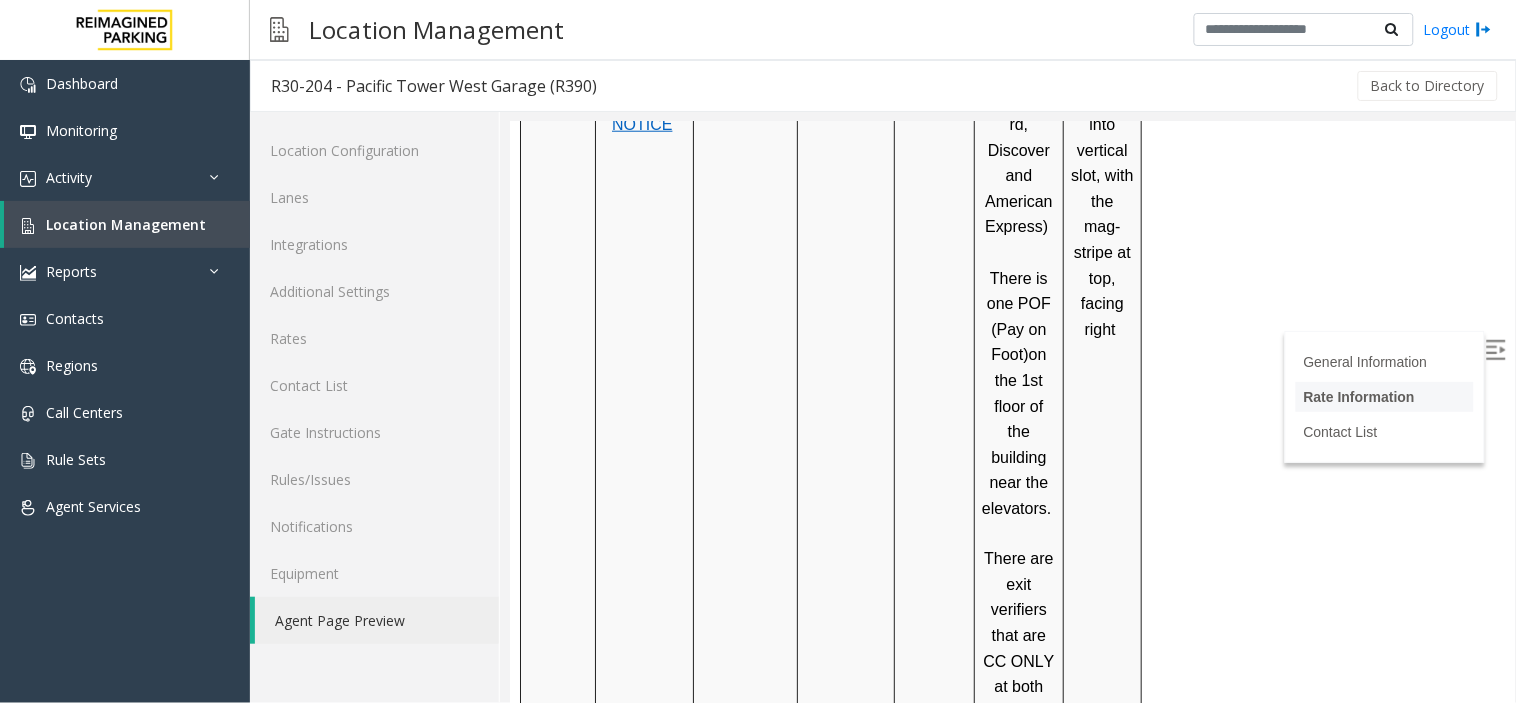 click on "Rate Information" at bounding box center (1358, 396) 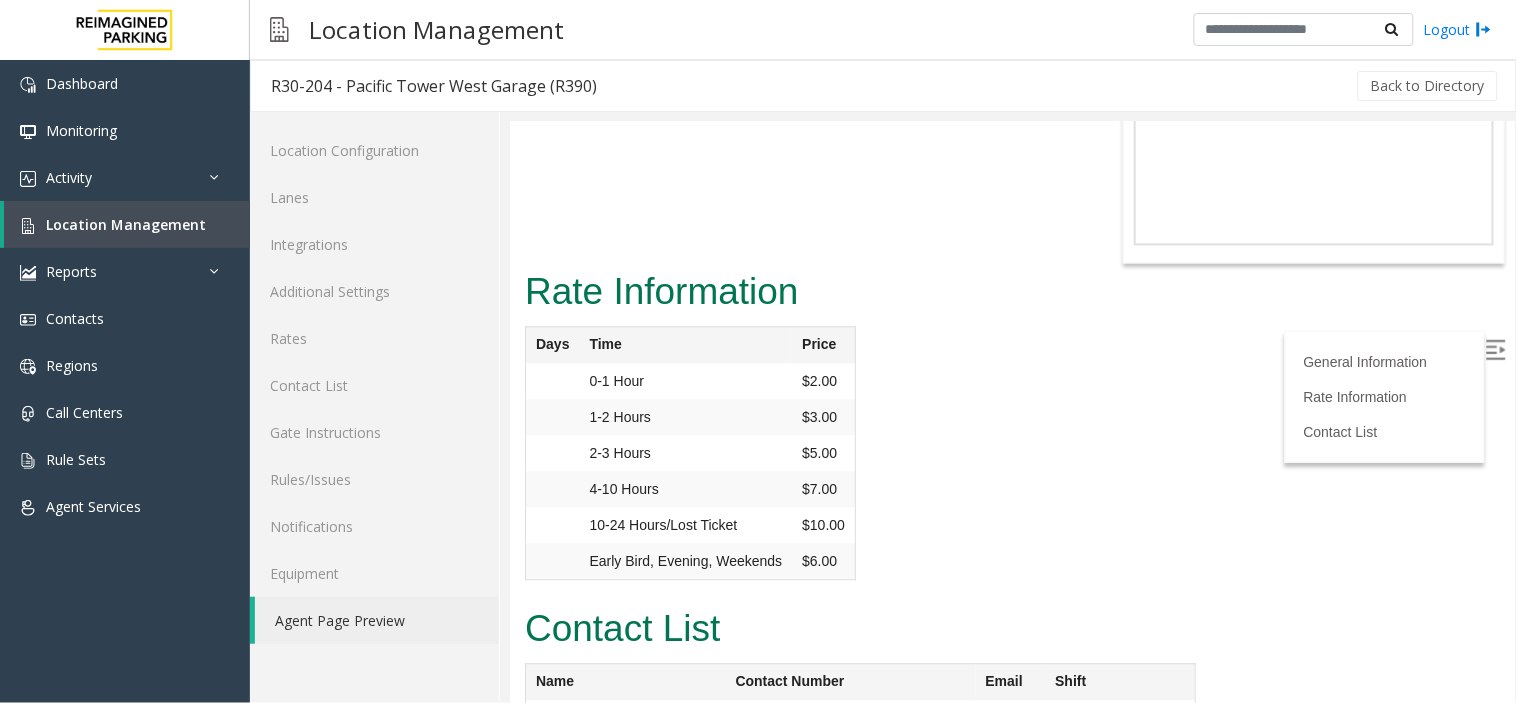 click at bounding box center (1495, 349) 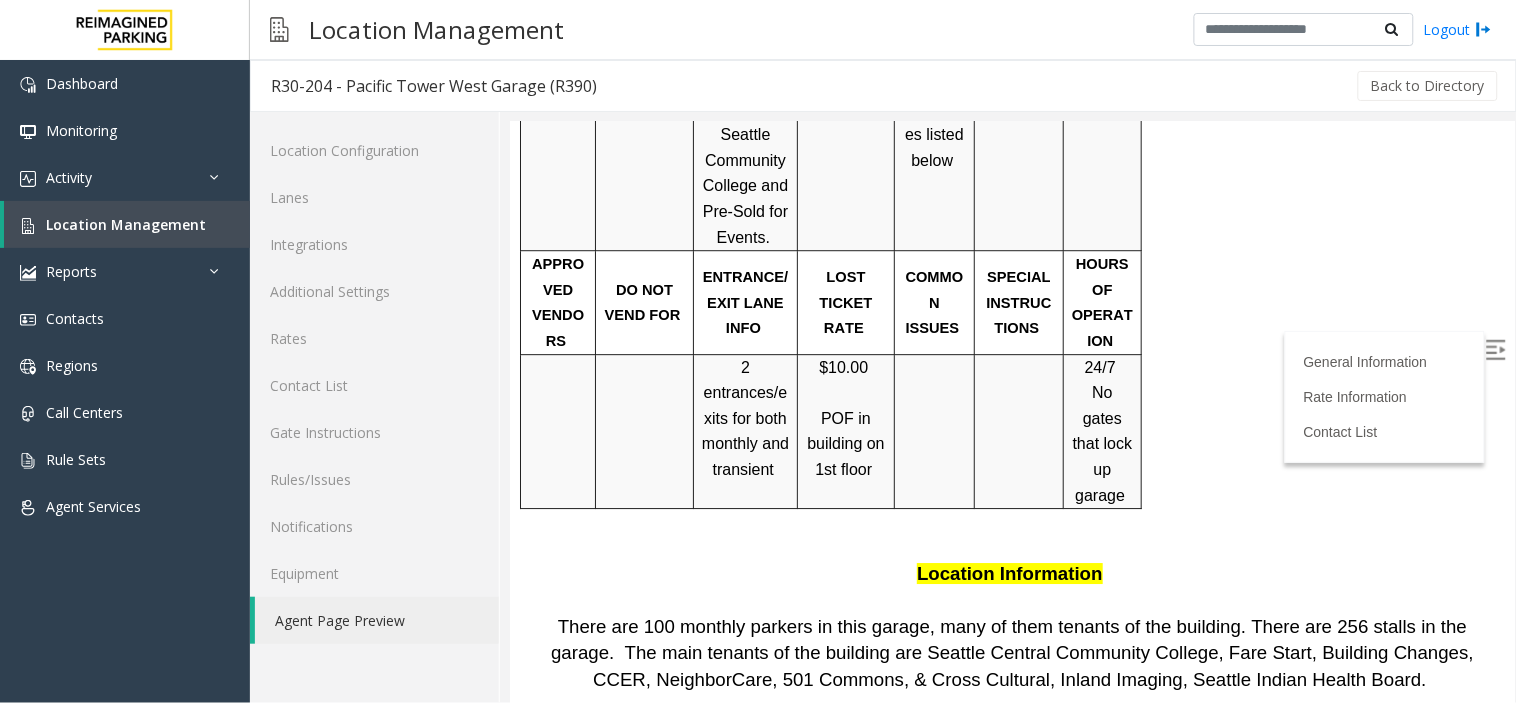 scroll, scrollTop: 1177, scrollLeft: 0, axis: vertical 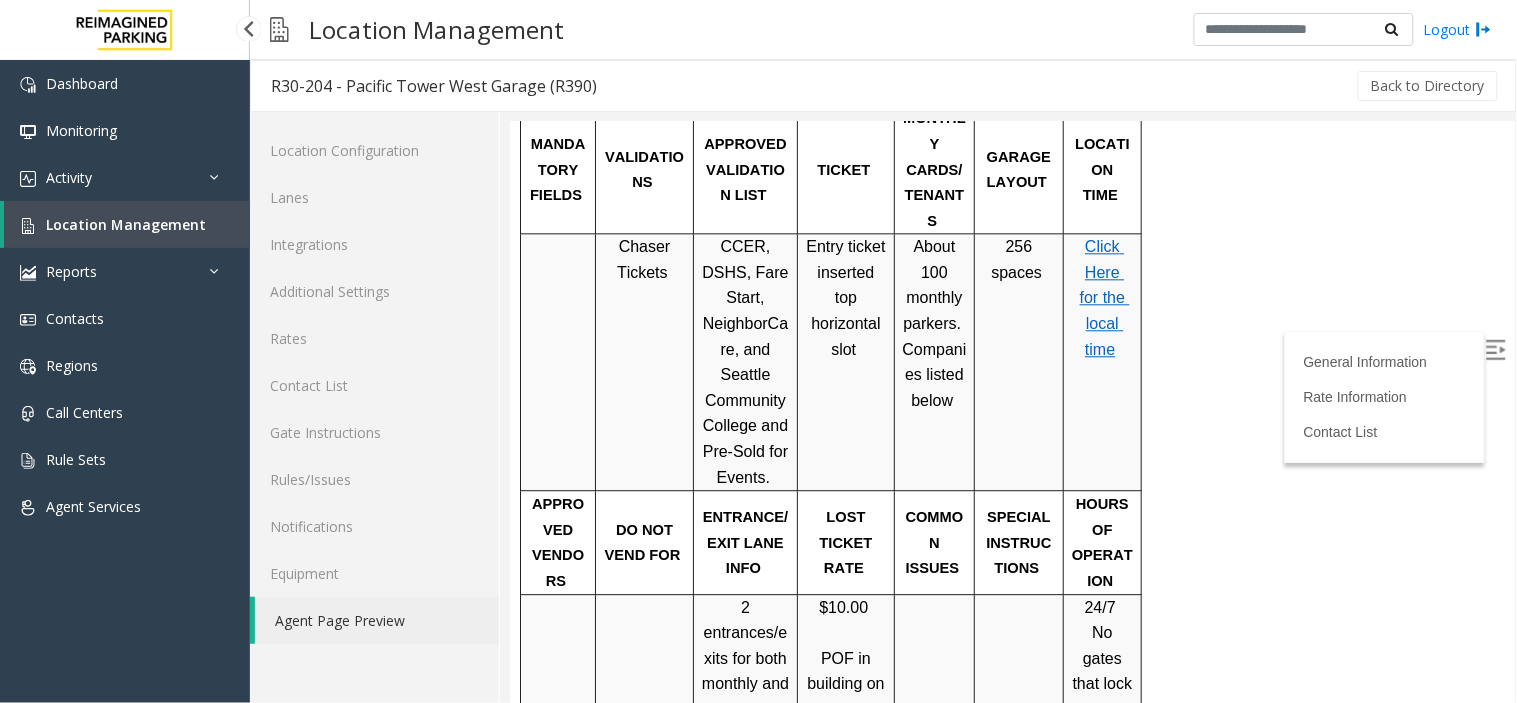 click on "Location Management" at bounding box center [126, 224] 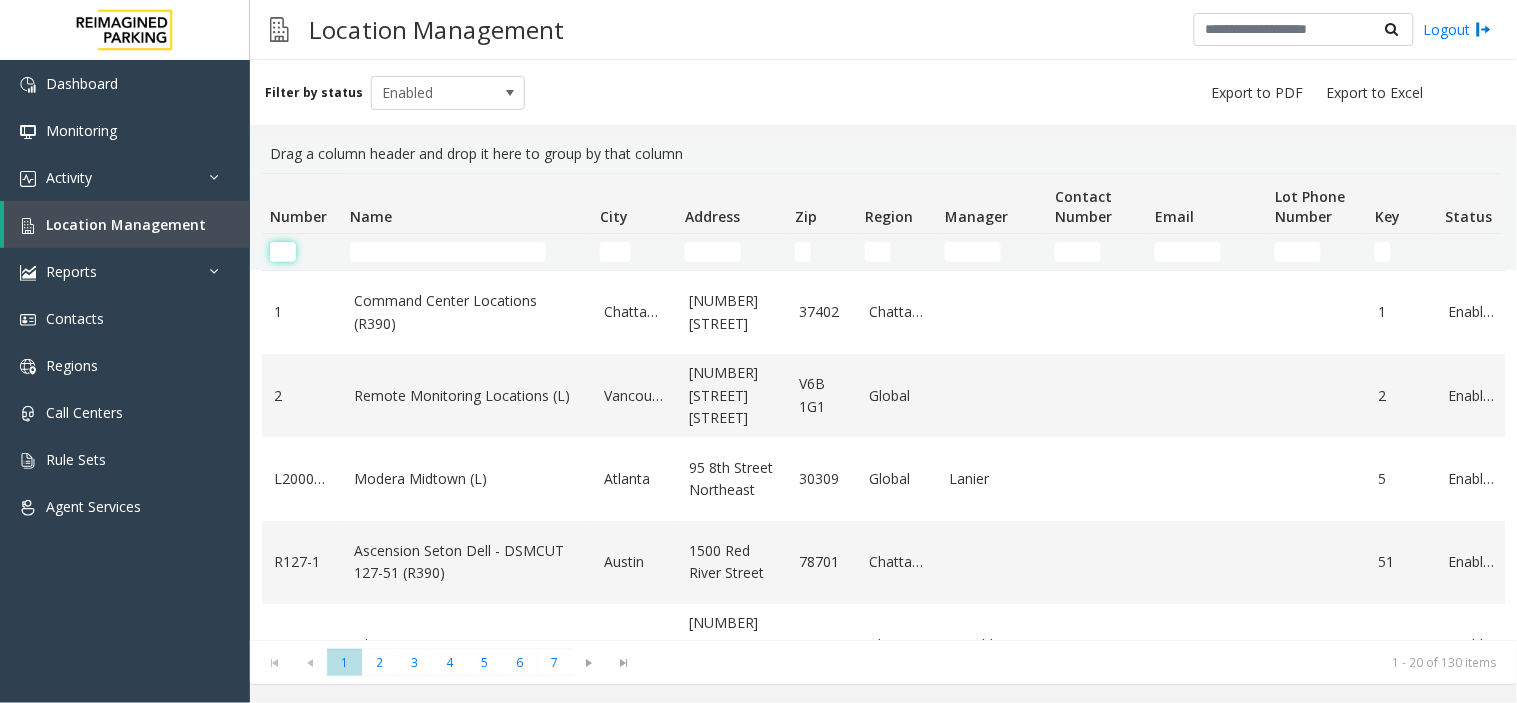 click 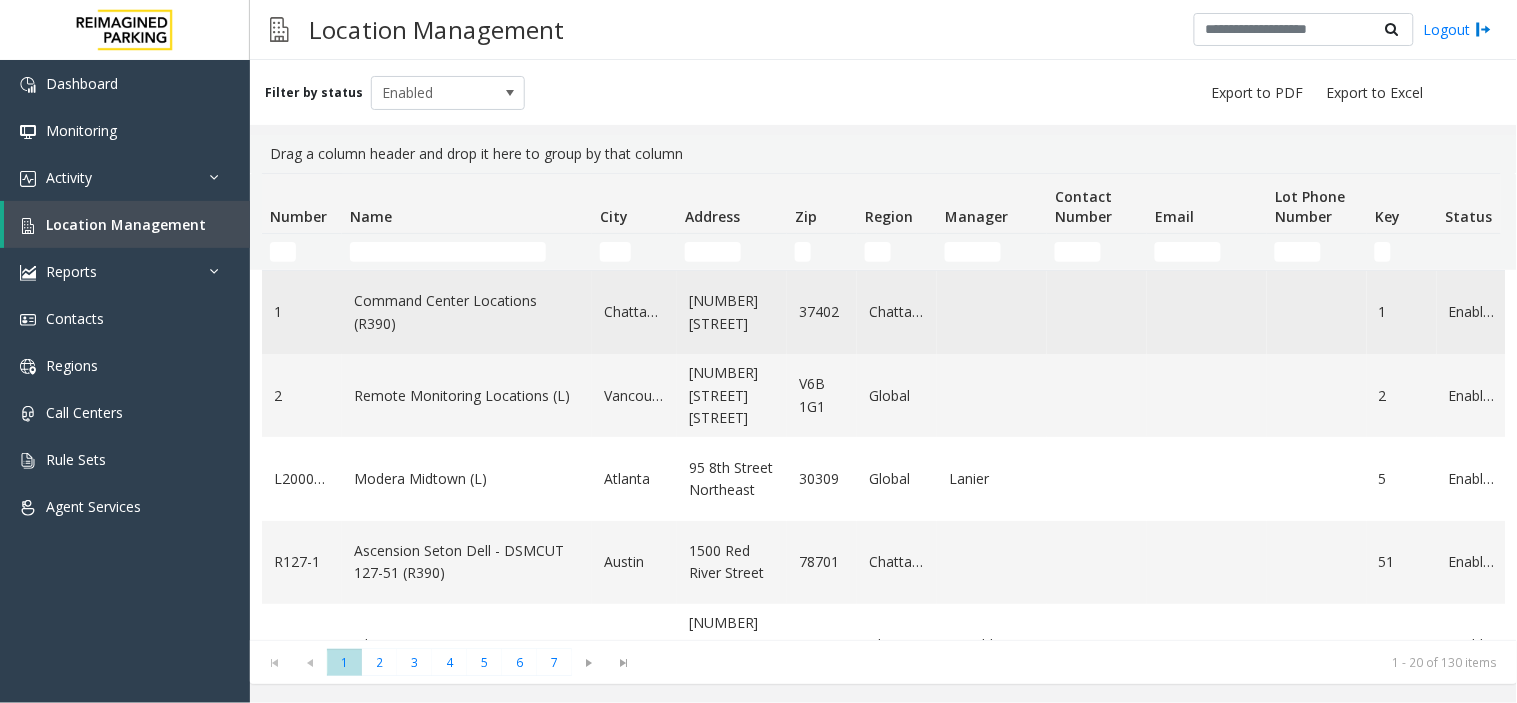click 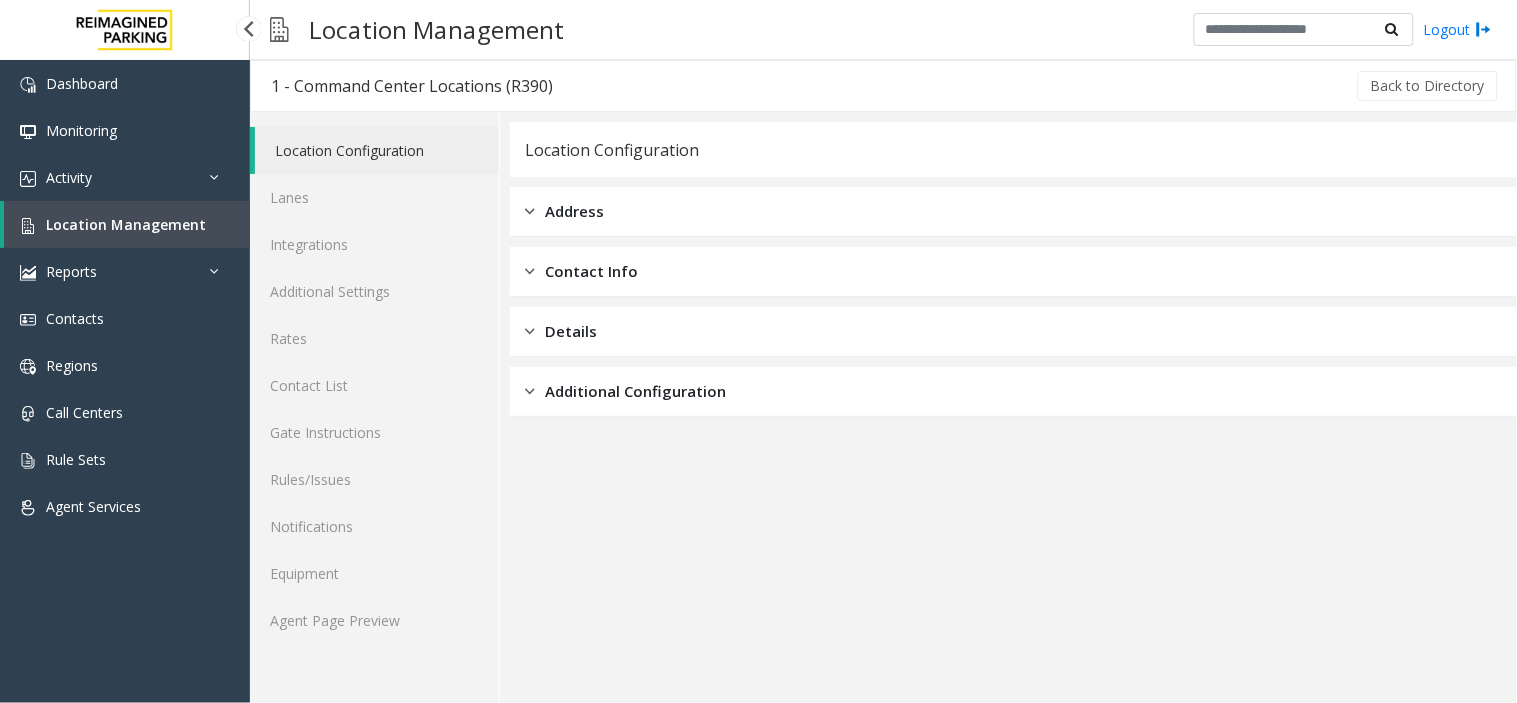 click on "Location Management" at bounding box center [126, 224] 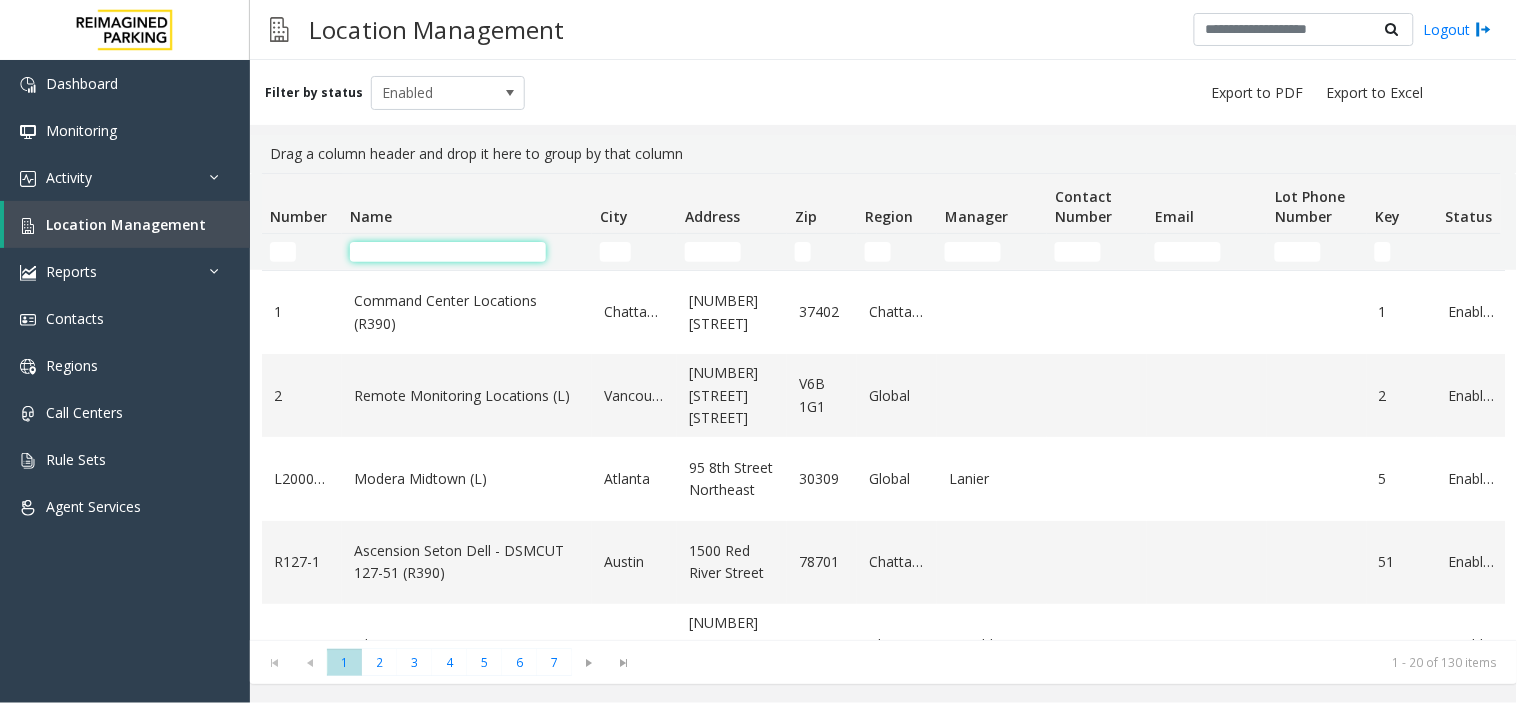 click 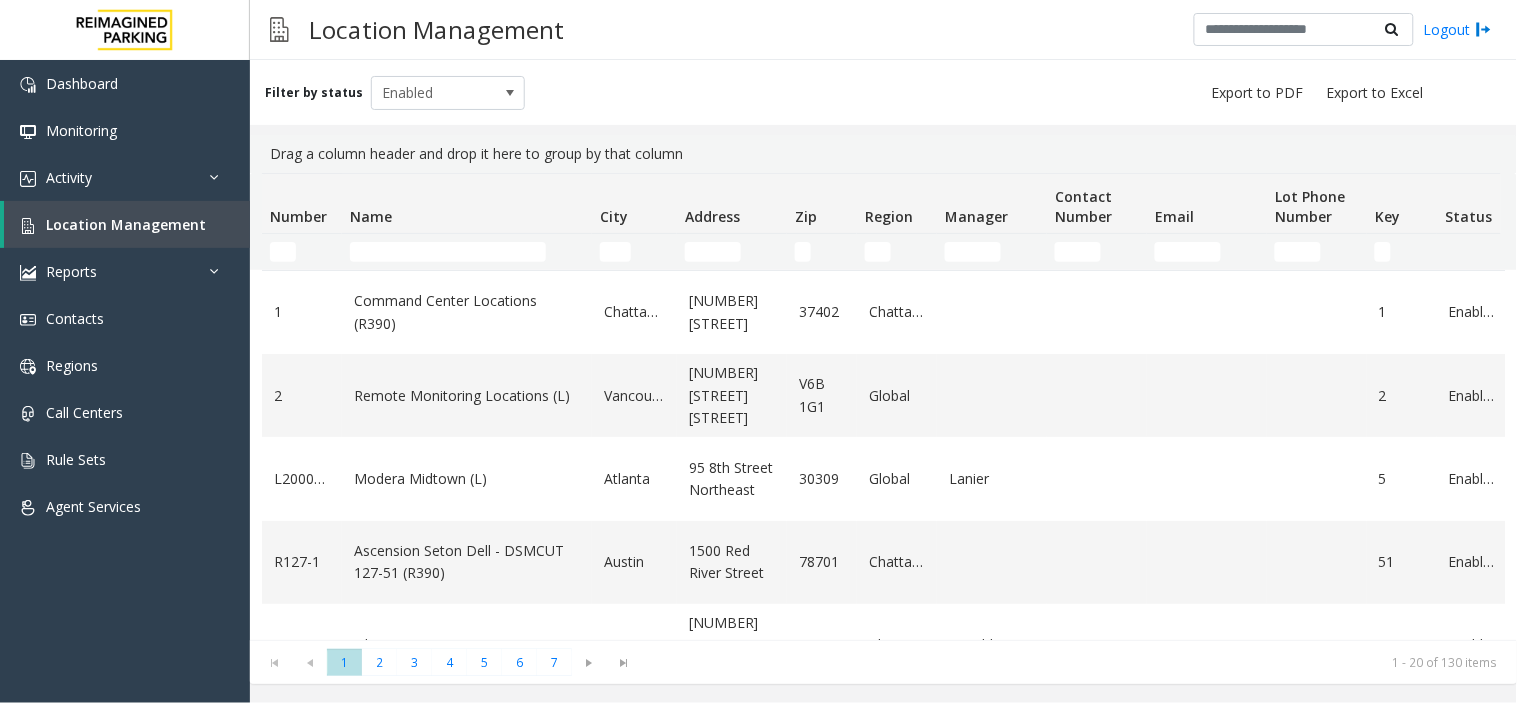click on "Drag a column header and drop it here to group by that column" 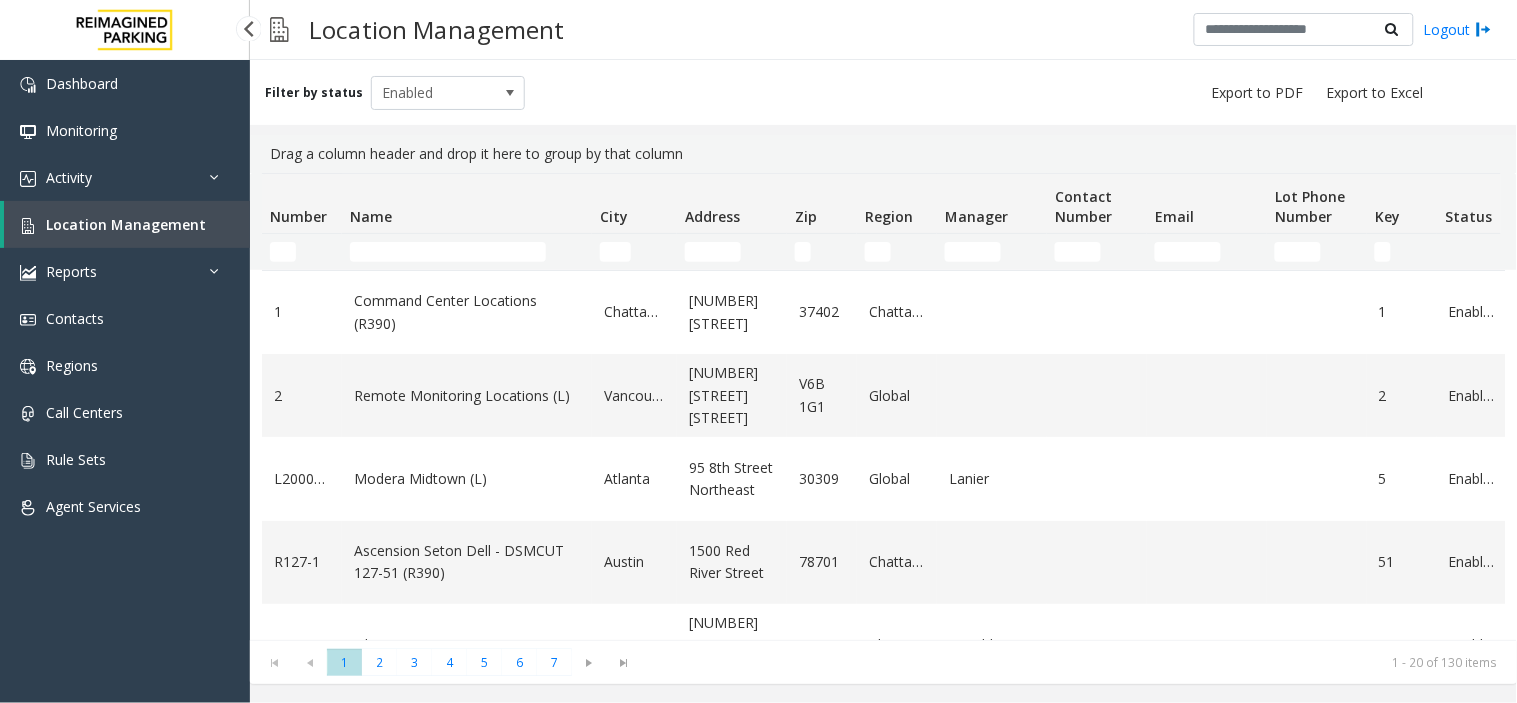 click on "Location Management" at bounding box center (126, 224) 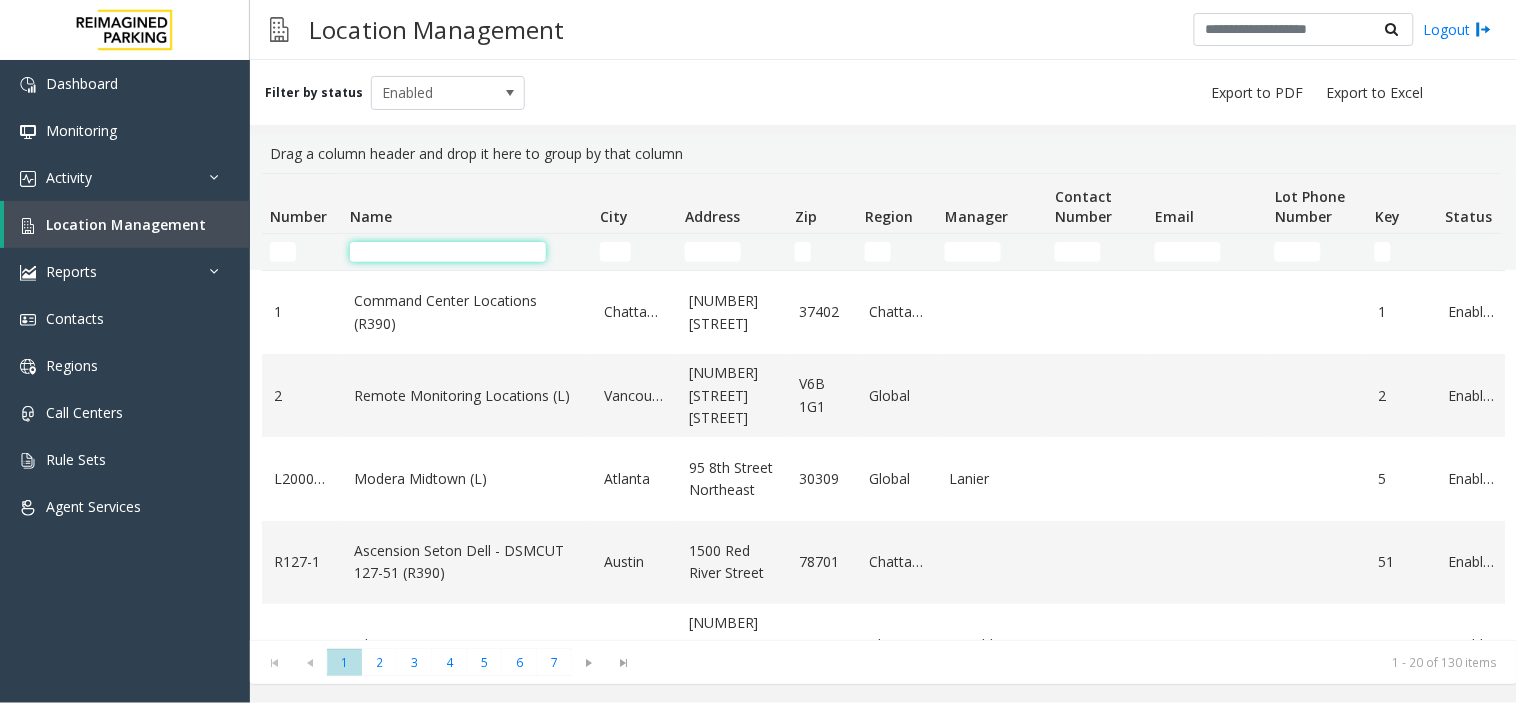 click 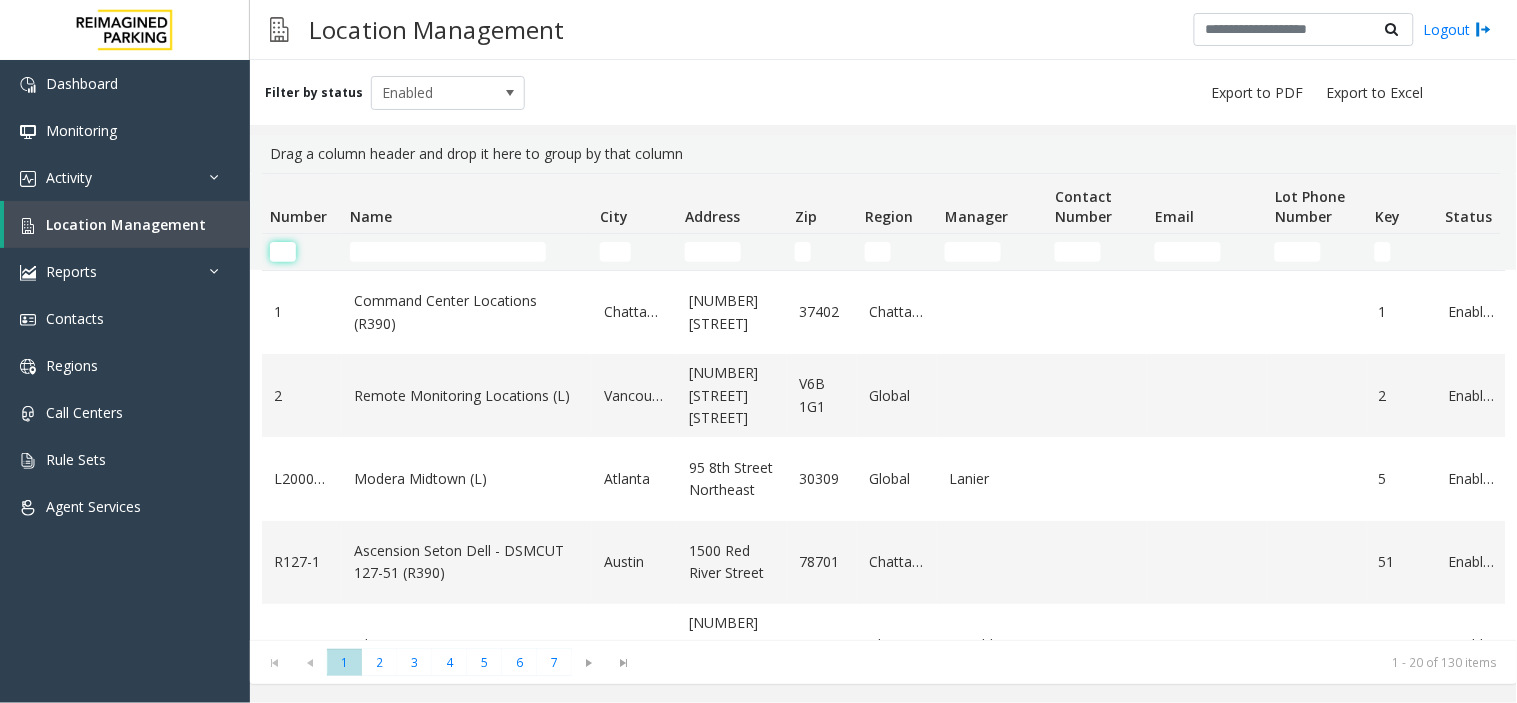 click 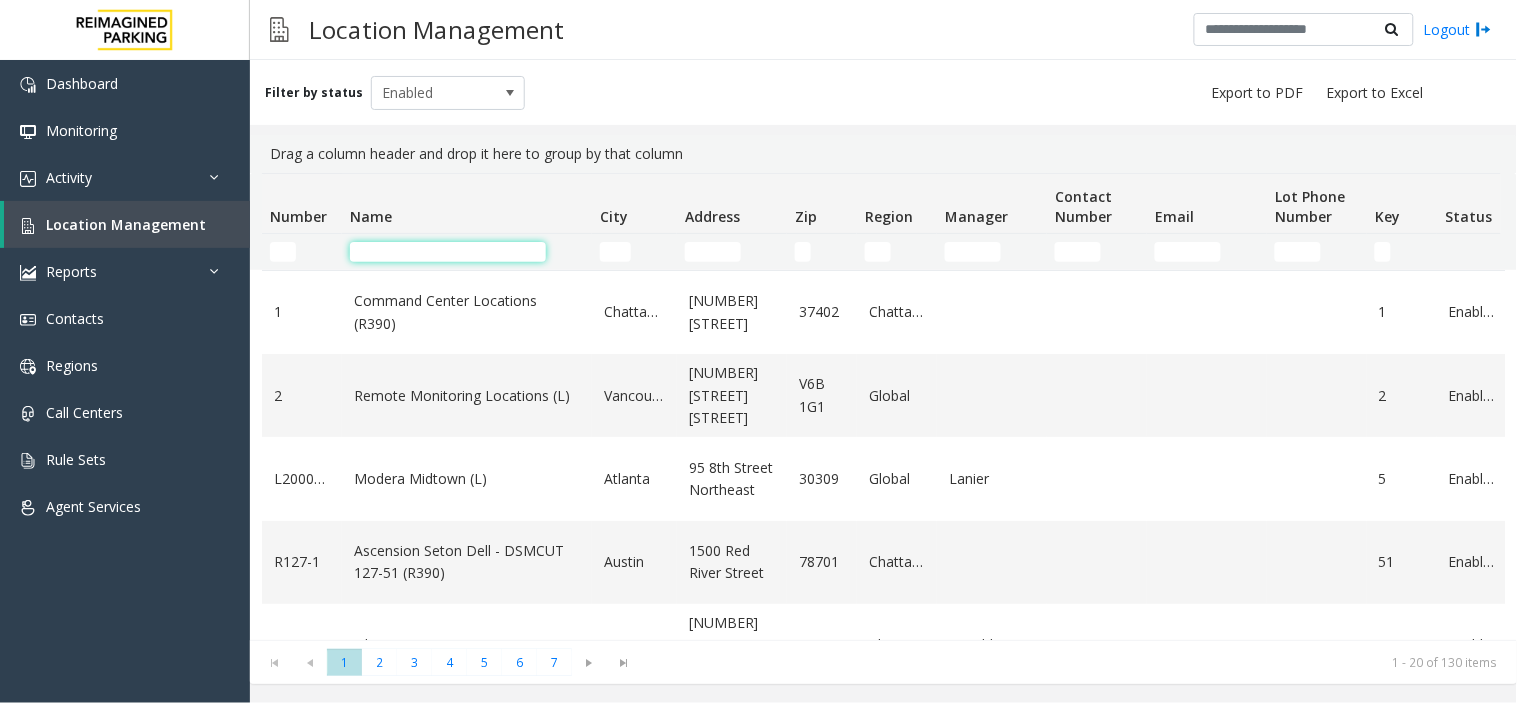 click 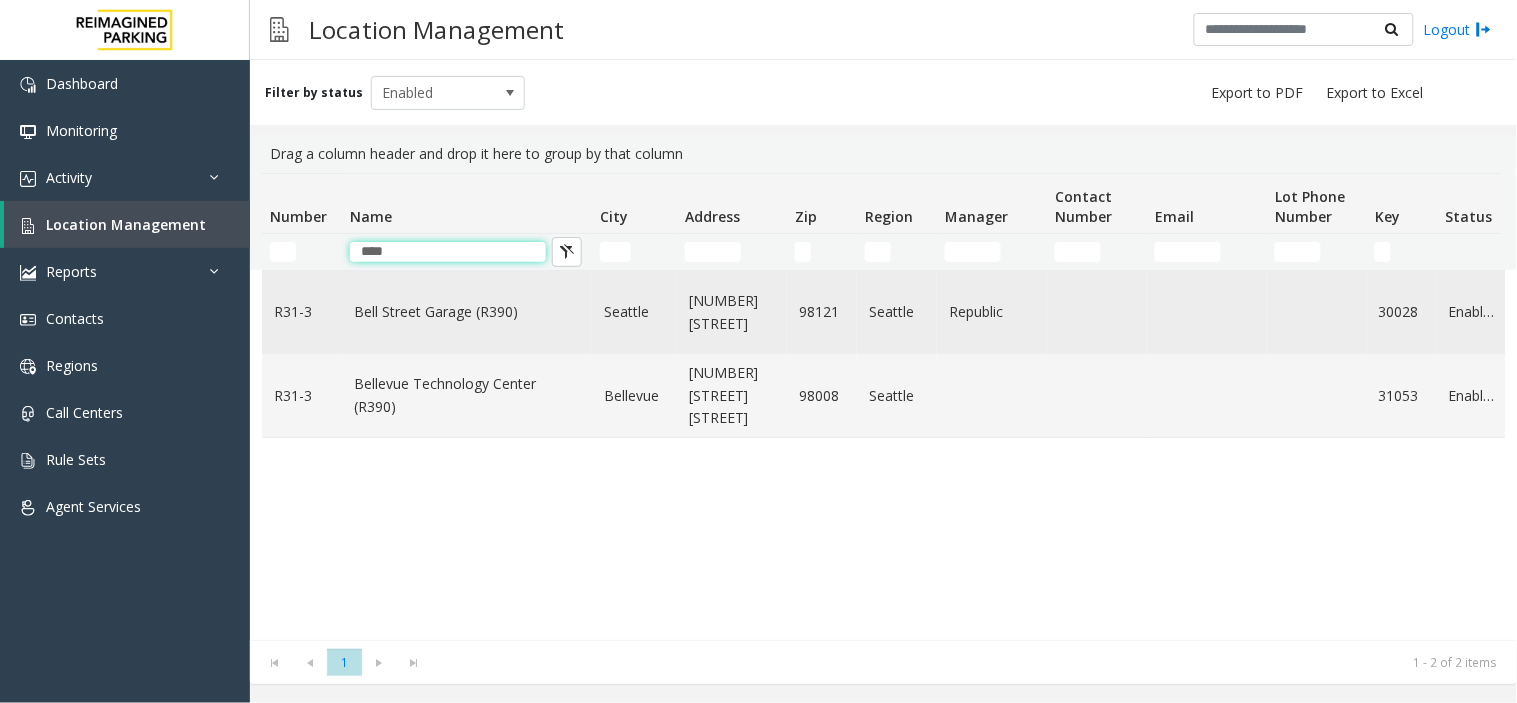 type on "****" 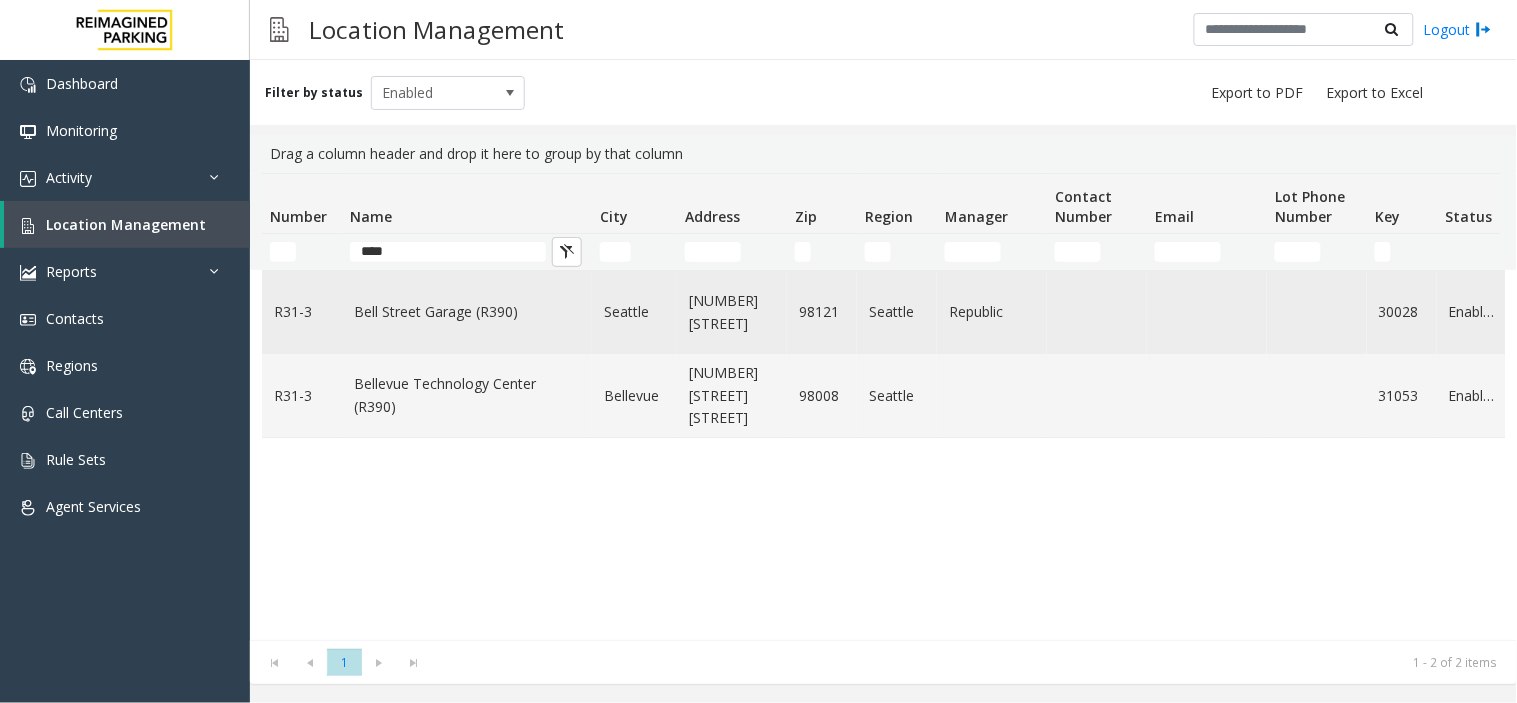 click on "Bell Street Garage (R390)" 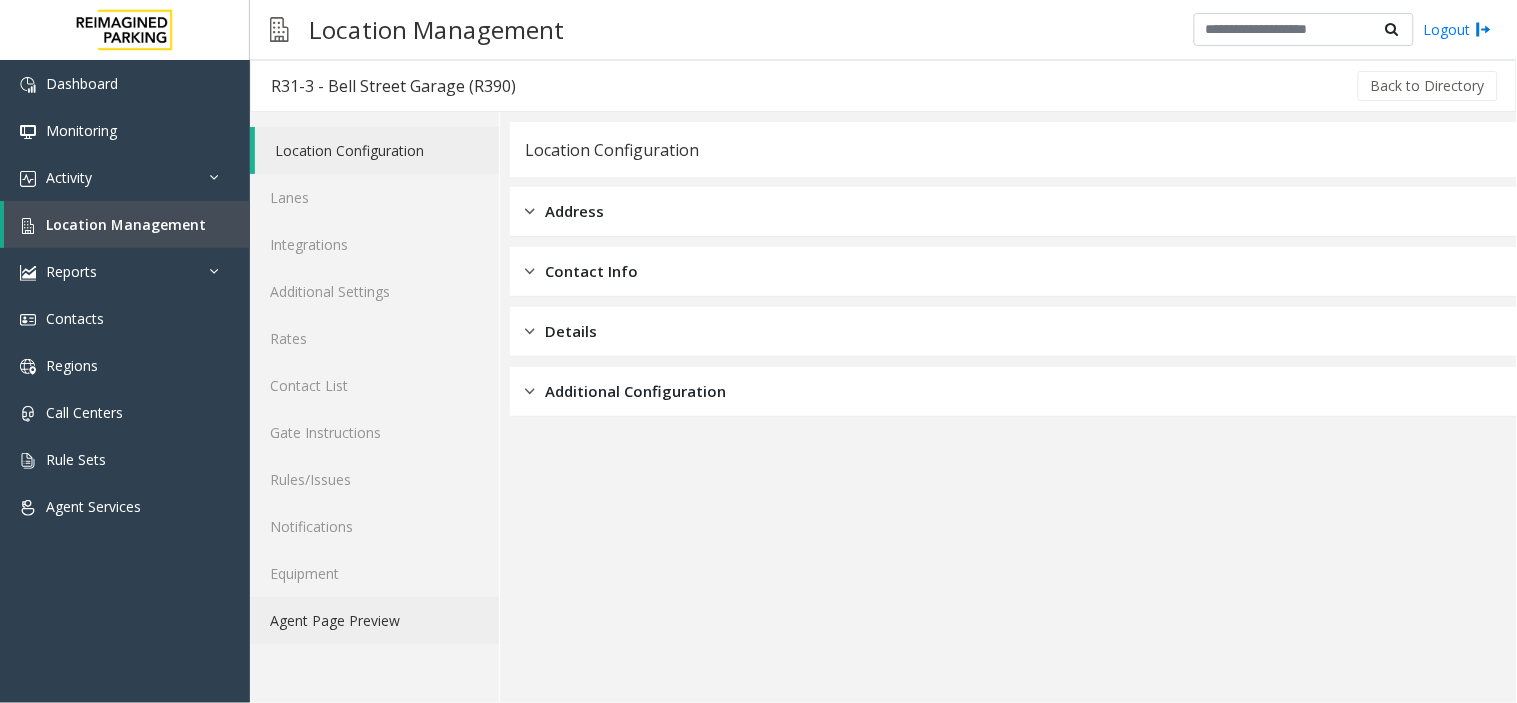 click on "Agent Page Preview" 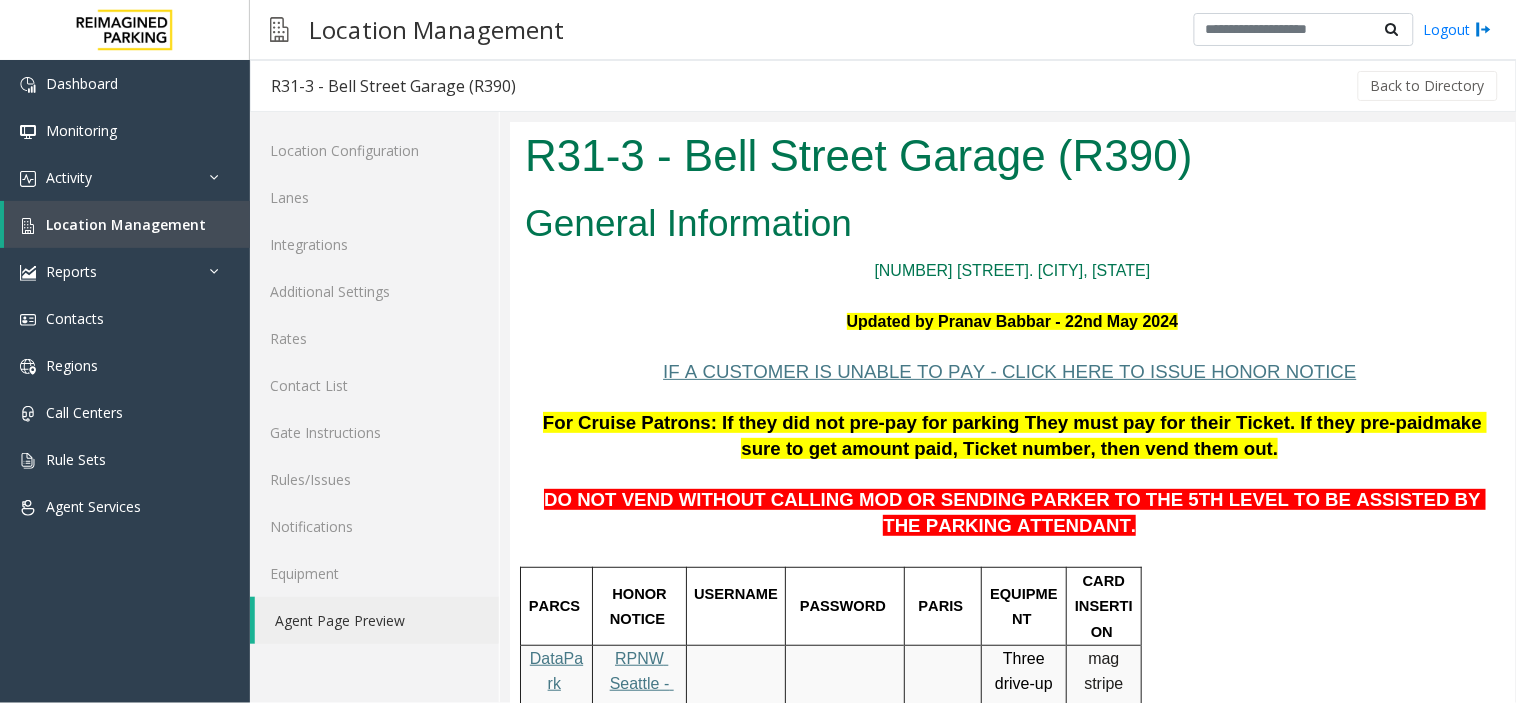 scroll, scrollTop: 0, scrollLeft: 0, axis: both 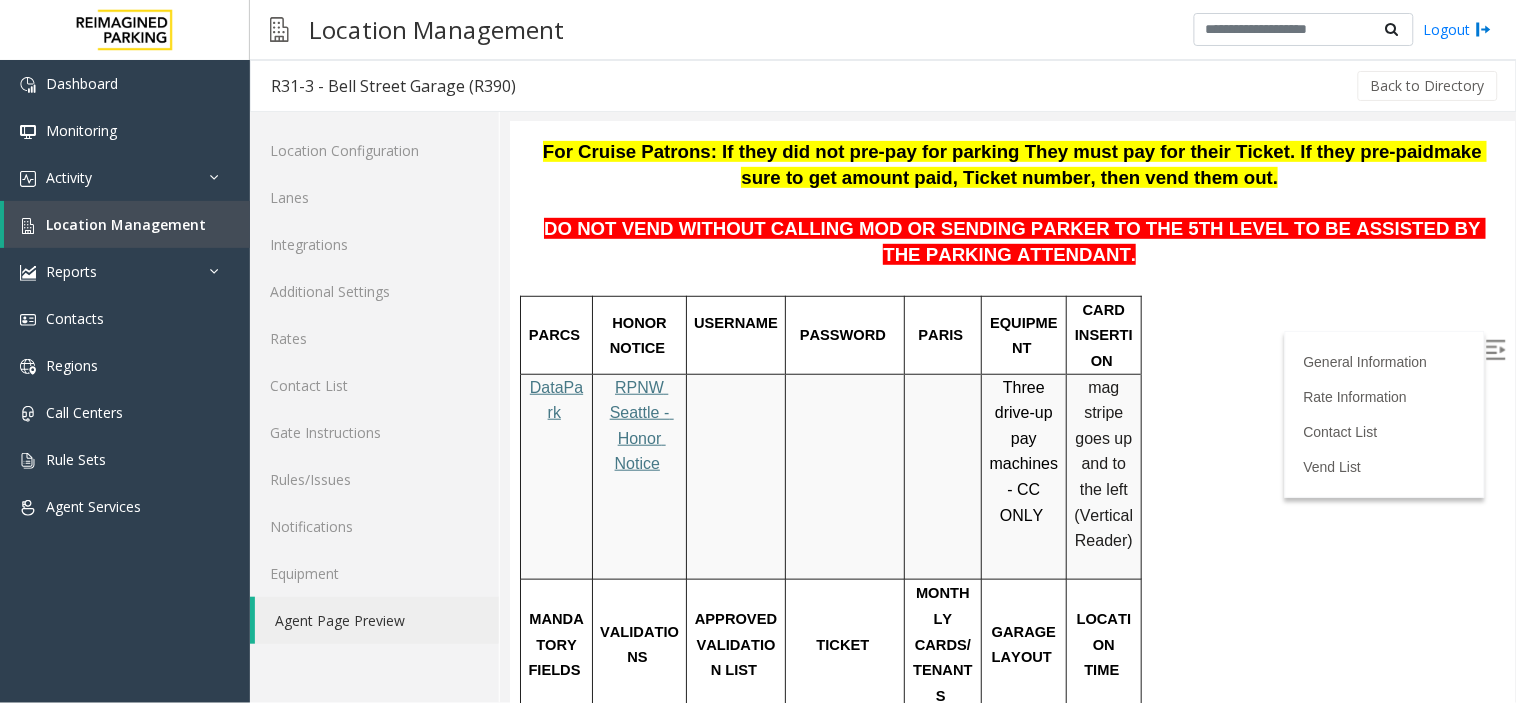 click at bounding box center [1495, 349] 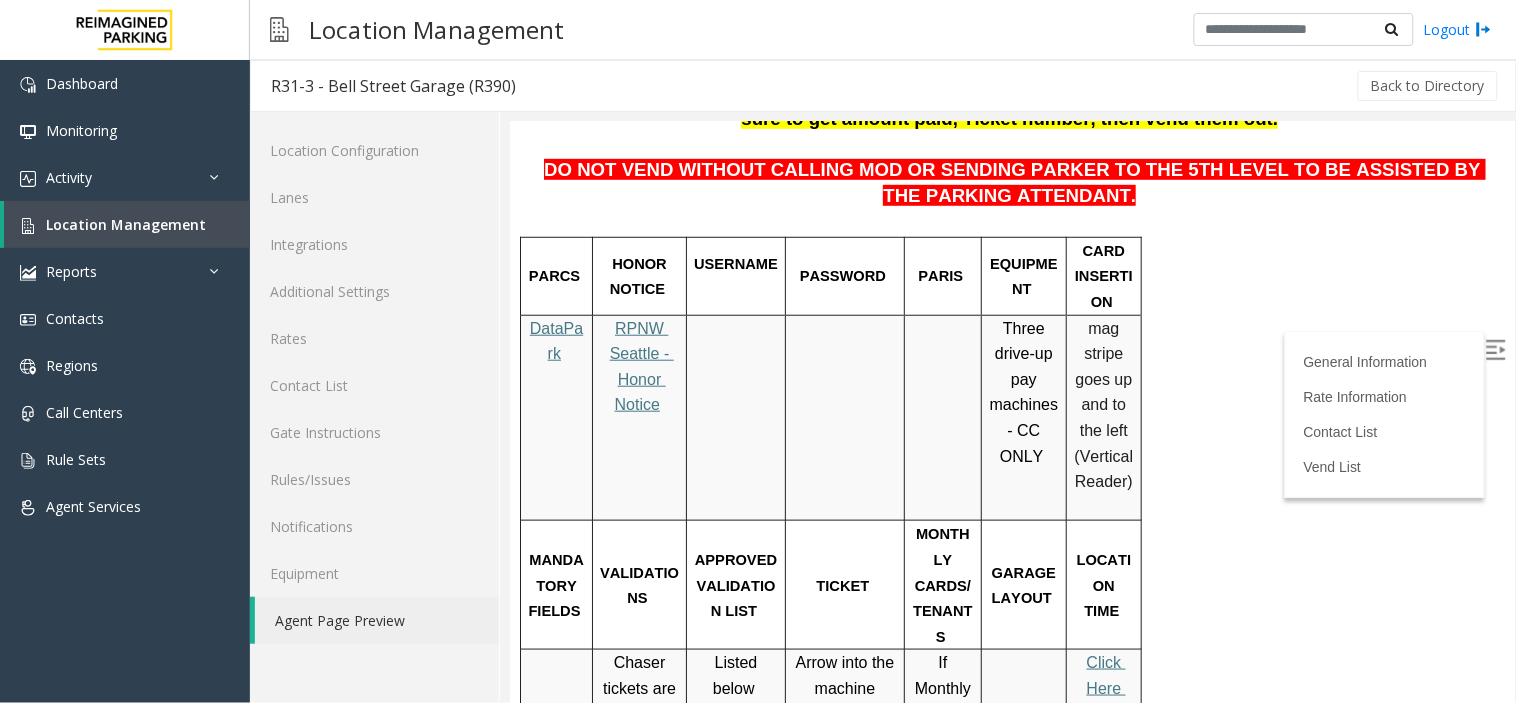 scroll, scrollTop: 382, scrollLeft: 0, axis: vertical 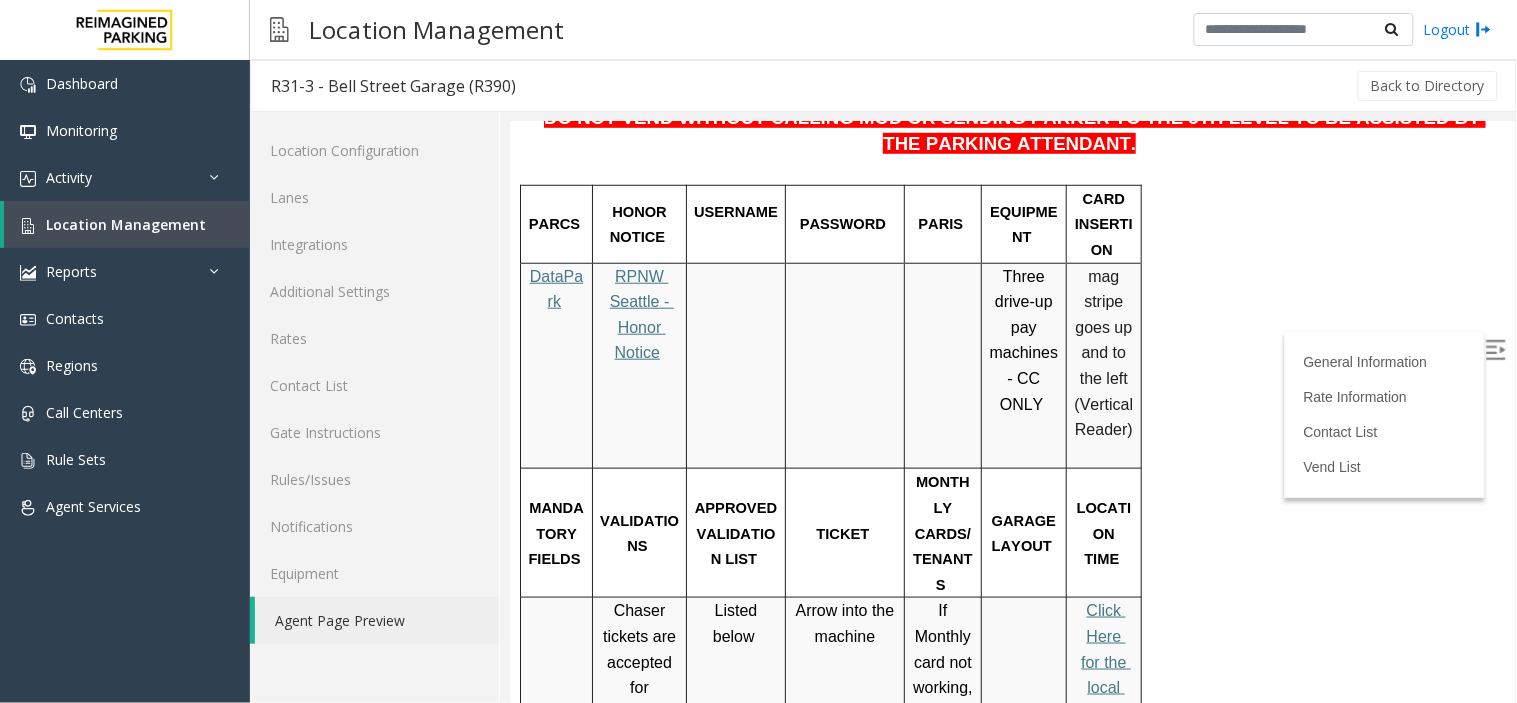 click on "PARCS HONOR NOTICE USERNAME PASSWORD PARIS EQUIPMENT CARD INSERTION DataPark RPNW Seattle - Honor Notice Three drive-up pay machines - CC ONLY mag stripe goes up and to the left (Vertical Reader) MANDATORY FIELDS VALIDATIONS APPROVED VALIDATION LIST TICKET MONTHLY CARDS/TENANTS GARAGE LAYOUT LOCATION TIME Chaser tickets are accepted for validation. Listed below Arrow into the machine If Monthly card not working, take down name, employer or how associated with the garage, phone number and key card number before letting them out. List of monthlies below Click Here for the local time APPROVED VENDORS DO NOT VEND FOR ENTRANCE/EXIT LANE INFO LOST TICKET RATE COMMON ISSUES SPECIAL INSTRUCTIONS HOURS OF OPERATION If Port of Seattle employee or POS vehicle, let them out with no charge If a hotel guest nearby needs into garage after hours, please vend gate and let them in" at bounding box center (1009, 1096) 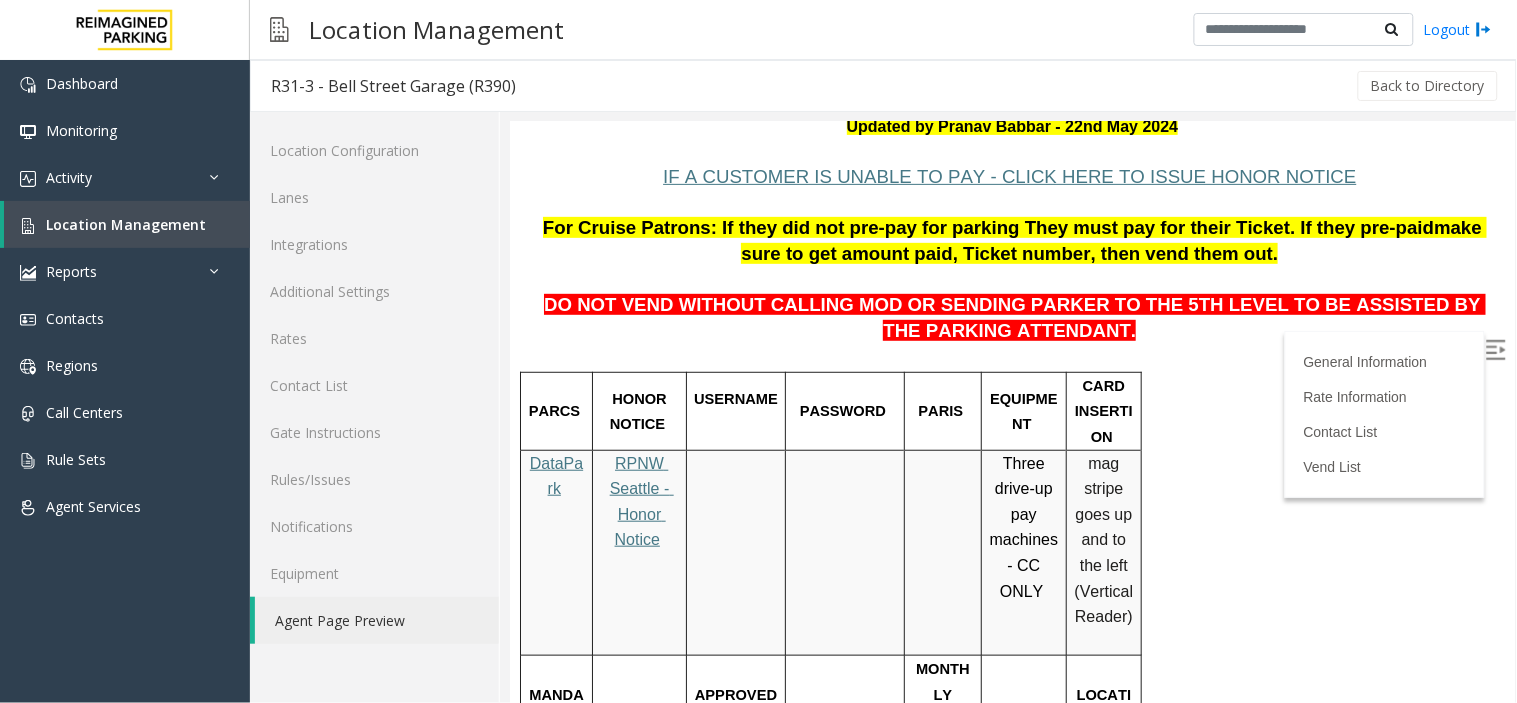 scroll, scrollTop: 235, scrollLeft: 0, axis: vertical 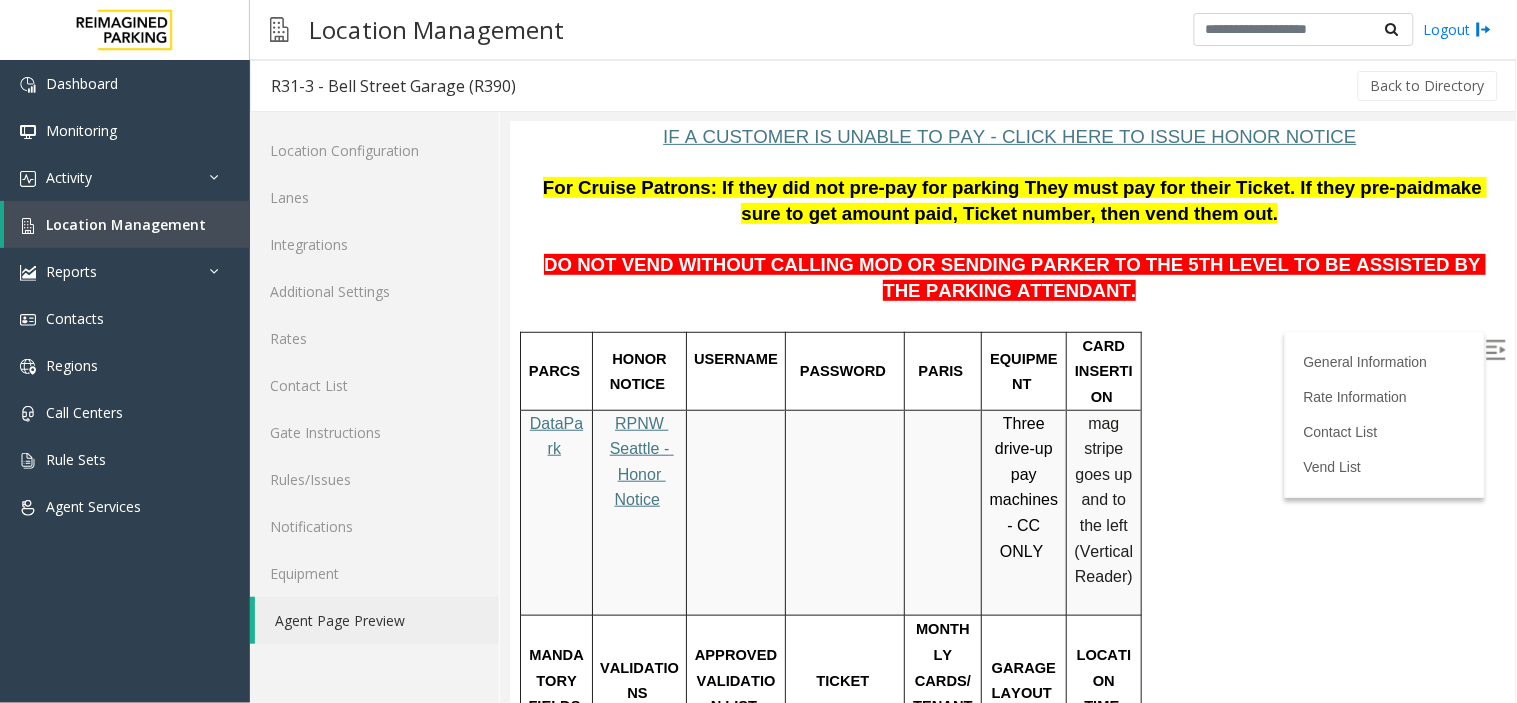 click on "RPNW Seattle - Honor Notice" at bounding box center [641, 461] 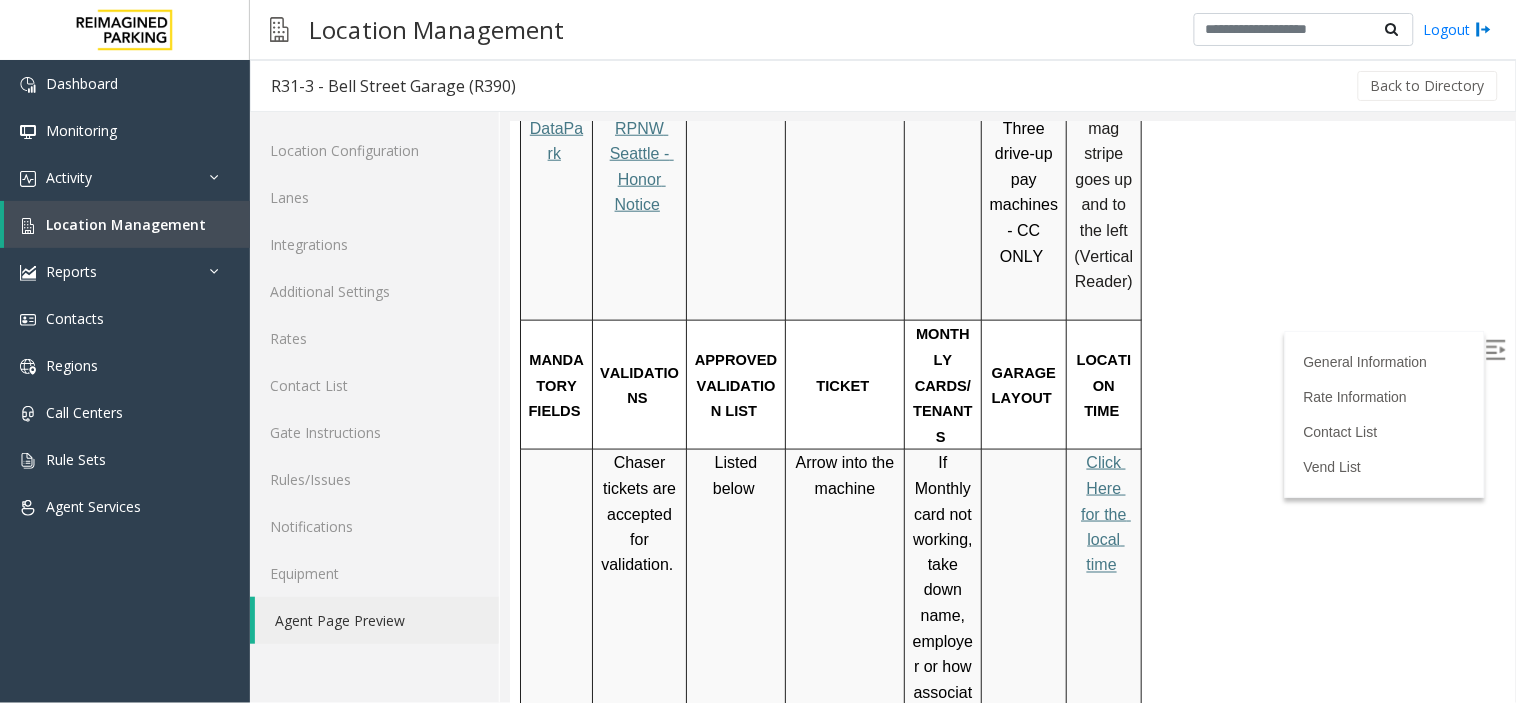 scroll, scrollTop: 568, scrollLeft: 0, axis: vertical 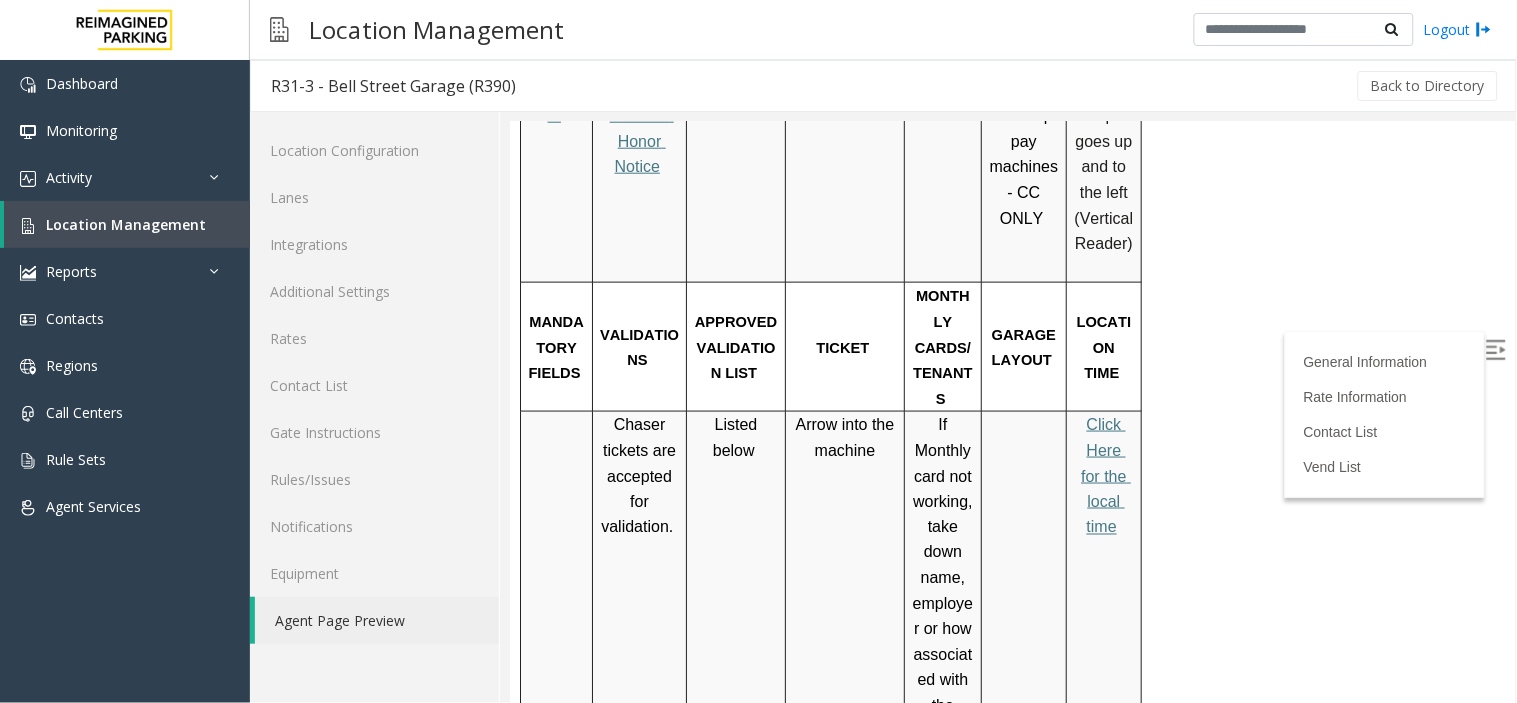 click on "Click Here for the local time" at bounding box center (1105, 474) 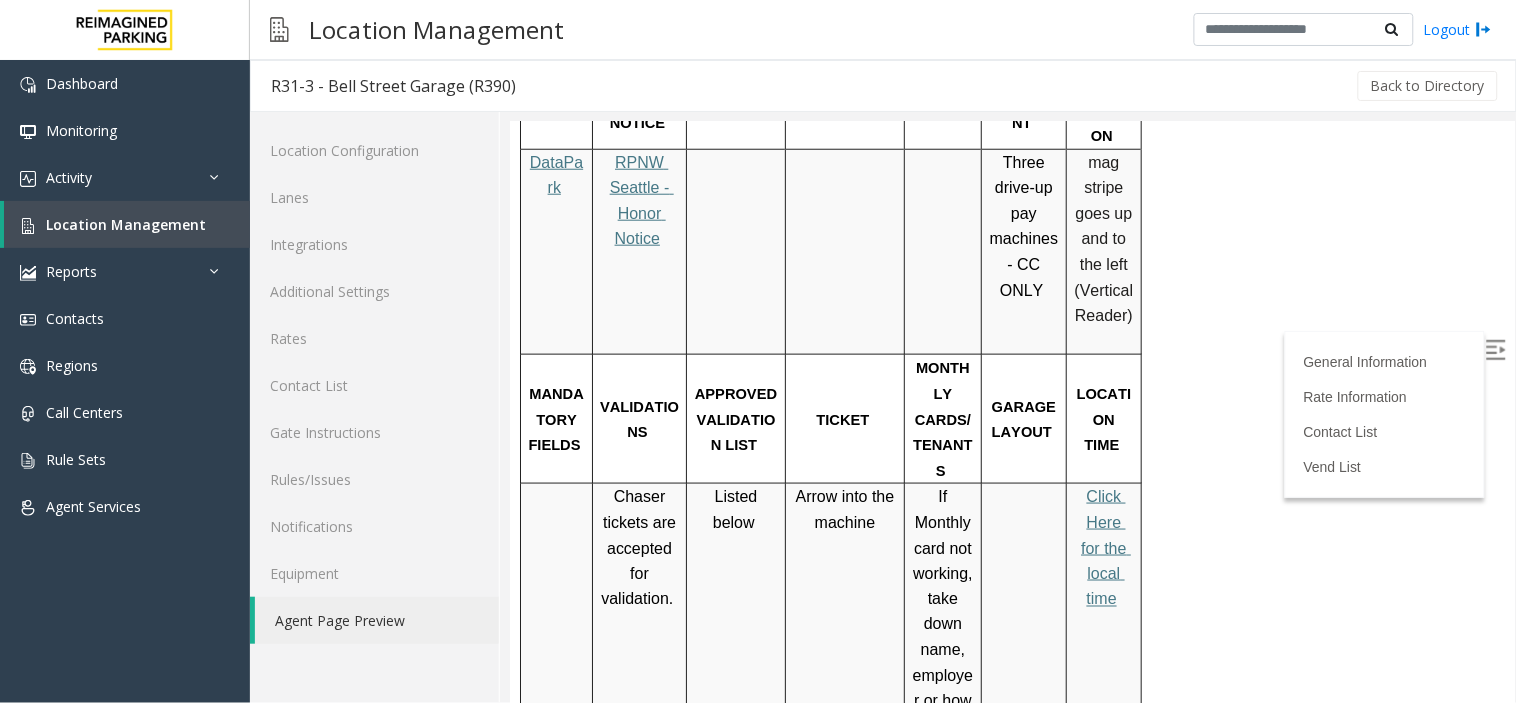 scroll, scrollTop: 457, scrollLeft: 0, axis: vertical 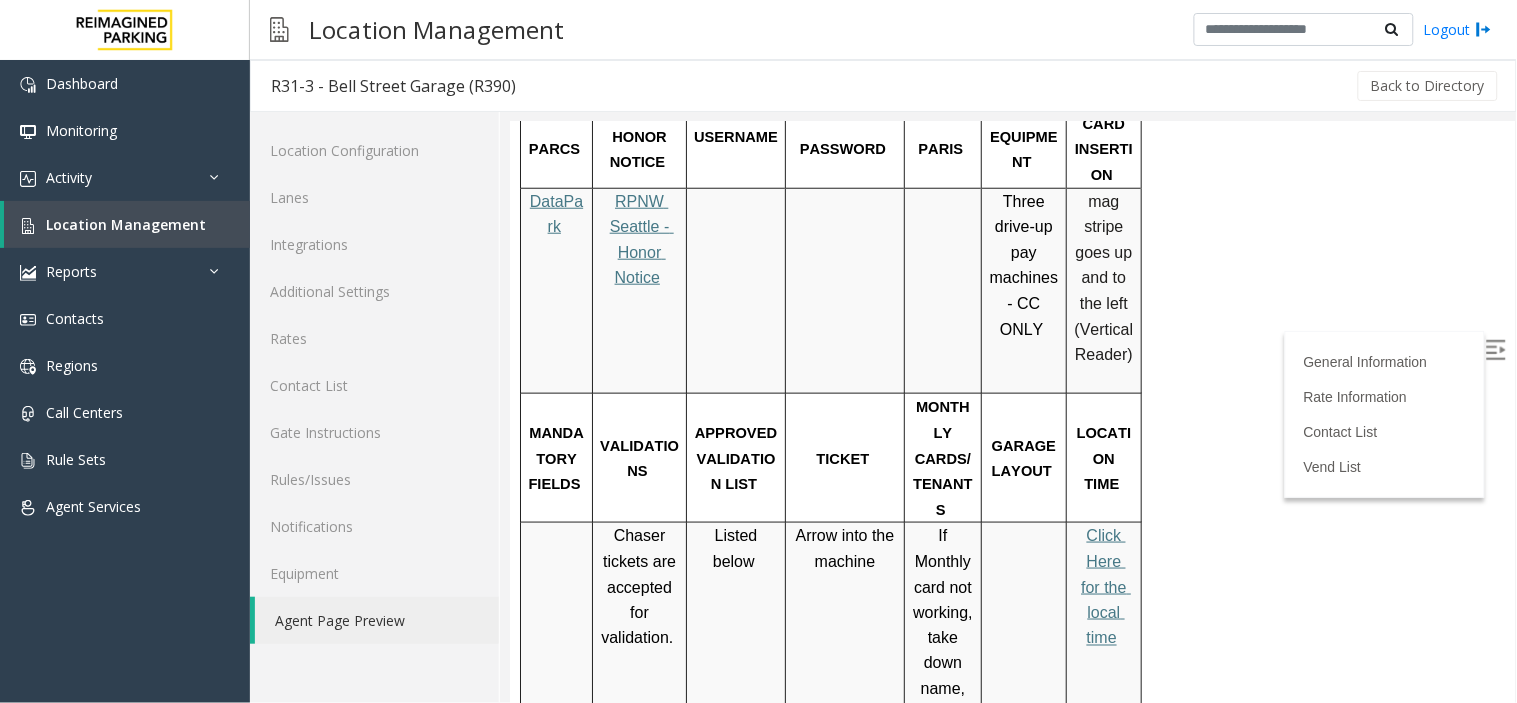 click on "Click Here for the local time" at bounding box center [1105, 585] 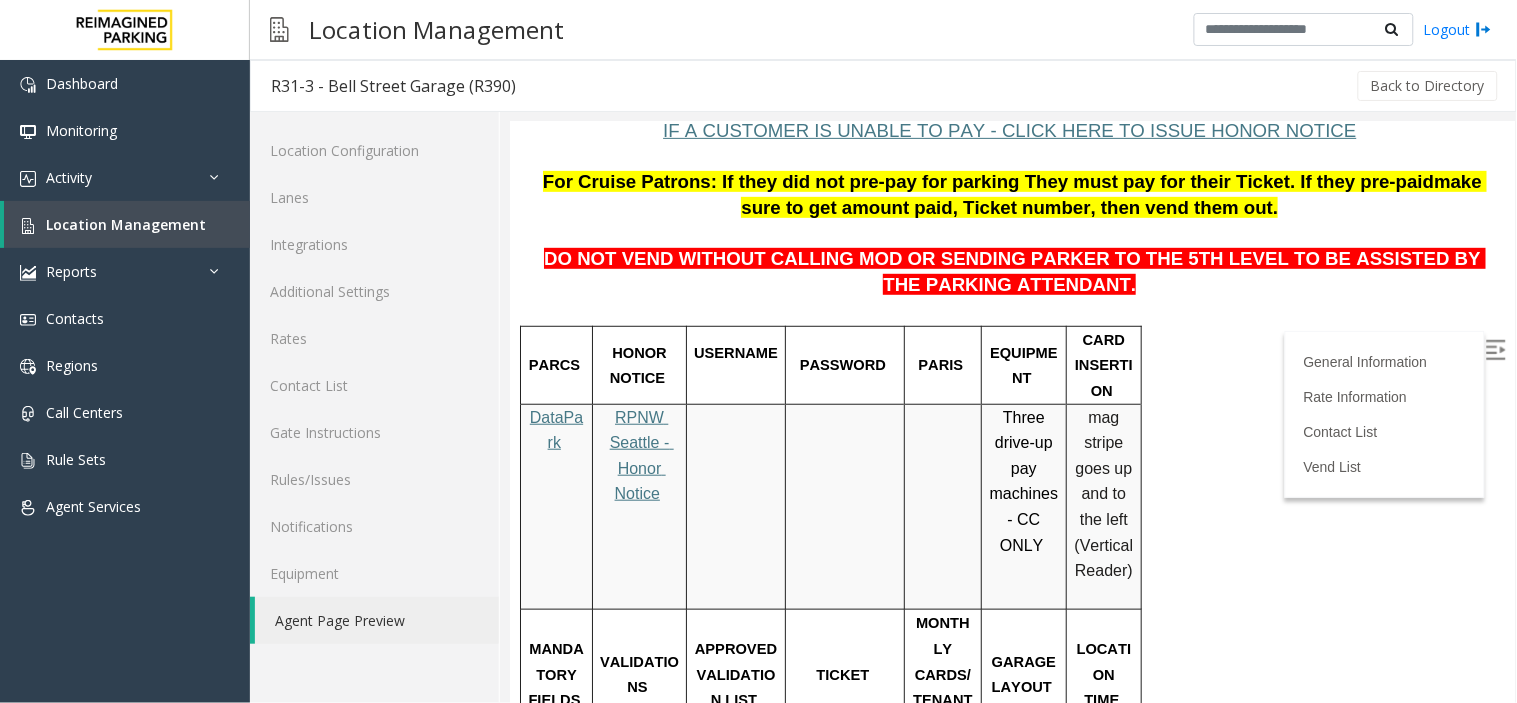 scroll, scrollTop: 235, scrollLeft: 0, axis: vertical 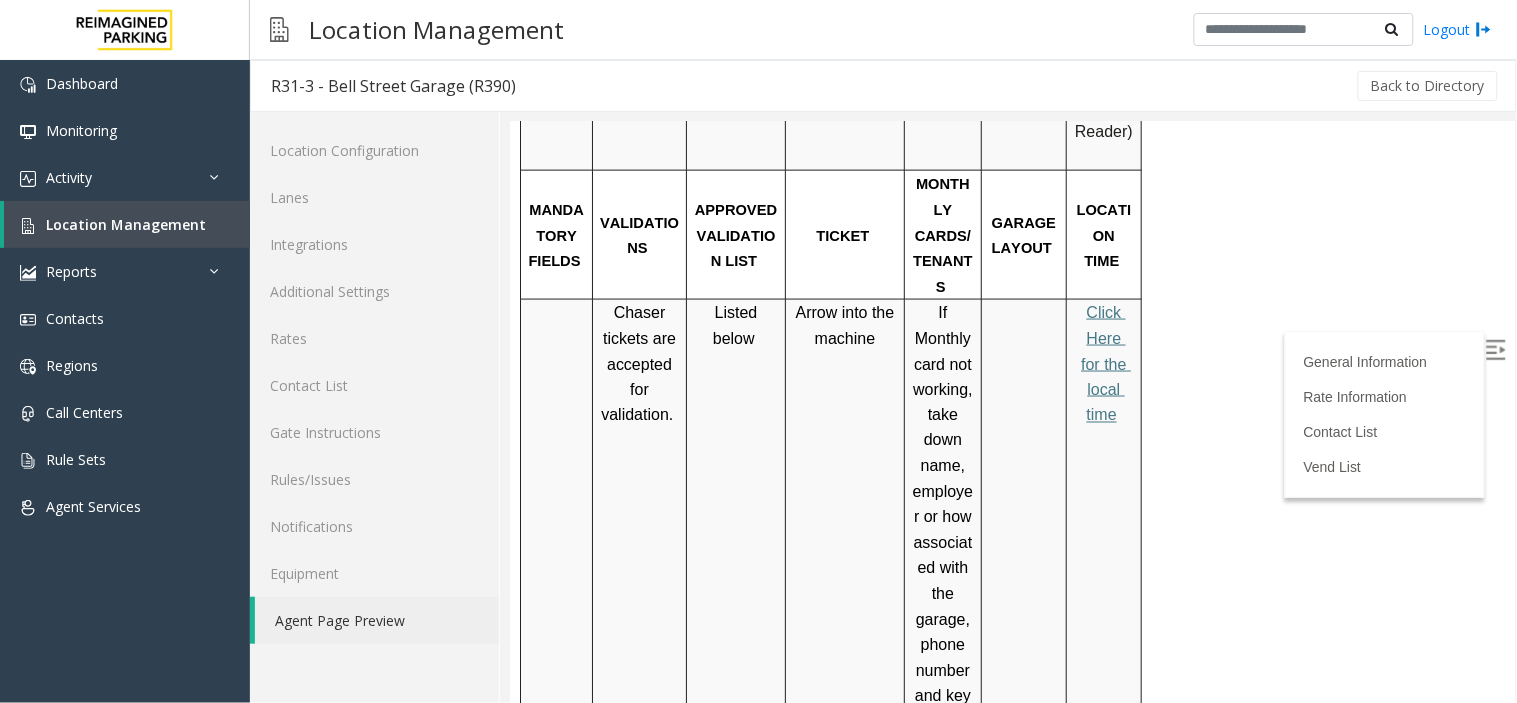 click on "Click Here for the local time" at bounding box center [1105, 362] 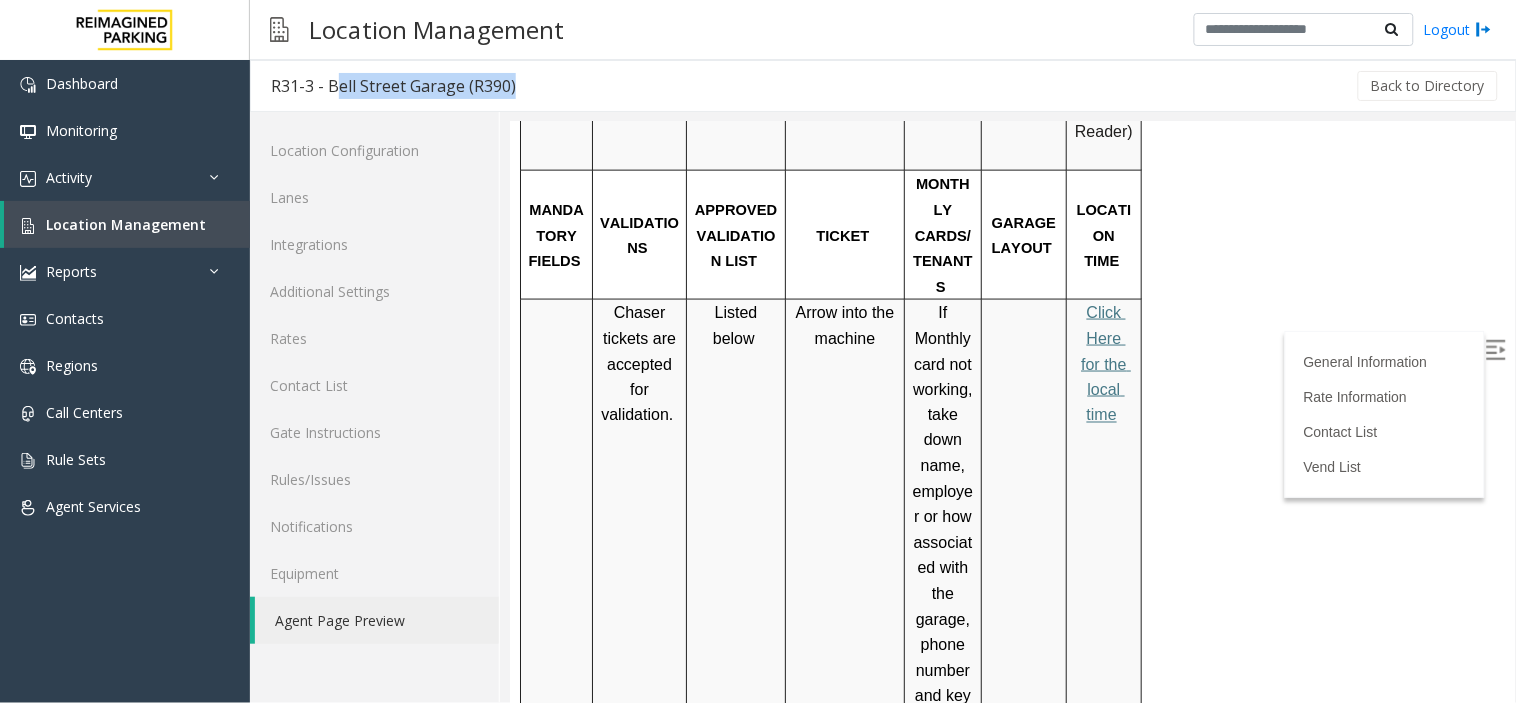 drag, startPoint x: 328, startPoint y: 83, endPoint x: 551, endPoint y: 74, distance: 223.18153 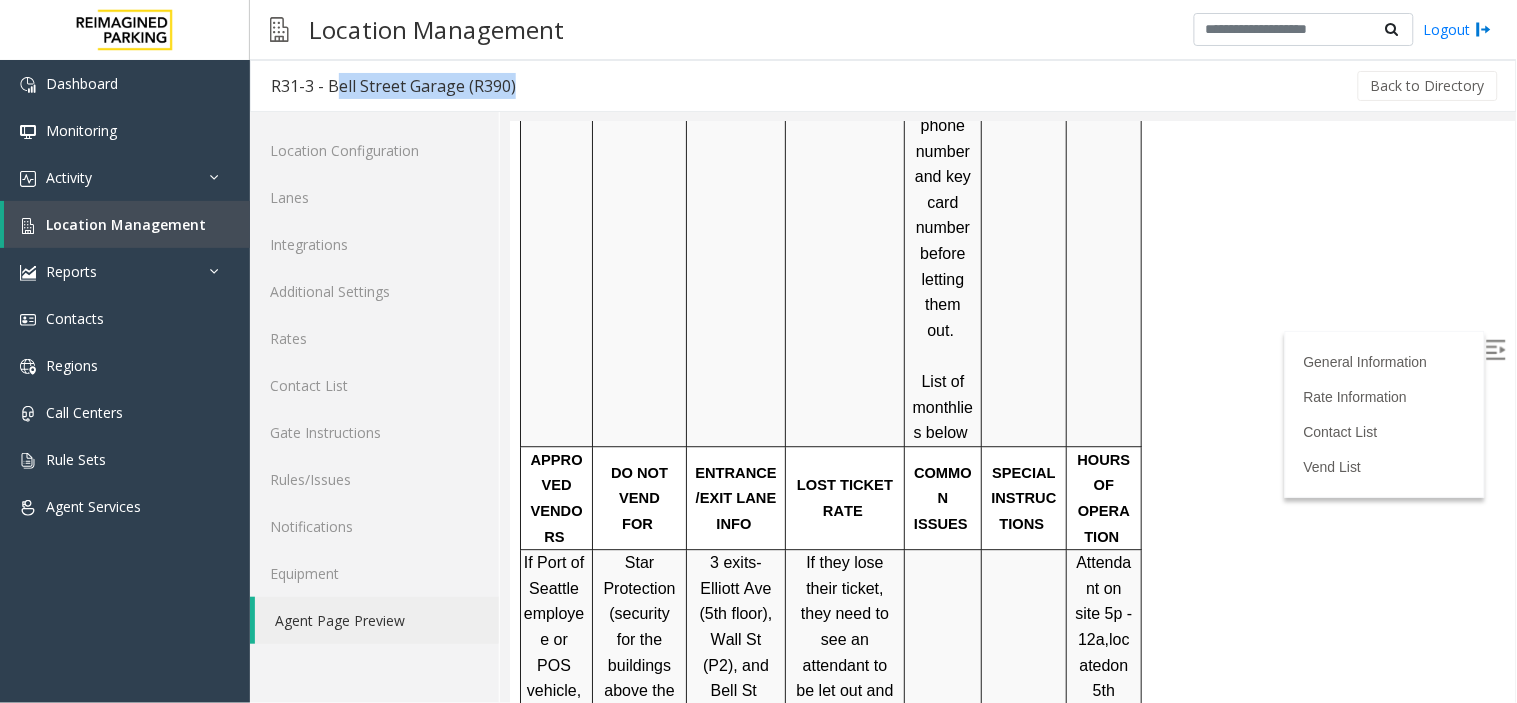 scroll, scrollTop: 1346, scrollLeft: 0, axis: vertical 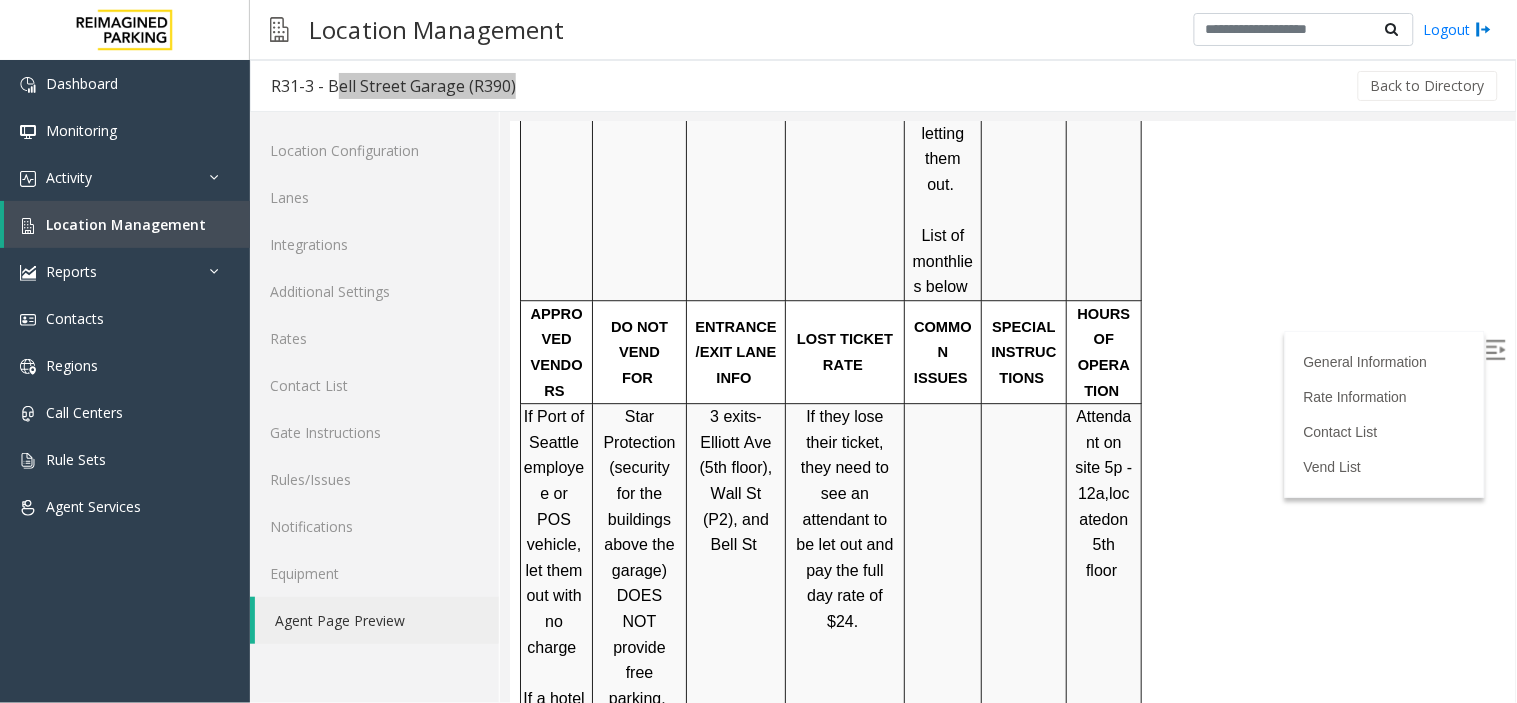 click at bounding box center [1495, 349] 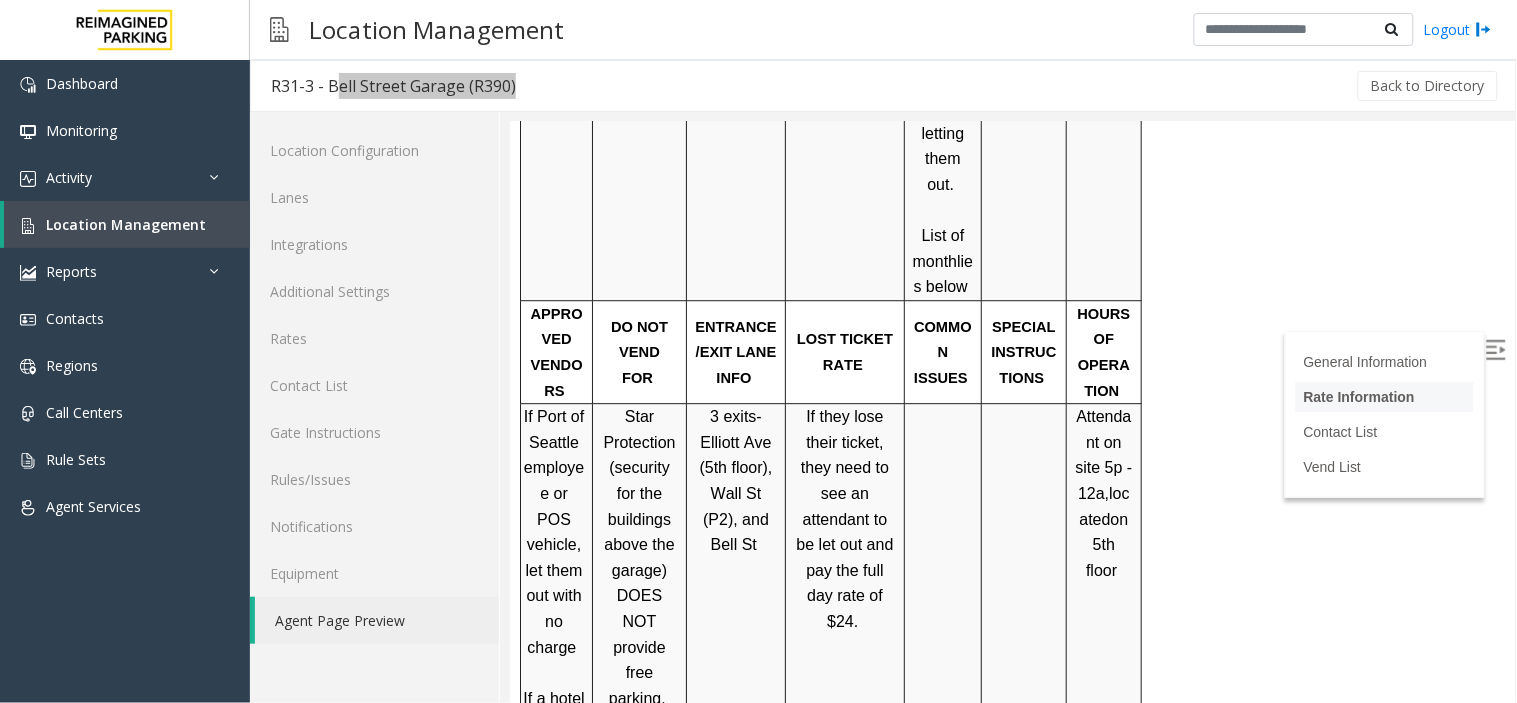 click on "Rate Information" at bounding box center [1358, 396] 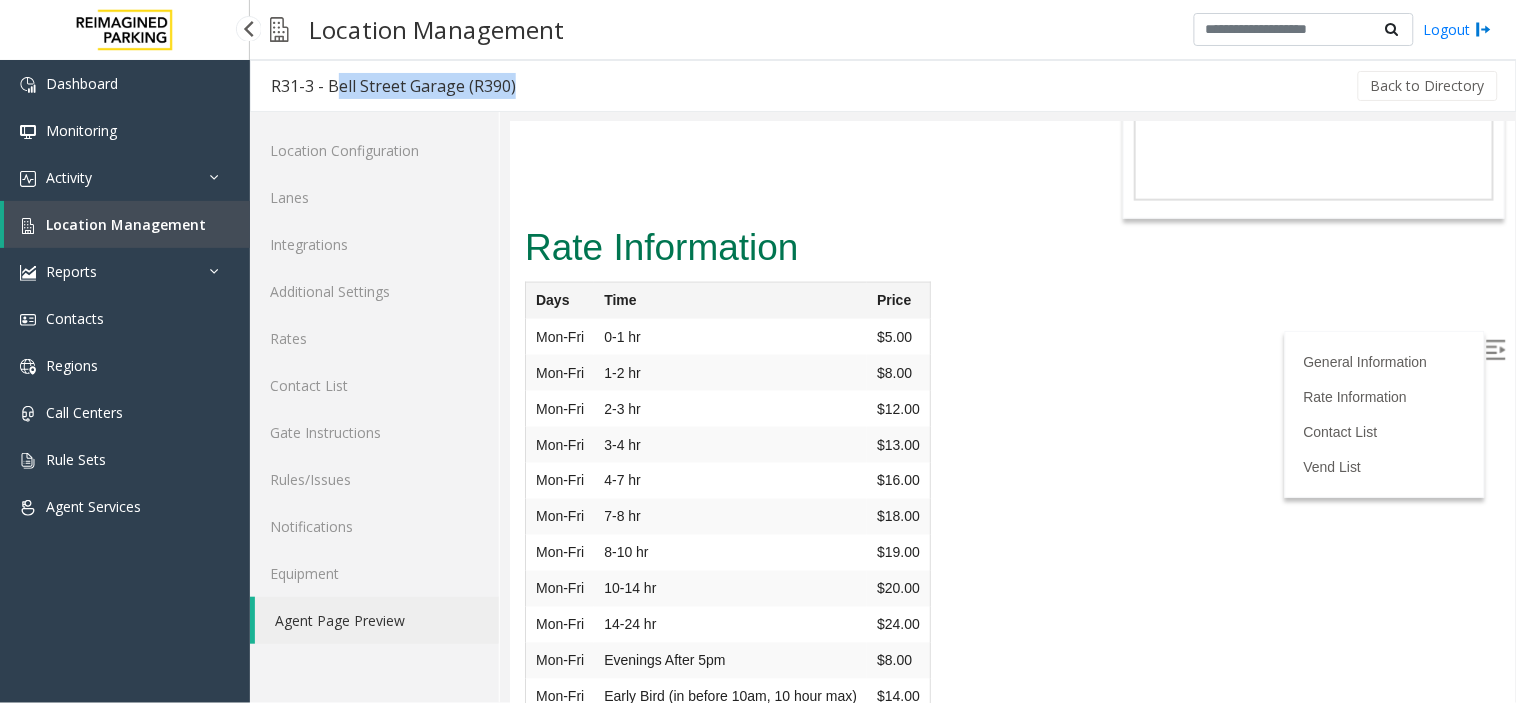 click on "Location Management" at bounding box center (126, 224) 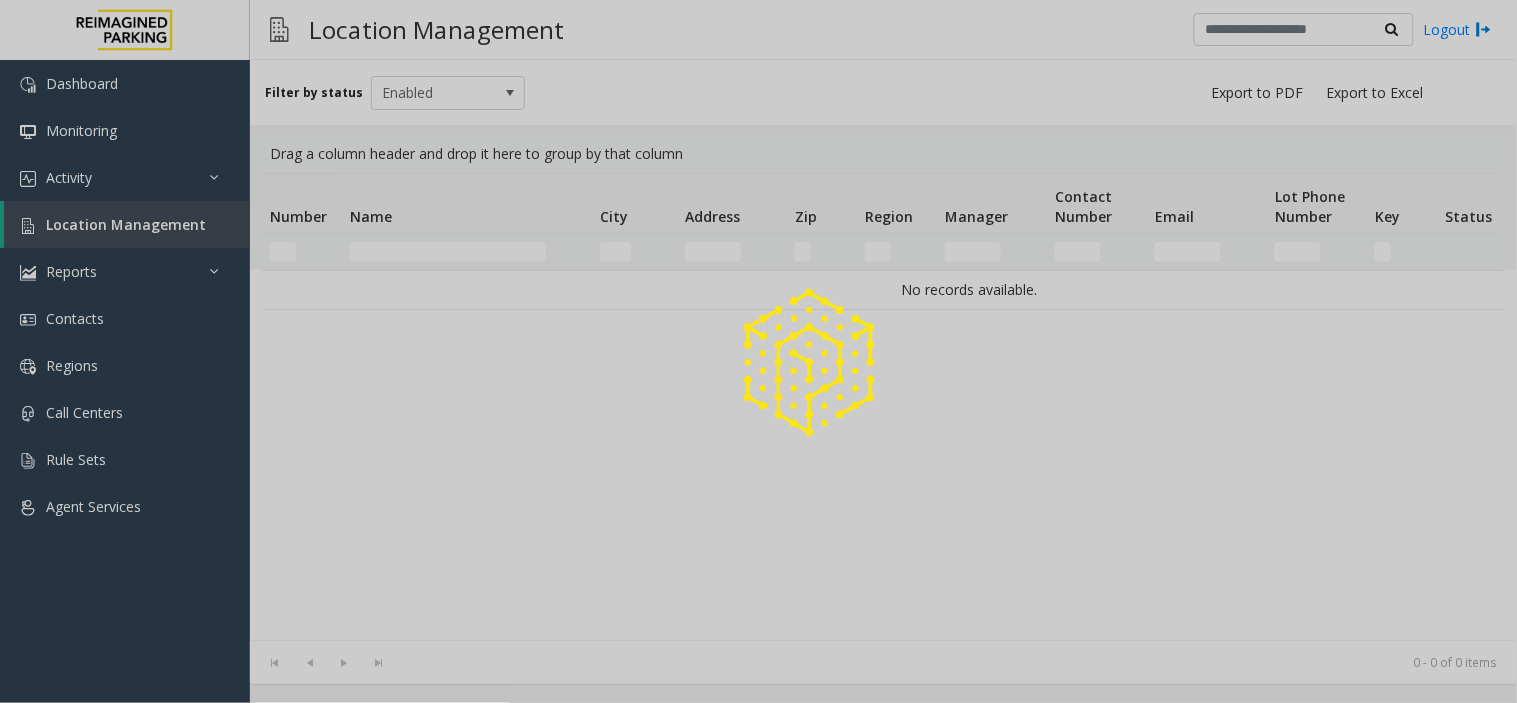 click 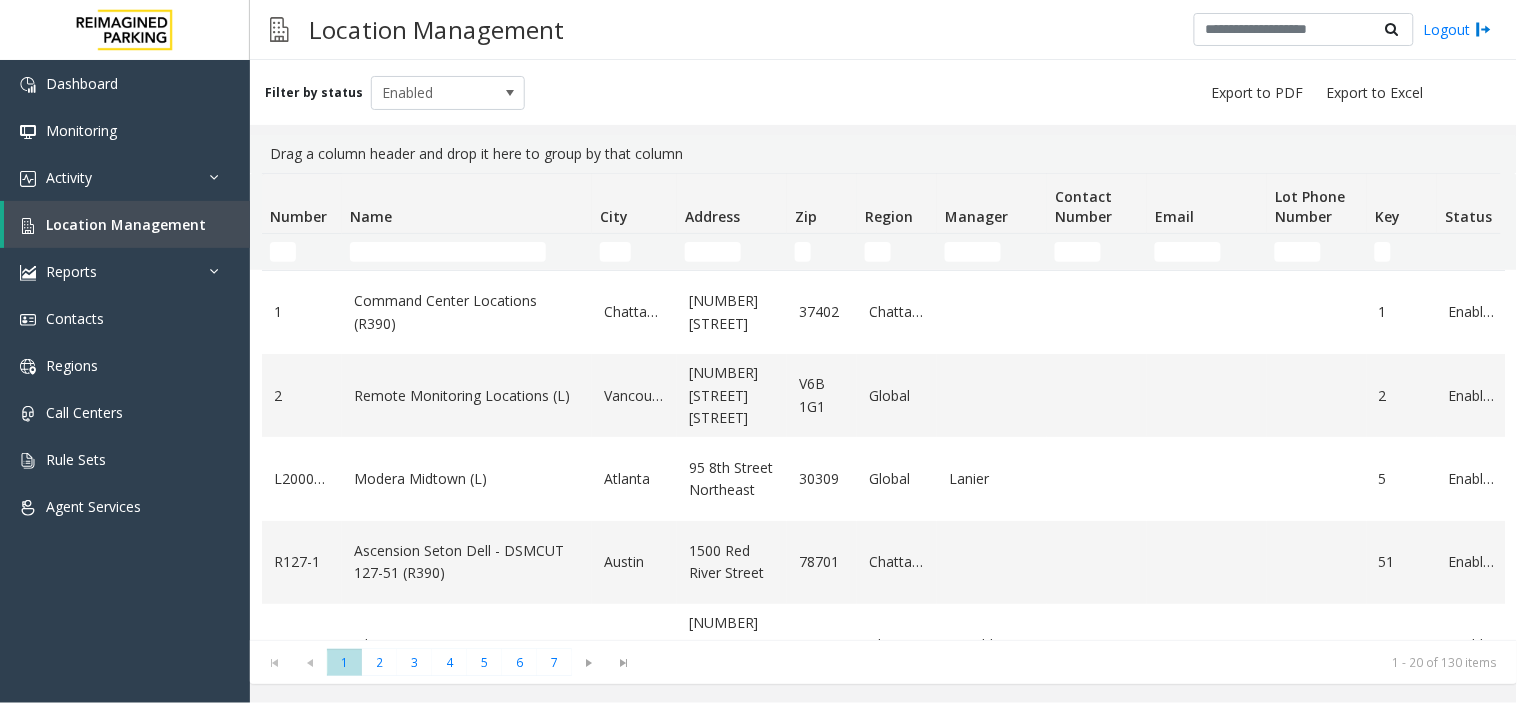 click on "Name" 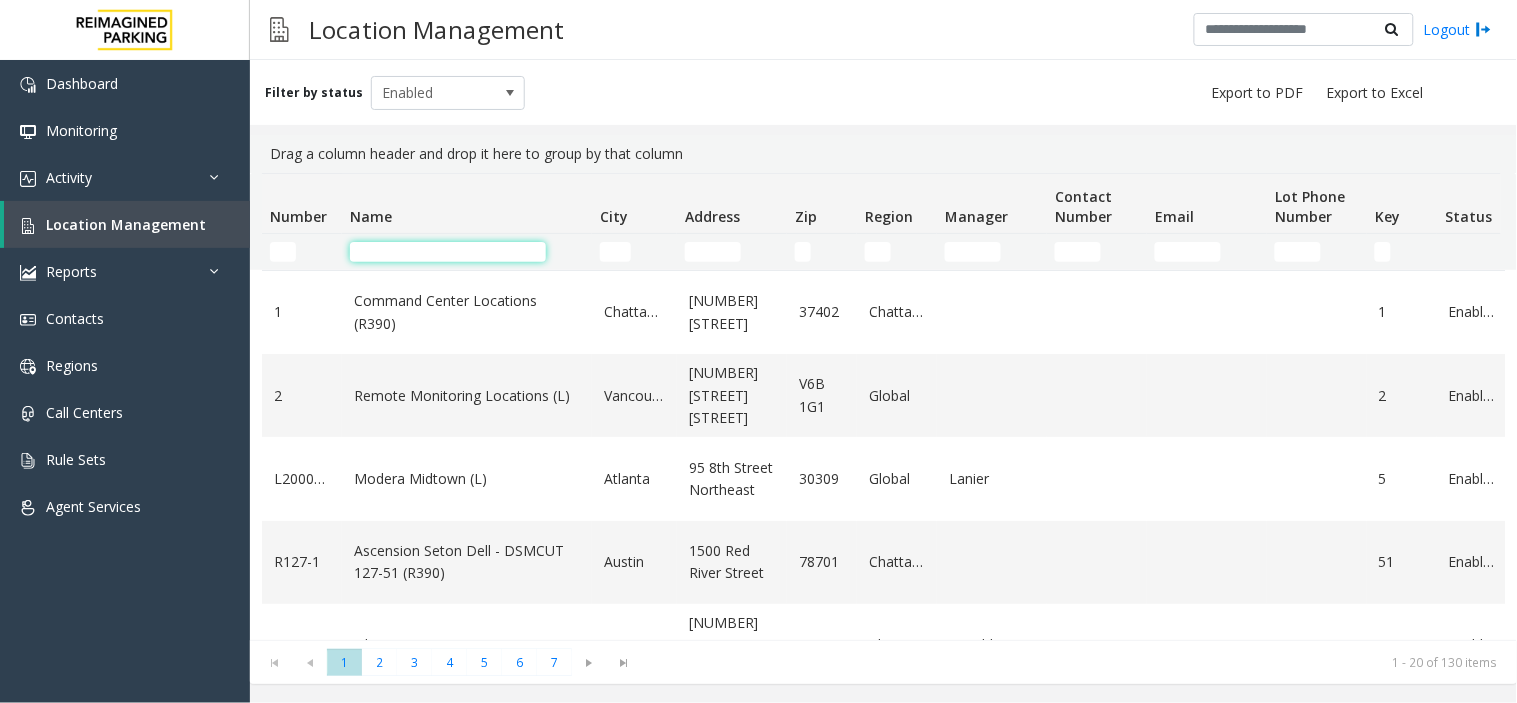 click 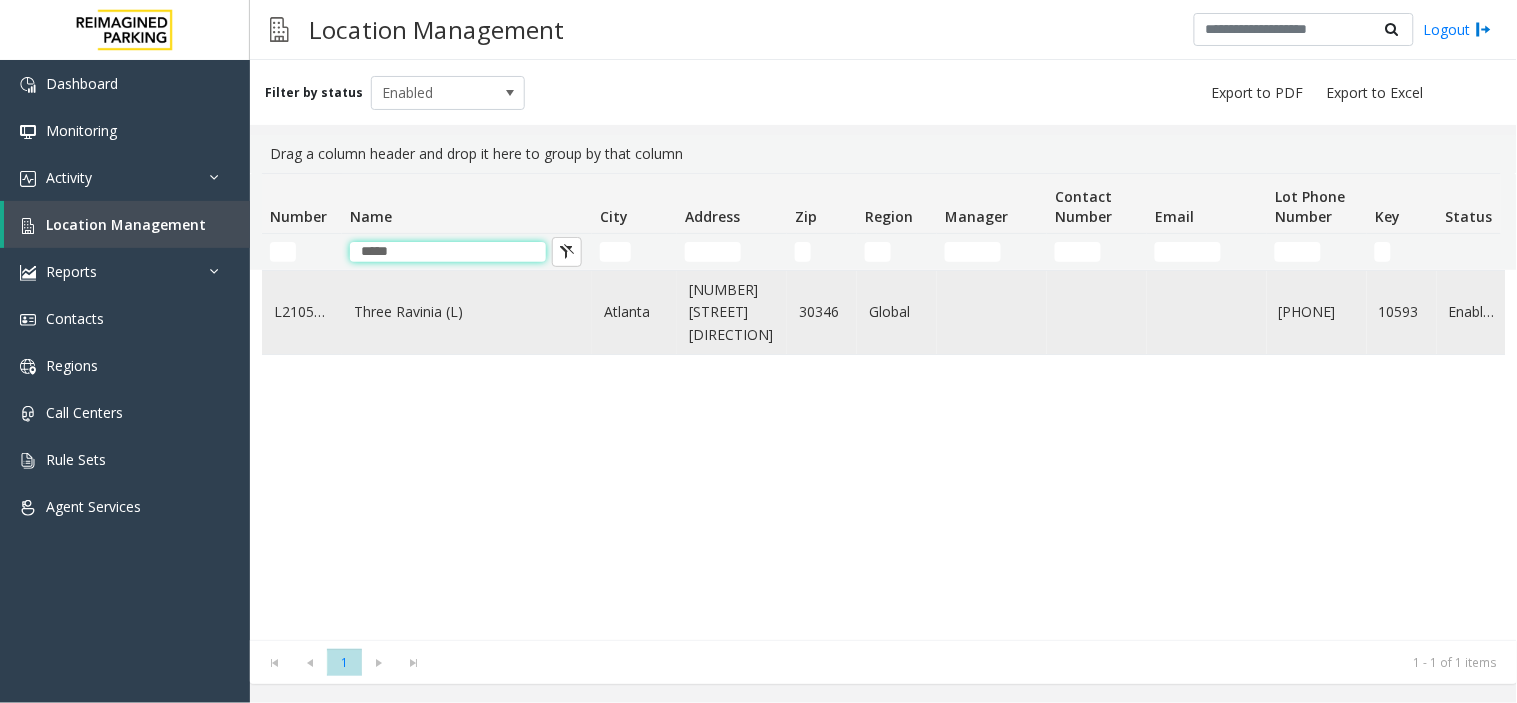 type on "*****" 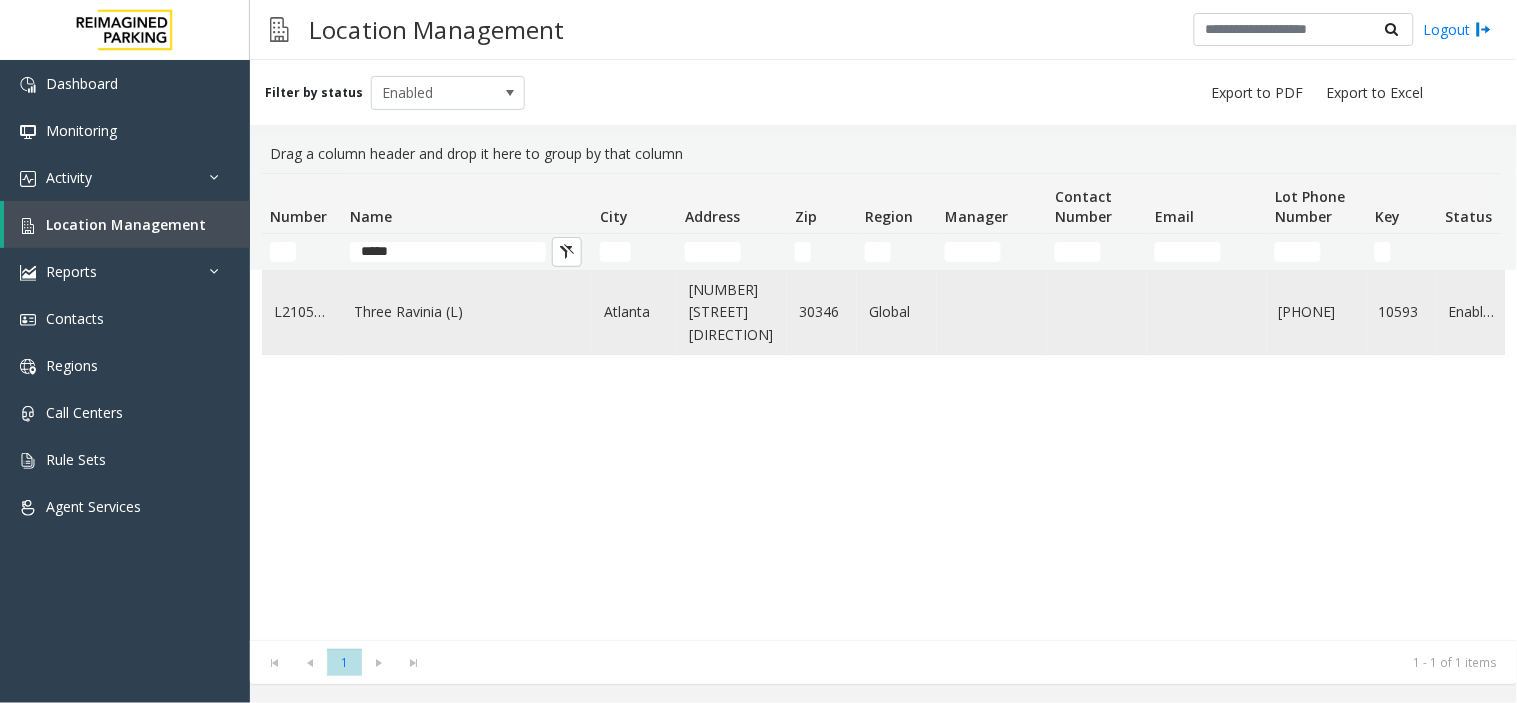 click on "Three Ravinia (L)" 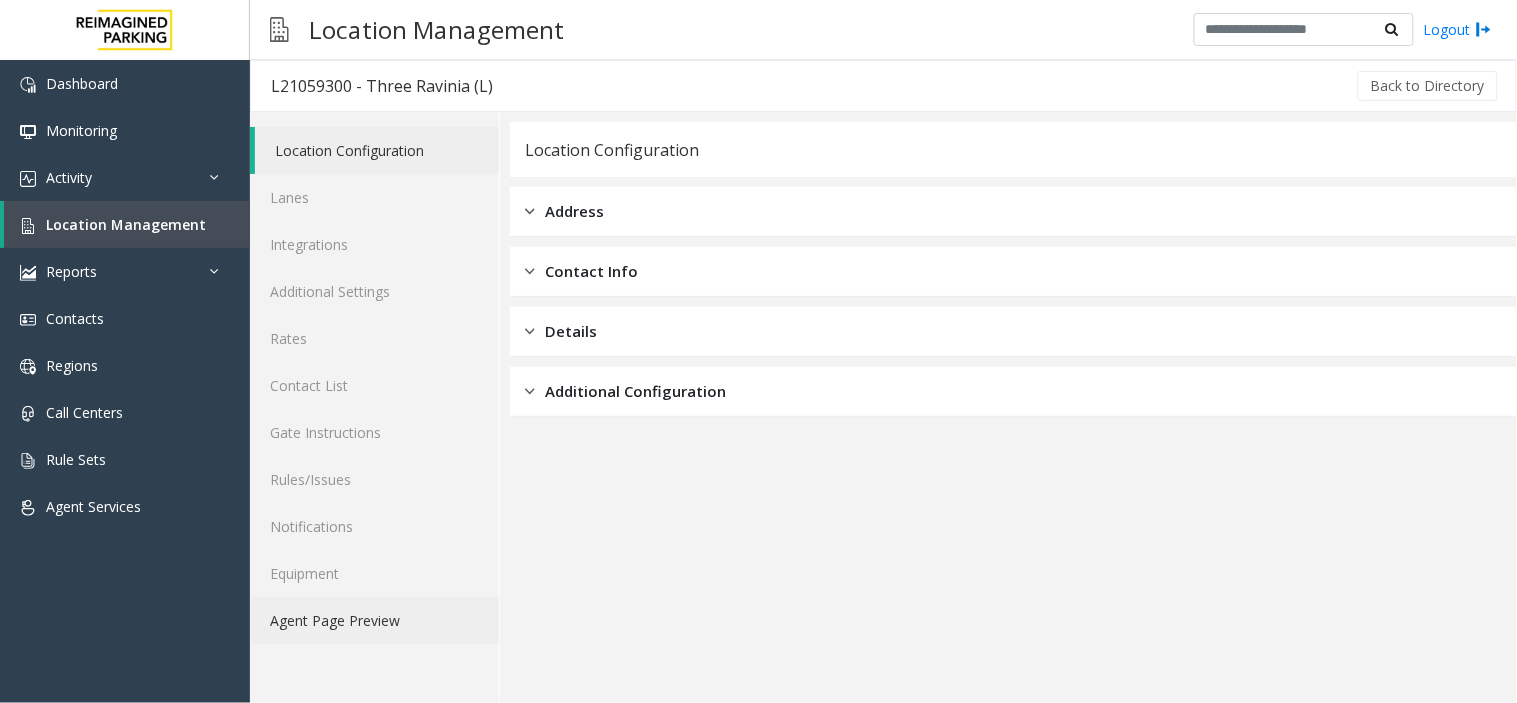 click on "Agent Page Preview" 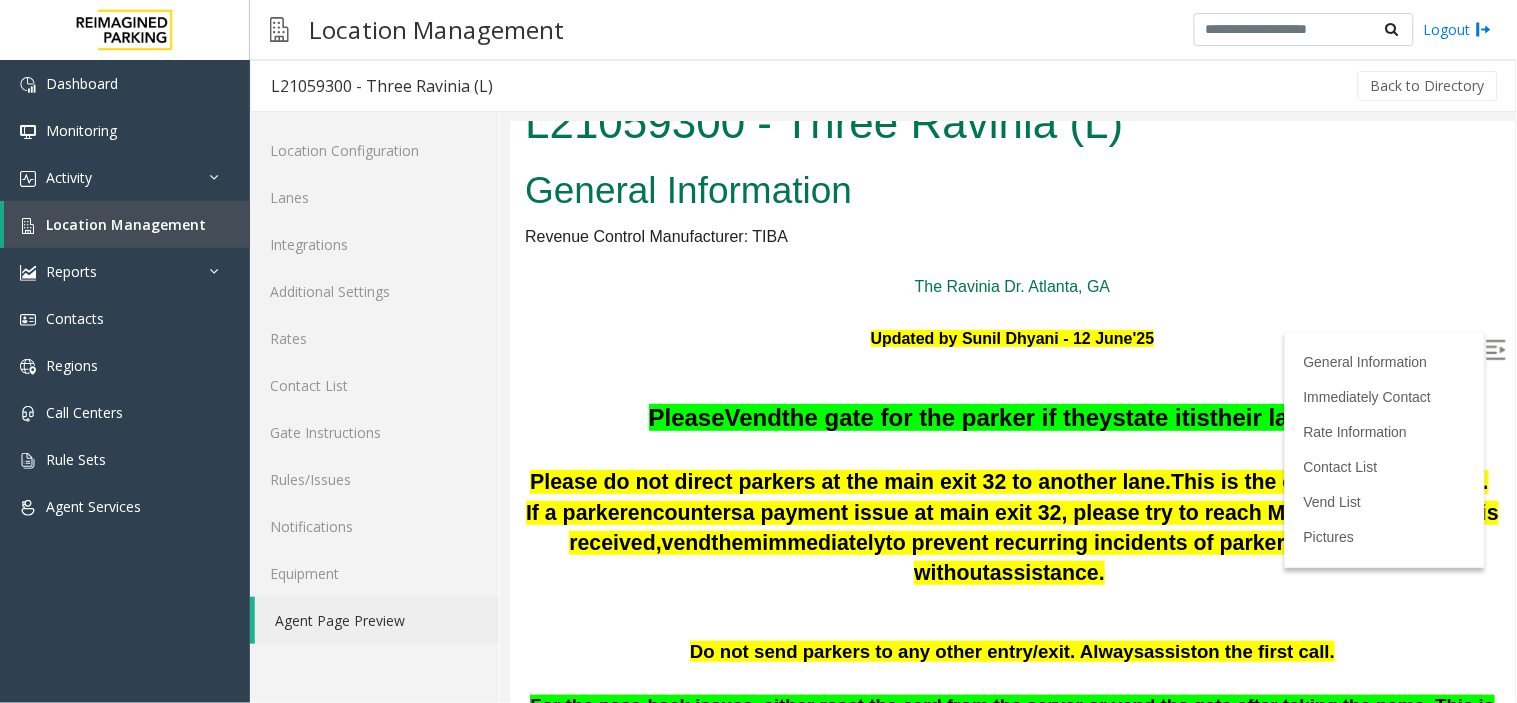 scroll, scrollTop: 0, scrollLeft: 0, axis: both 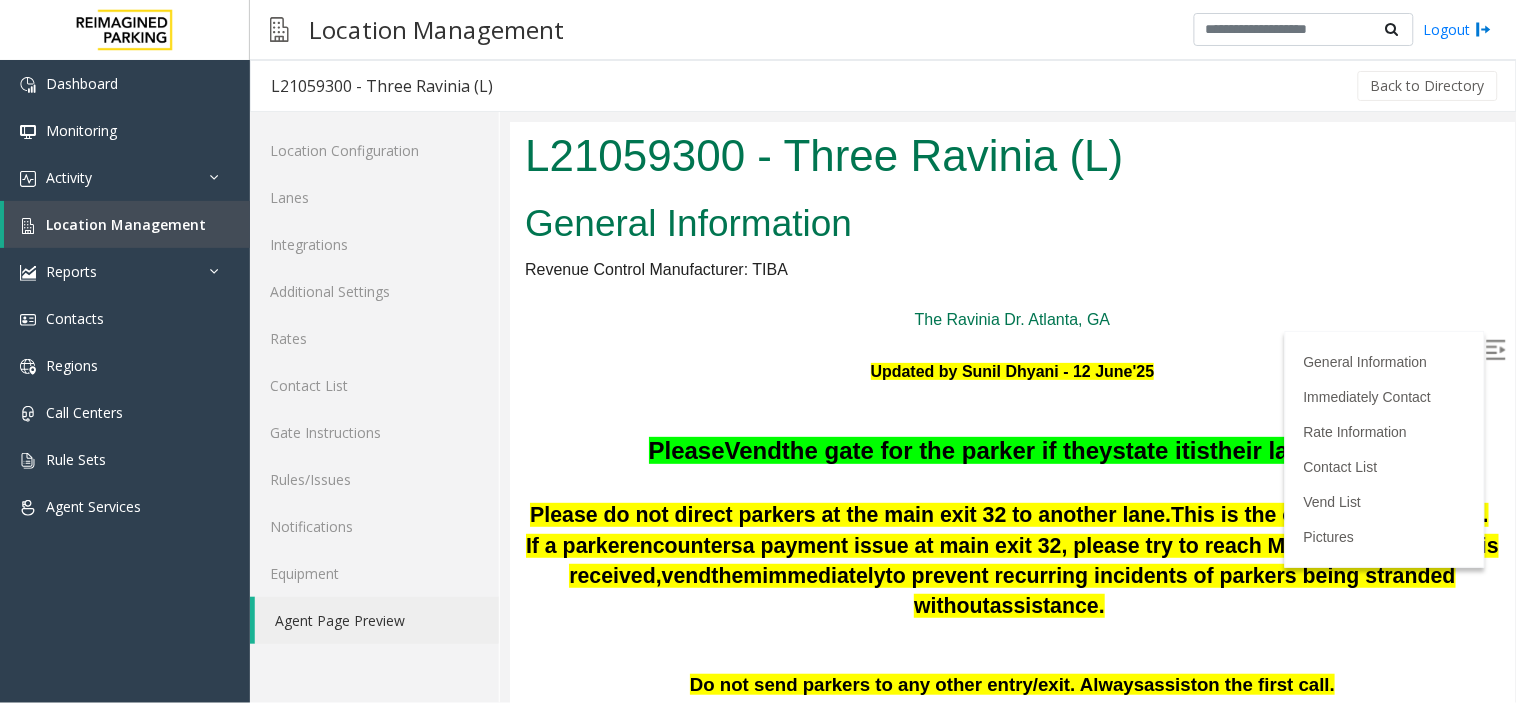 click at bounding box center (1495, 349) 